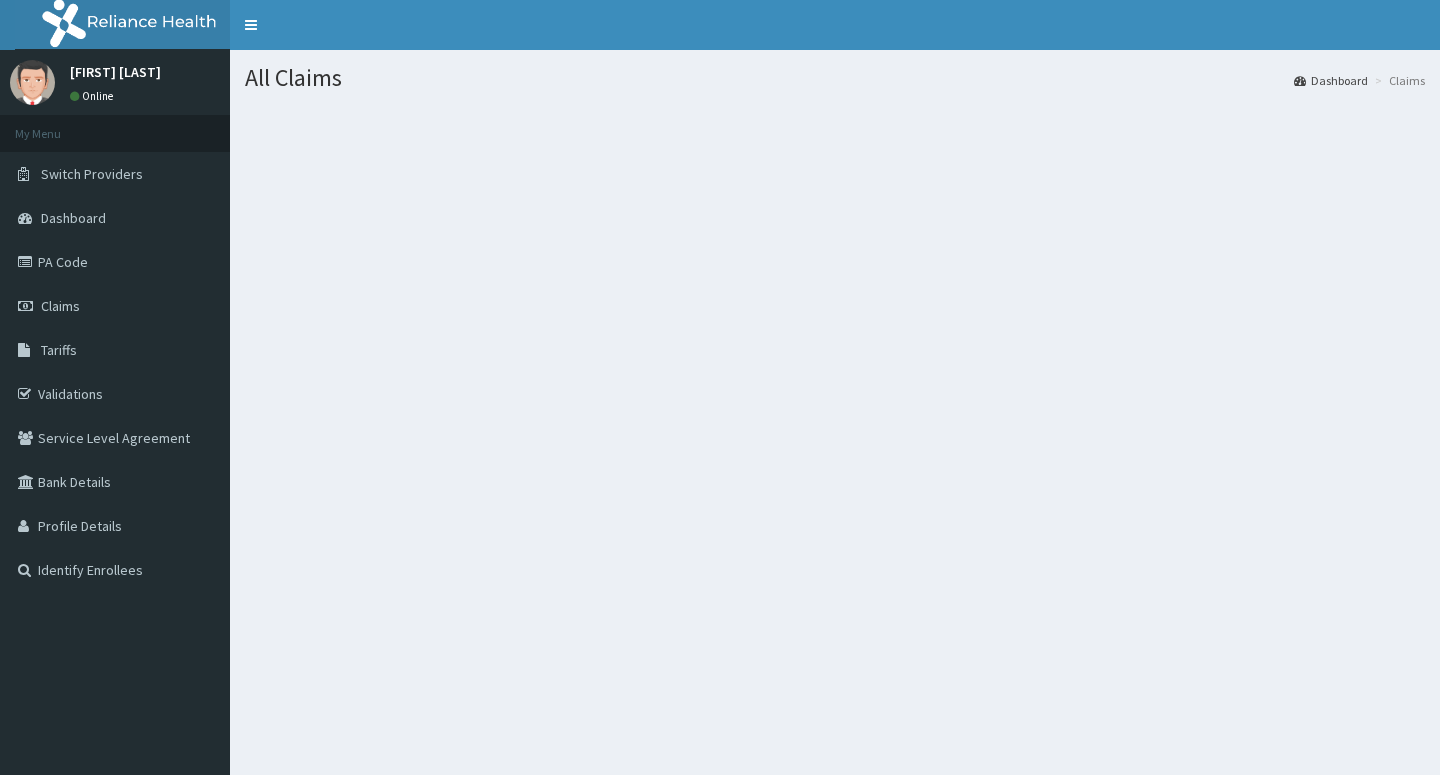 scroll, scrollTop: 0, scrollLeft: 0, axis: both 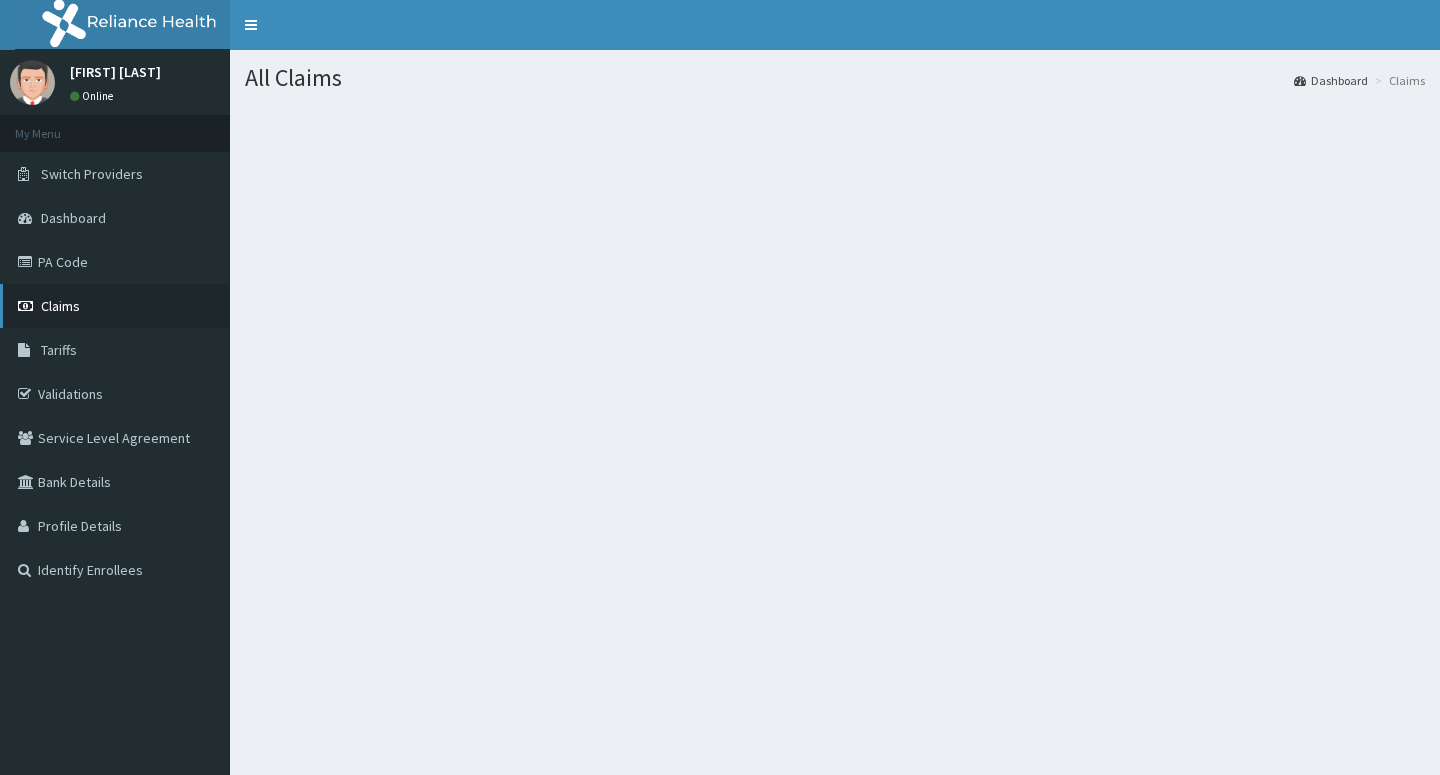 click on "Claims" at bounding box center [60, 306] 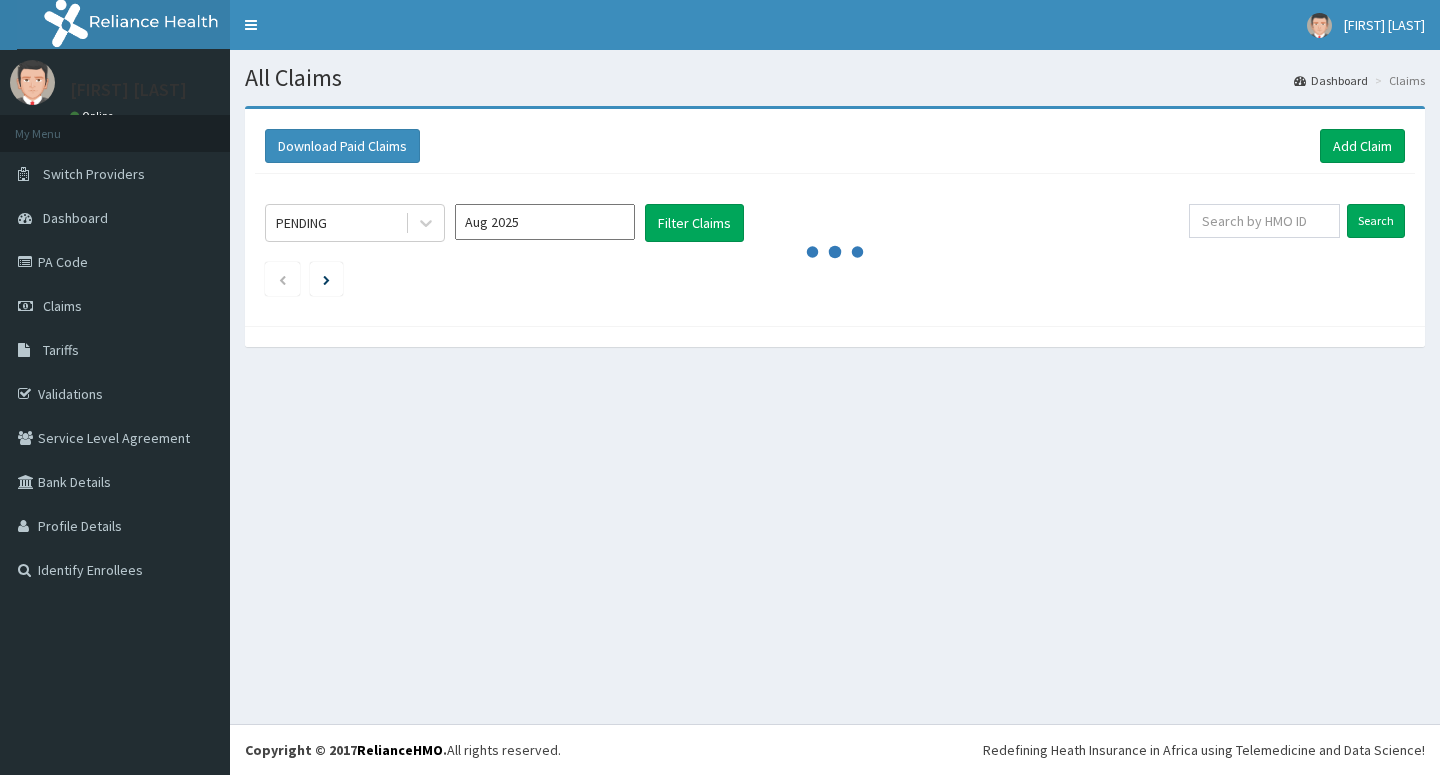 scroll, scrollTop: 0, scrollLeft: 0, axis: both 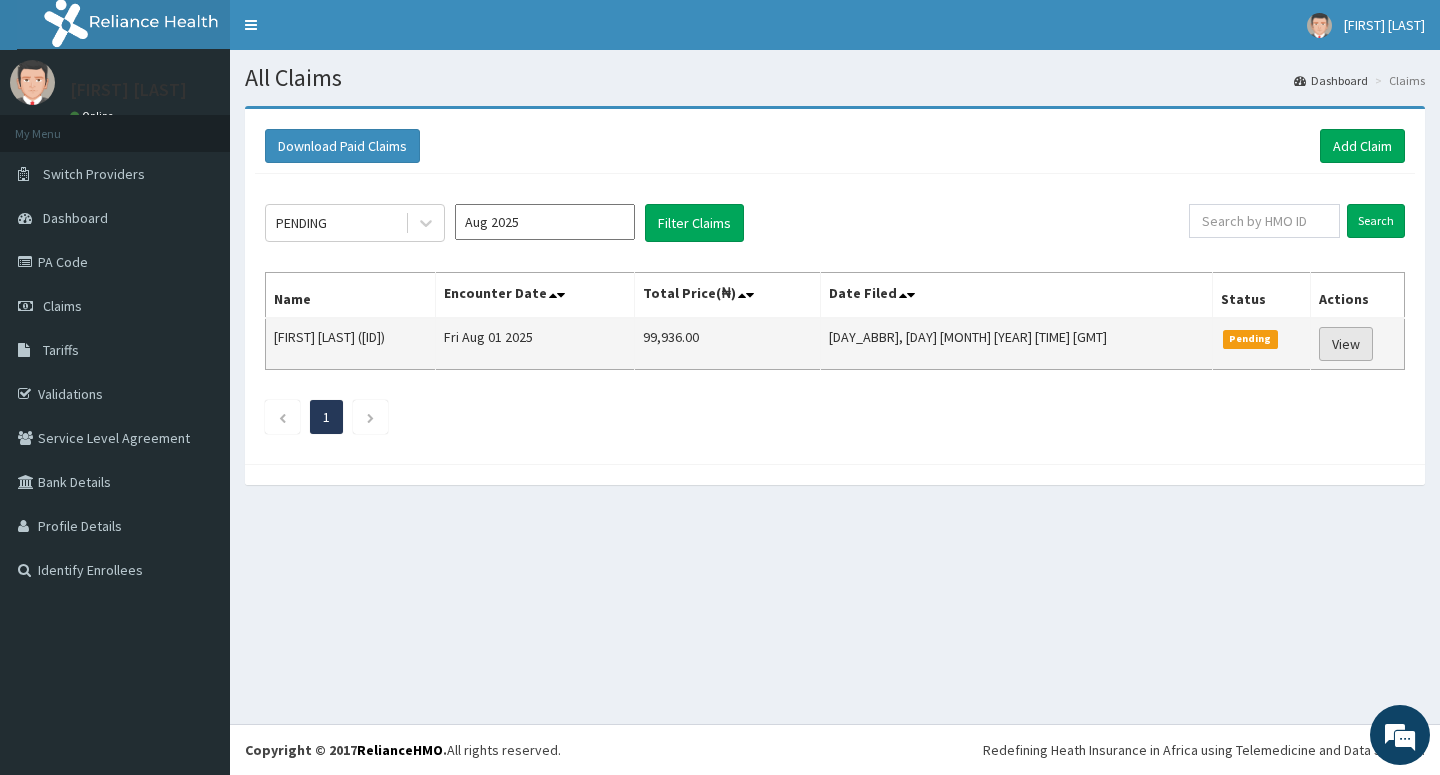 click on "View" at bounding box center (1346, 344) 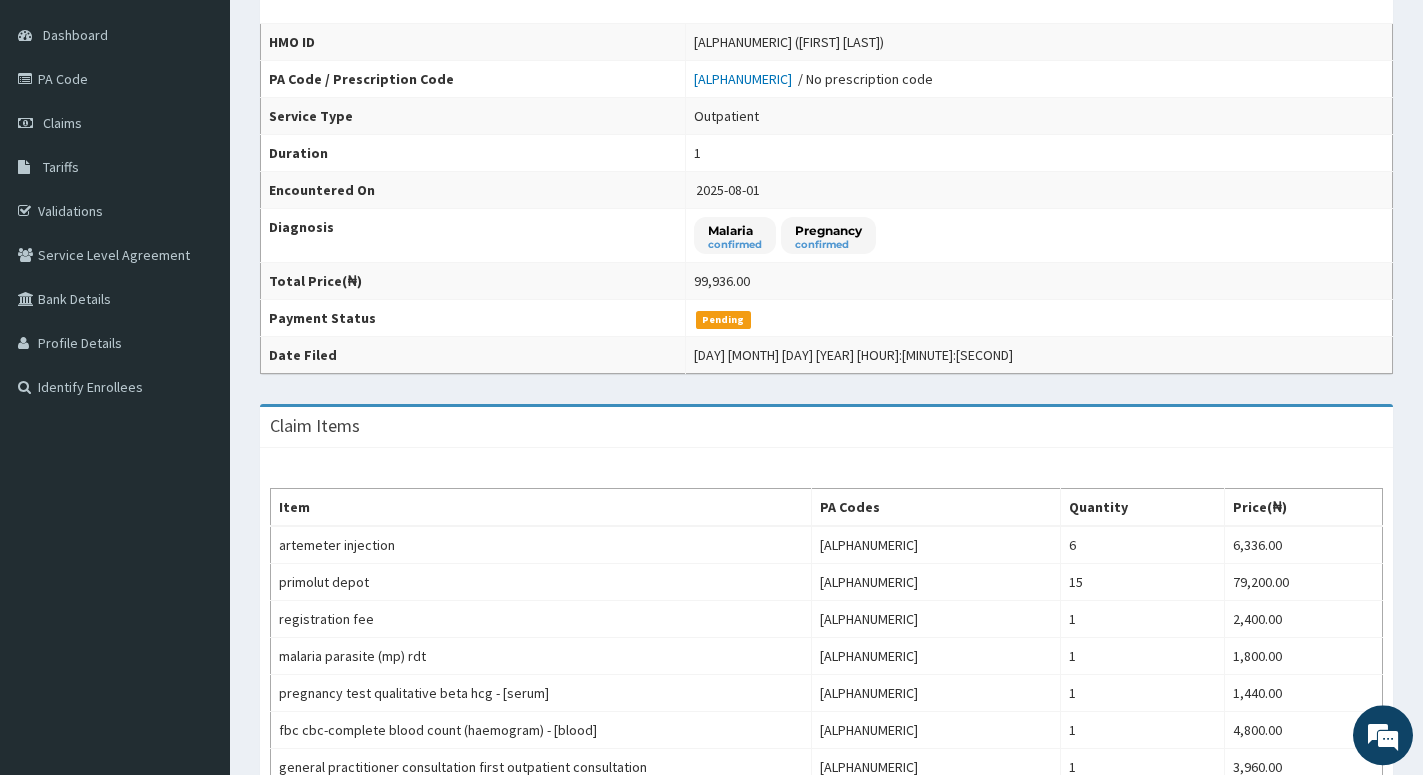scroll, scrollTop: 0, scrollLeft: 0, axis: both 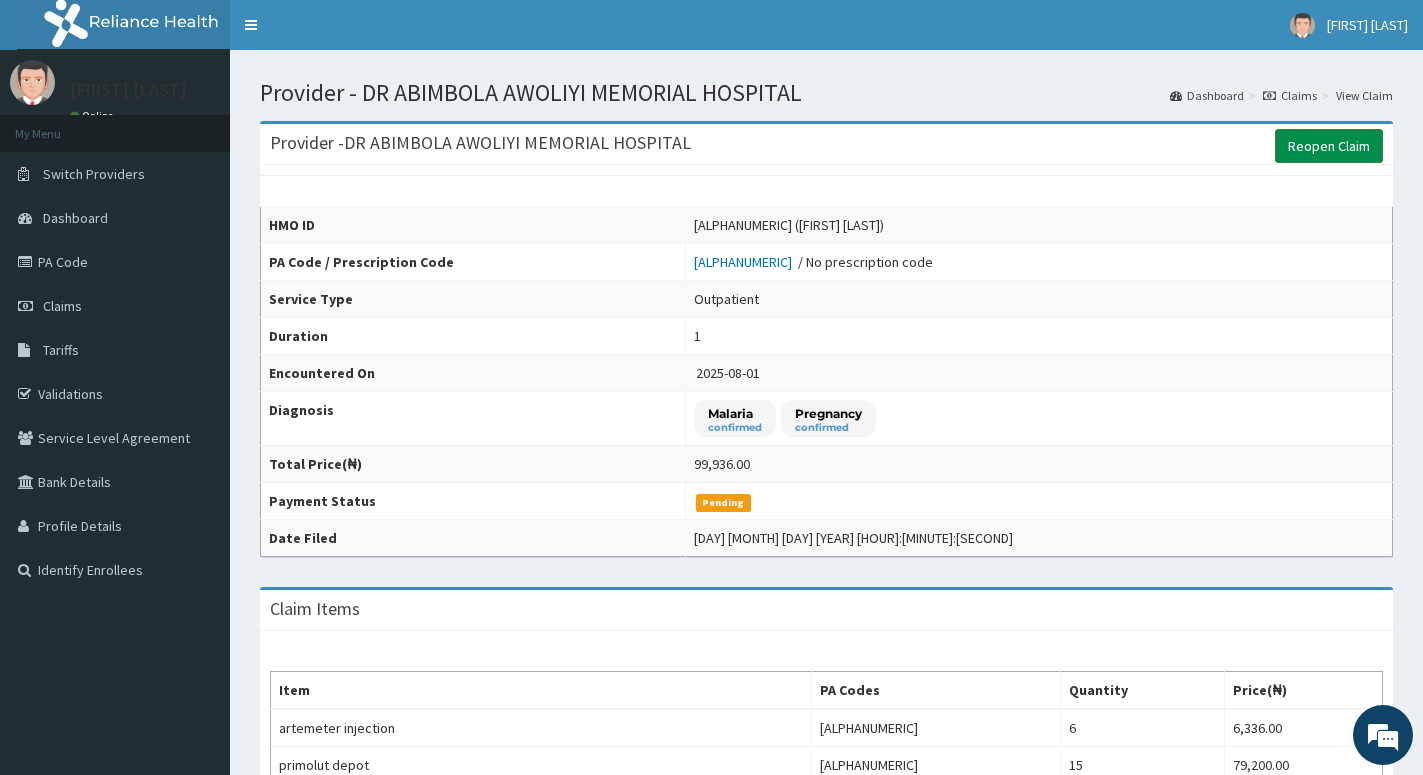 click on "Reopen Claim" at bounding box center (1329, 146) 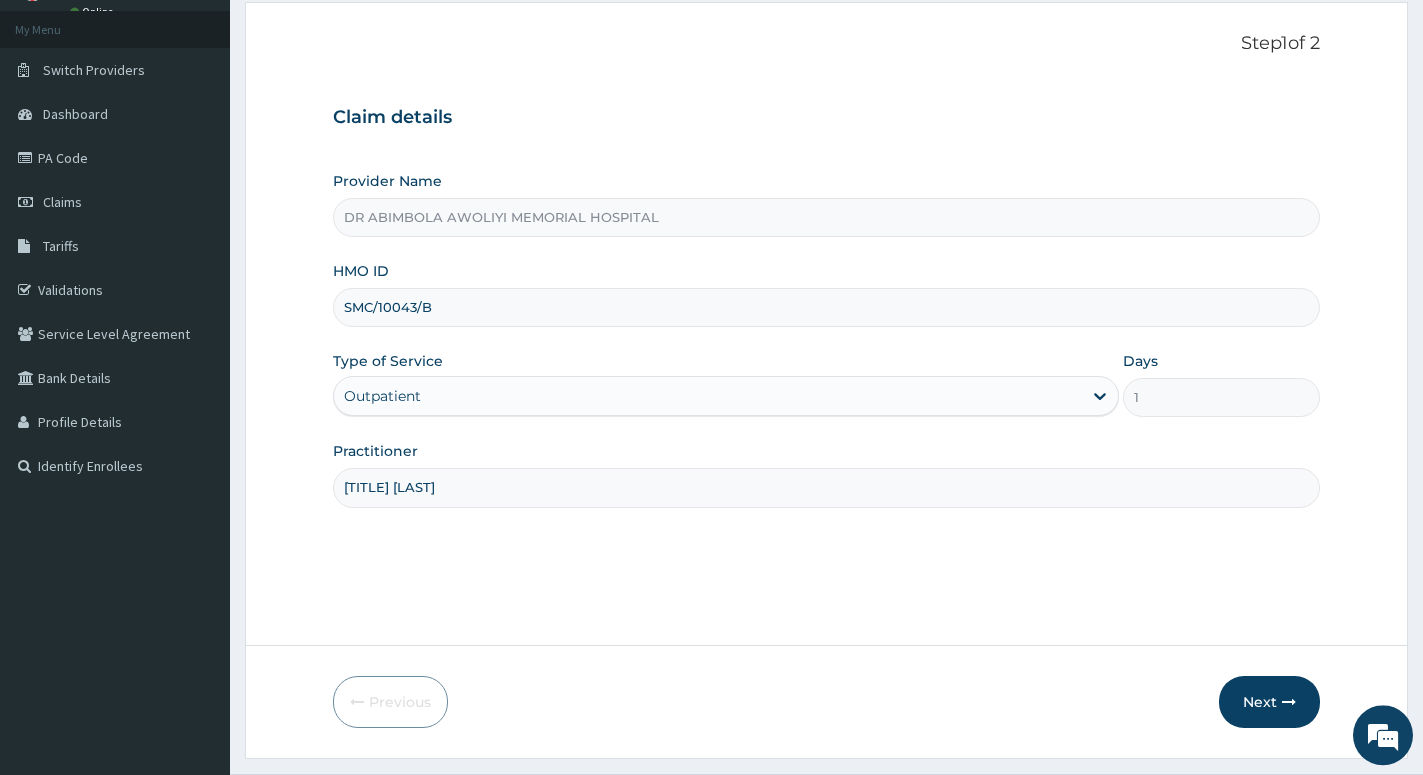 scroll, scrollTop: 154, scrollLeft: 0, axis: vertical 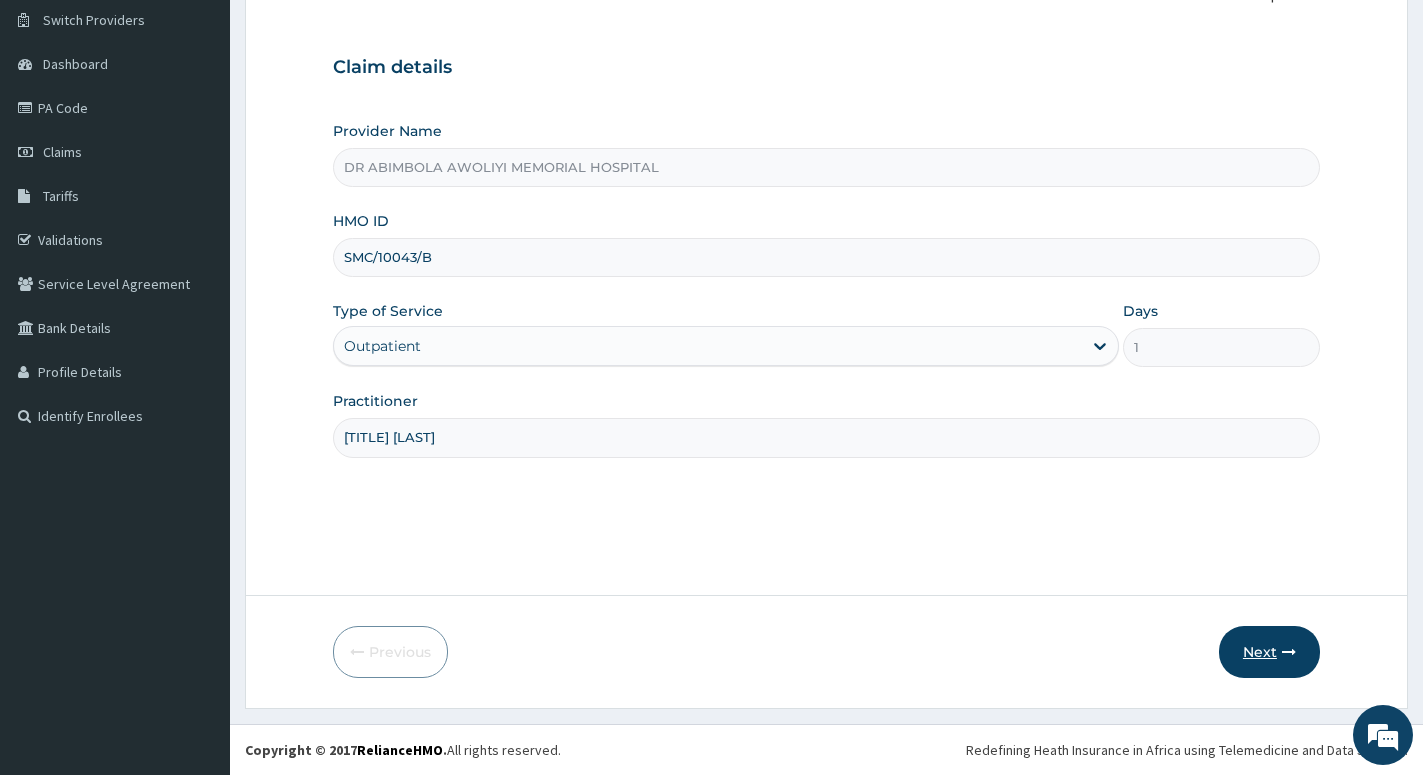 click on "Next" at bounding box center [1269, 652] 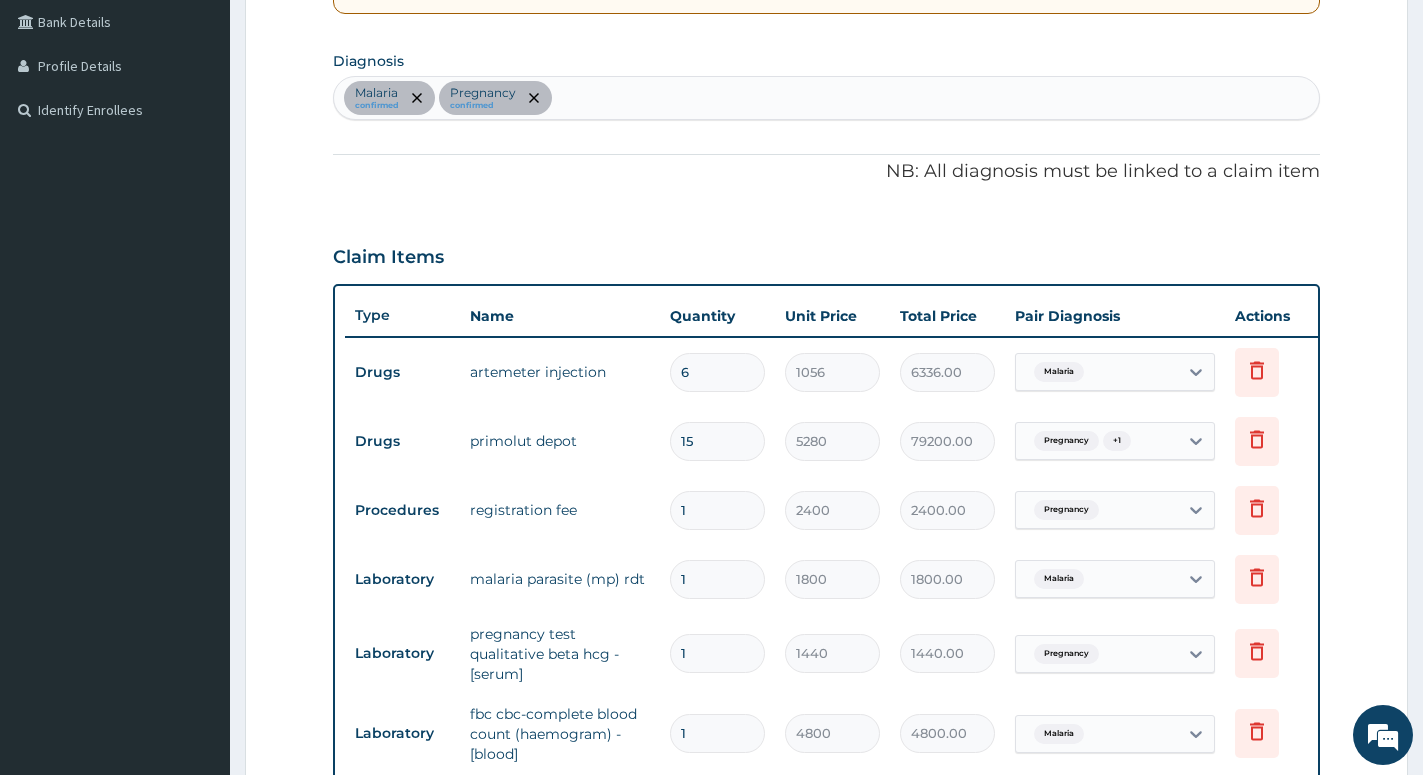 scroll, scrollTop: 664, scrollLeft: 0, axis: vertical 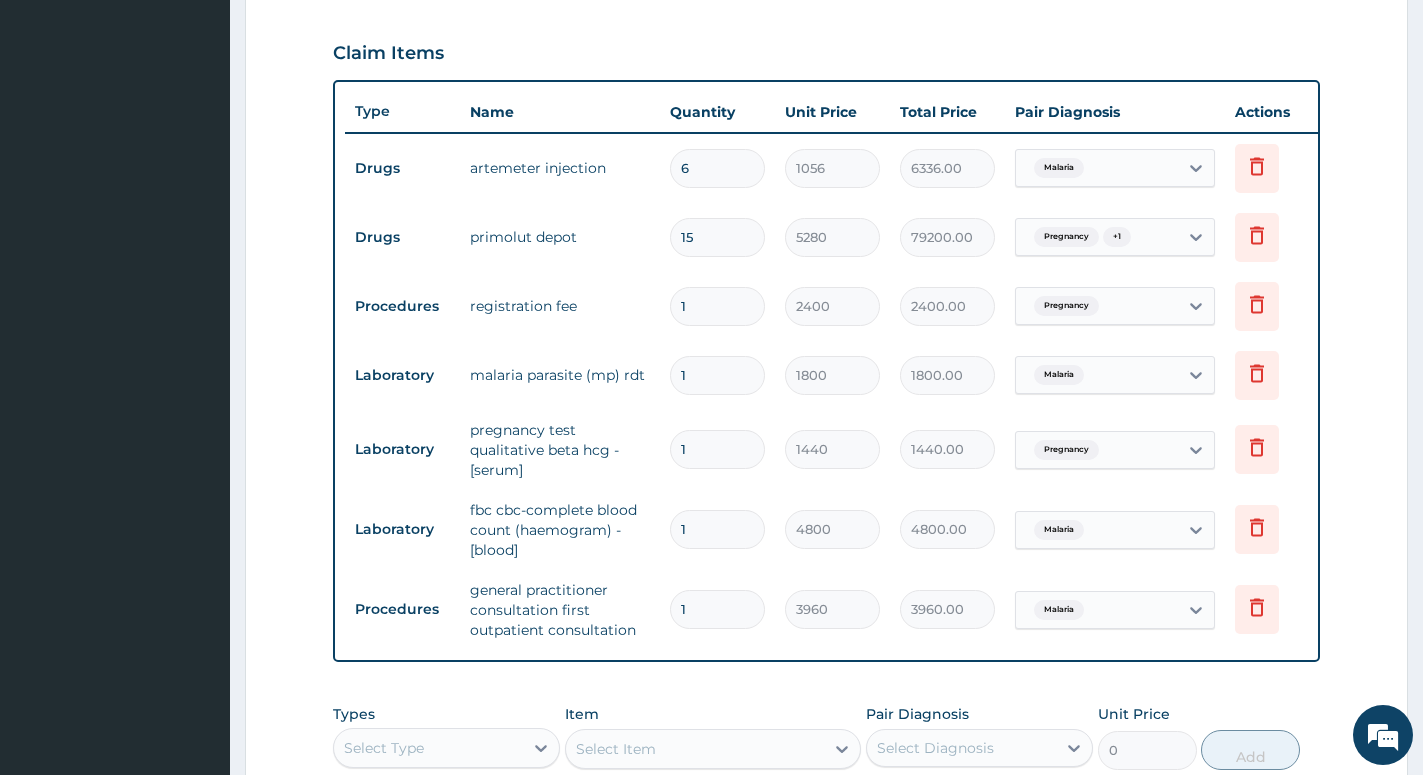 click on "15" at bounding box center [717, 237] 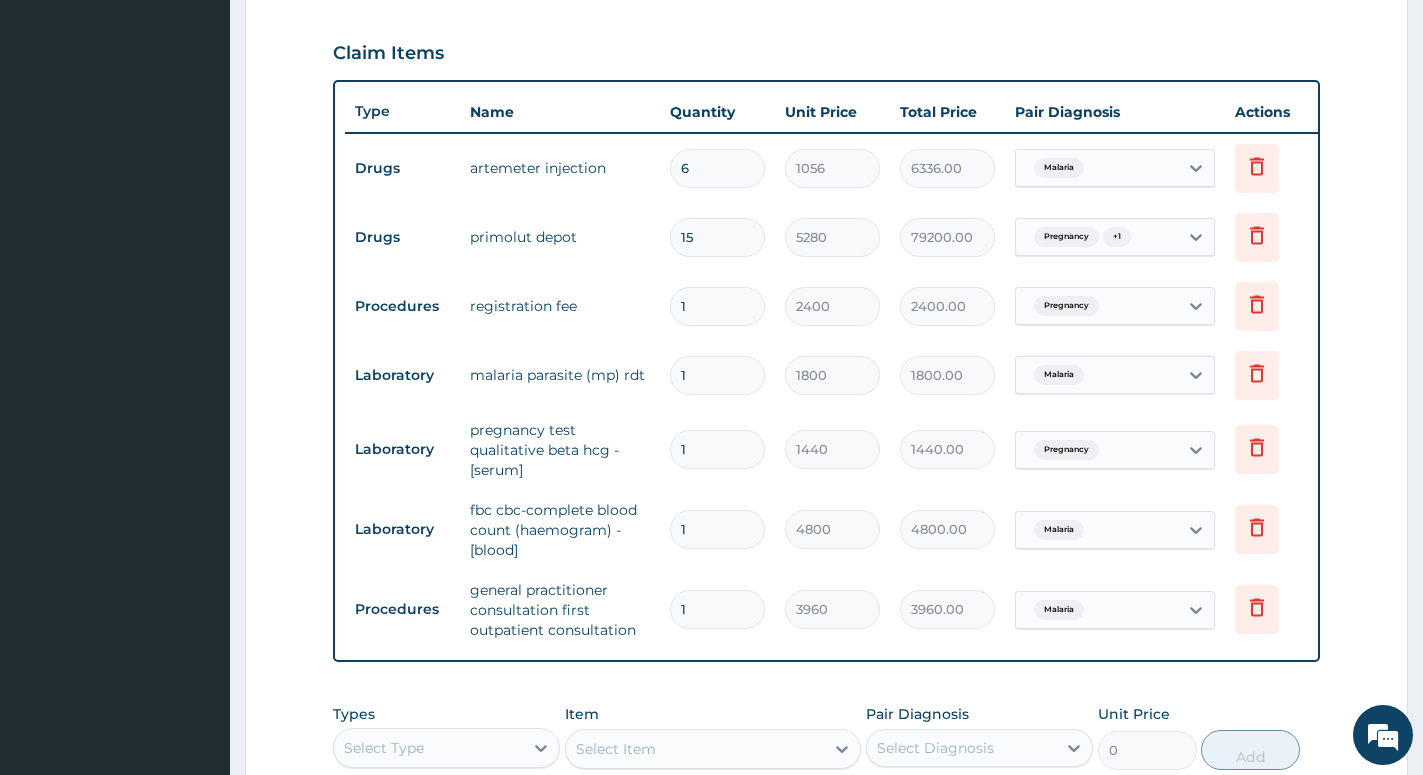 type on "1" 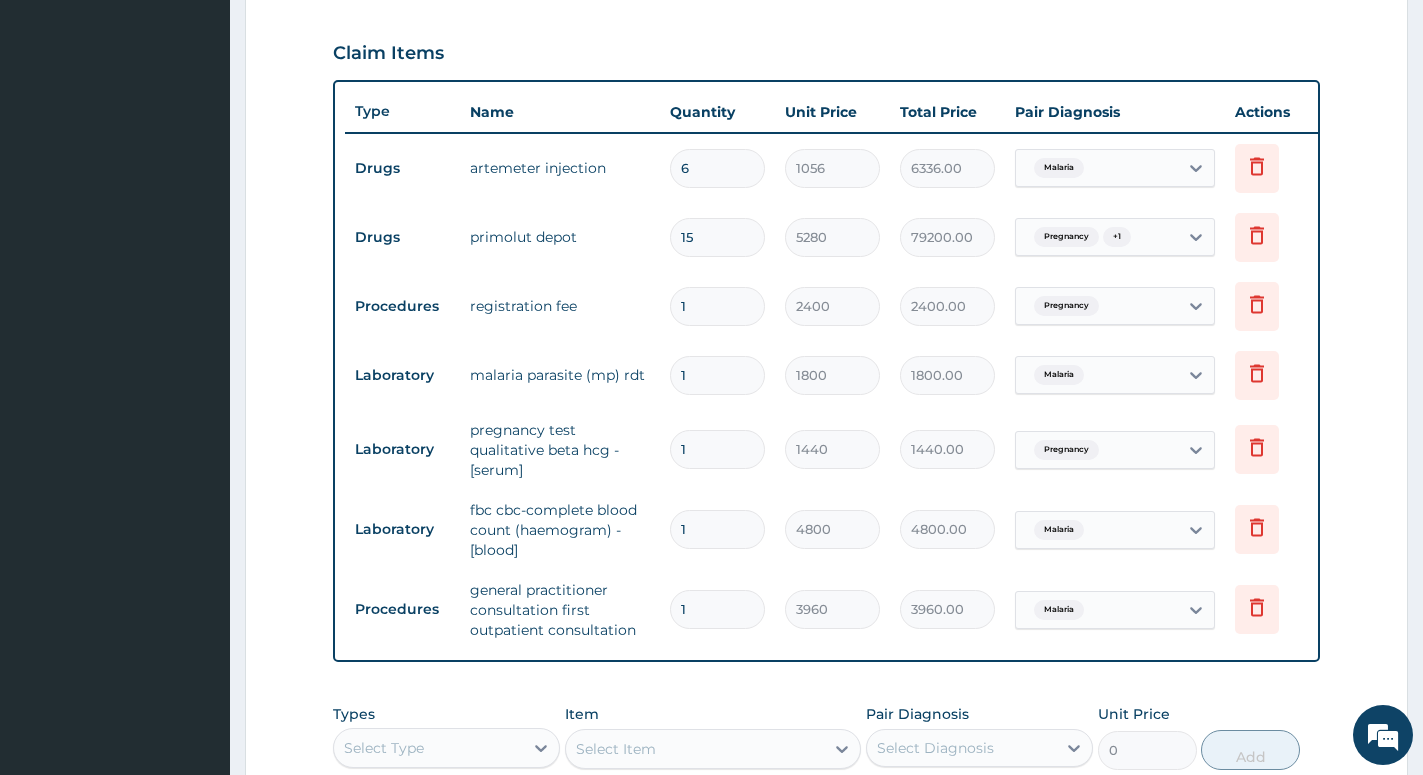 type on "5280.00" 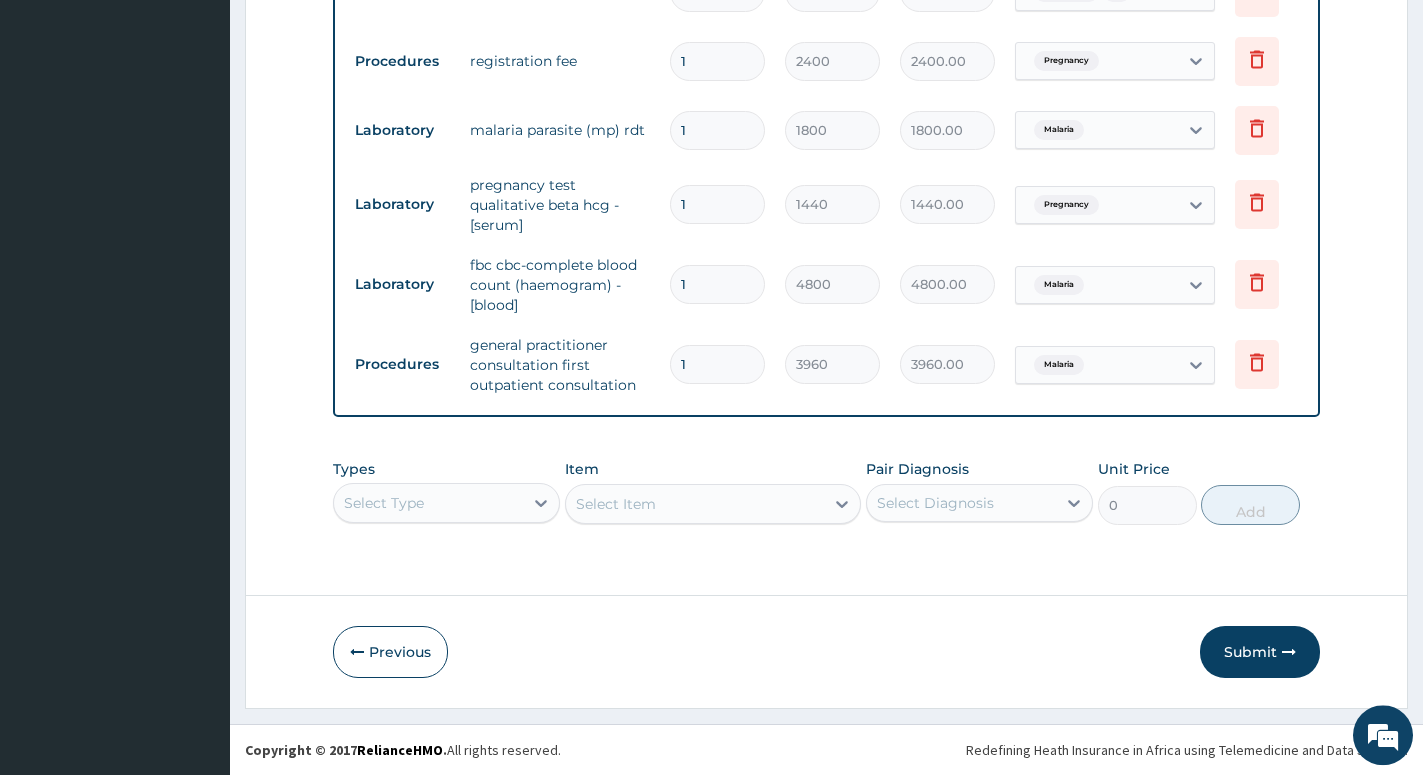 scroll, scrollTop: 926, scrollLeft: 0, axis: vertical 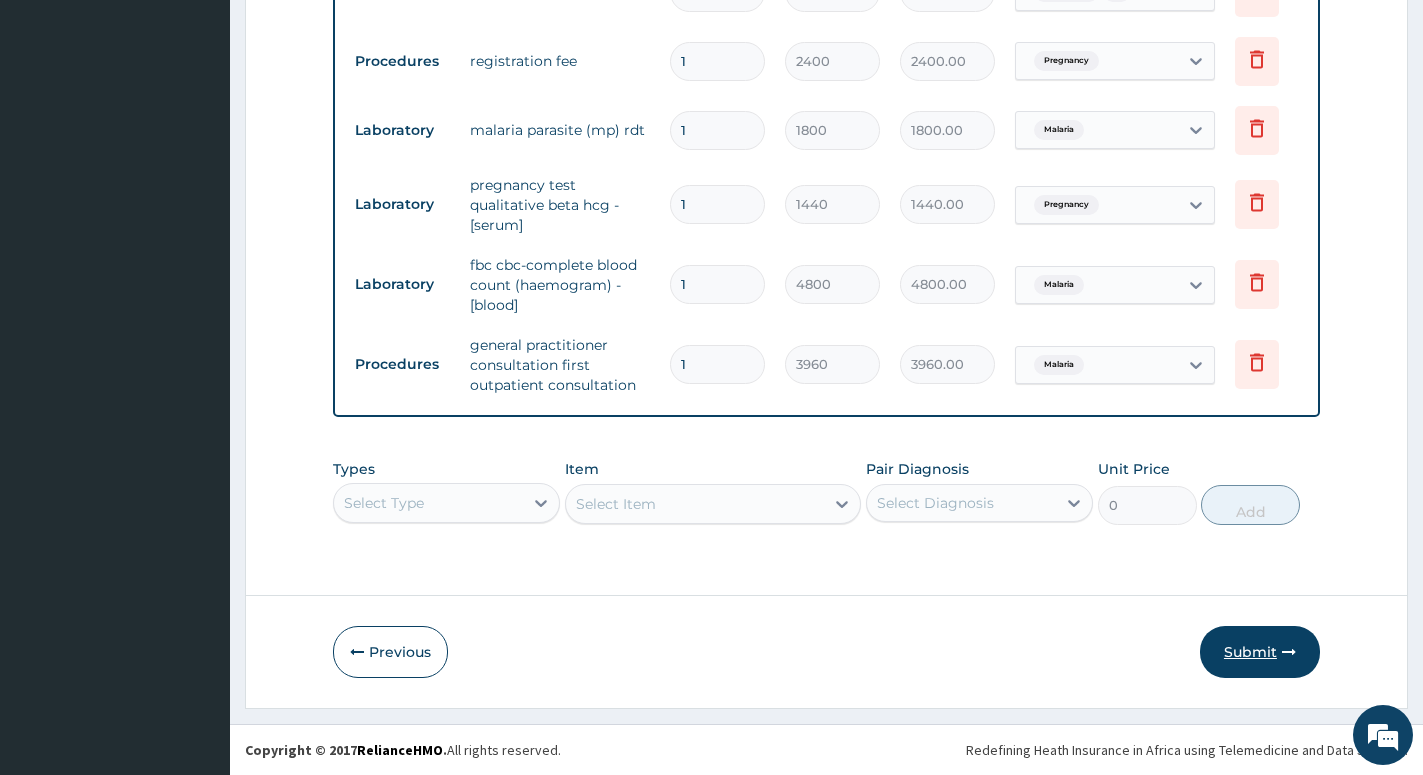 type on "1" 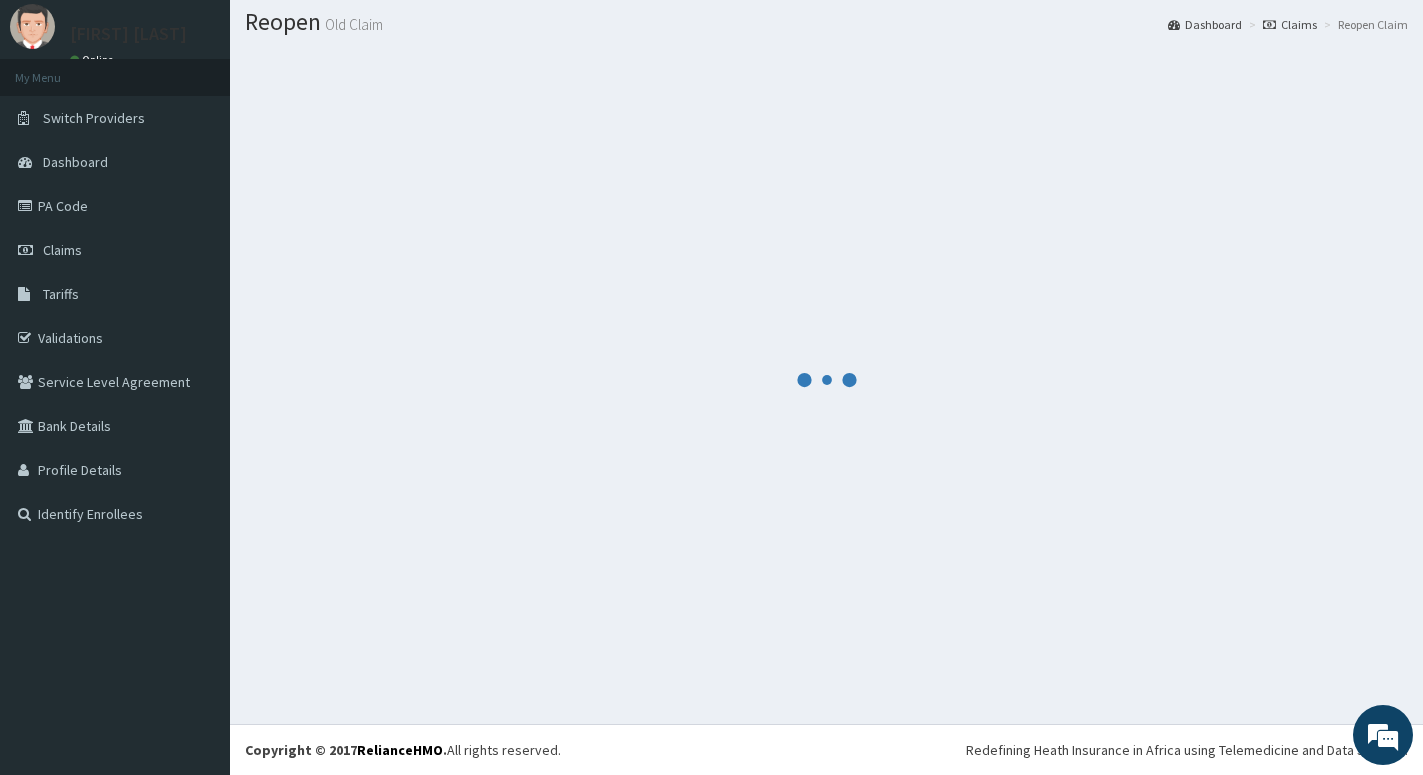 scroll, scrollTop: 56, scrollLeft: 0, axis: vertical 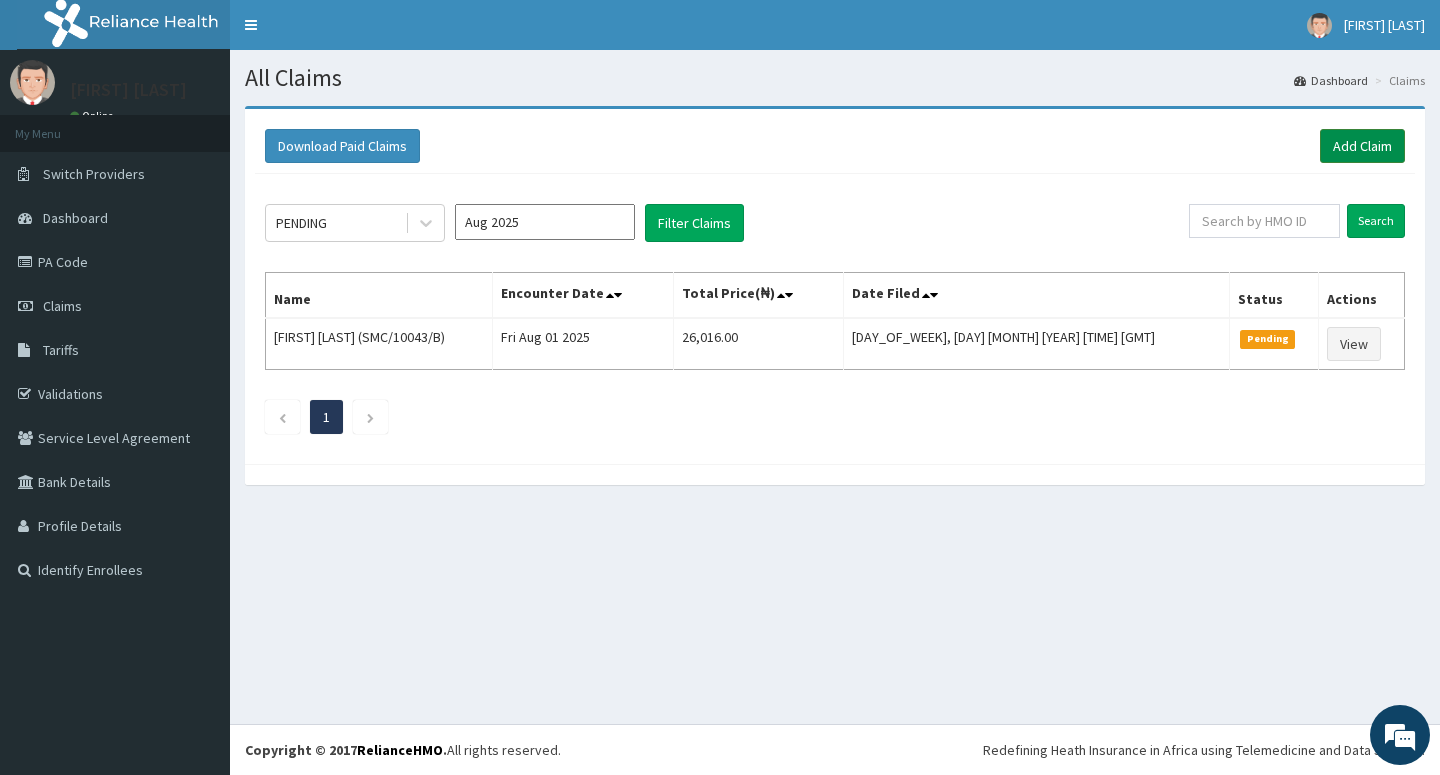 click on "Add Claim" at bounding box center [1362, 146] 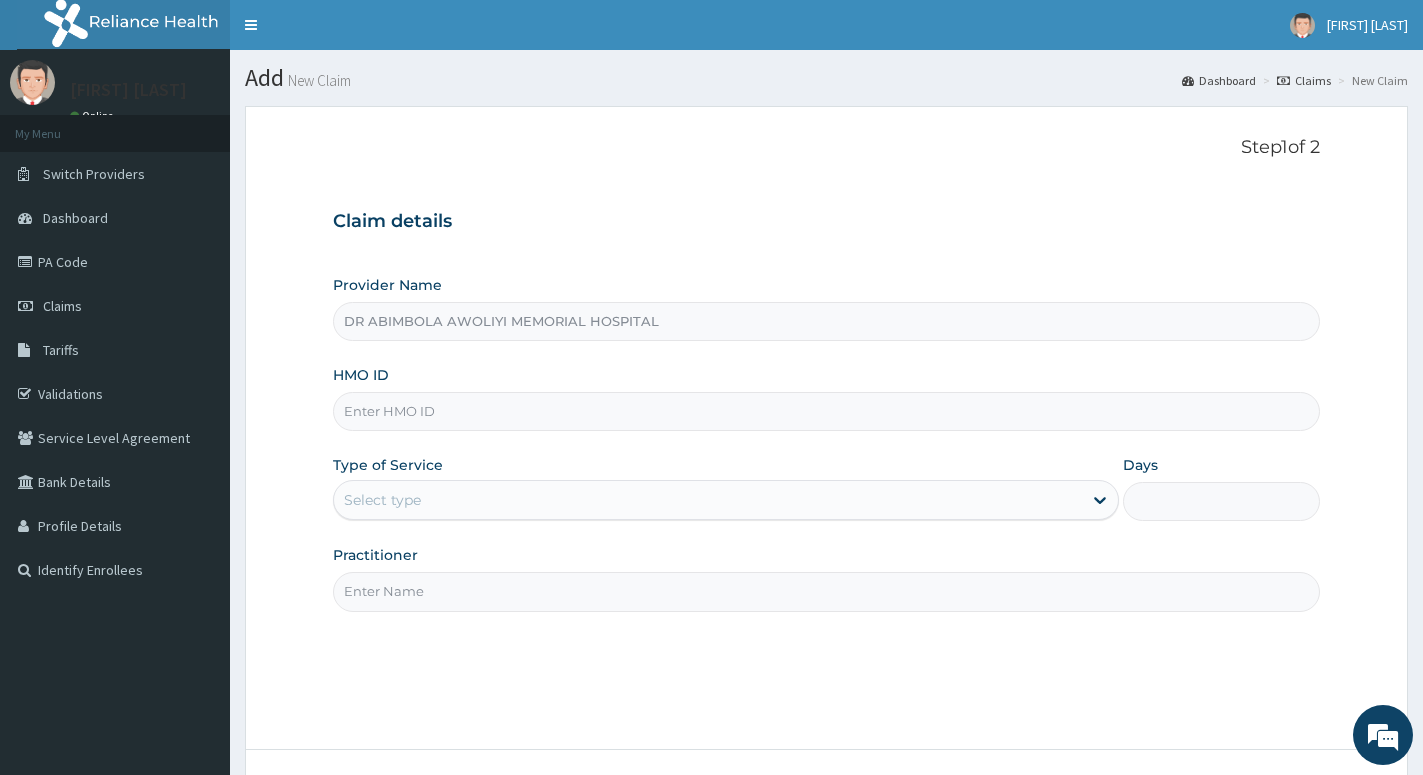 scroll, scrollTop: 0, scrollLeft: 0, axis: both 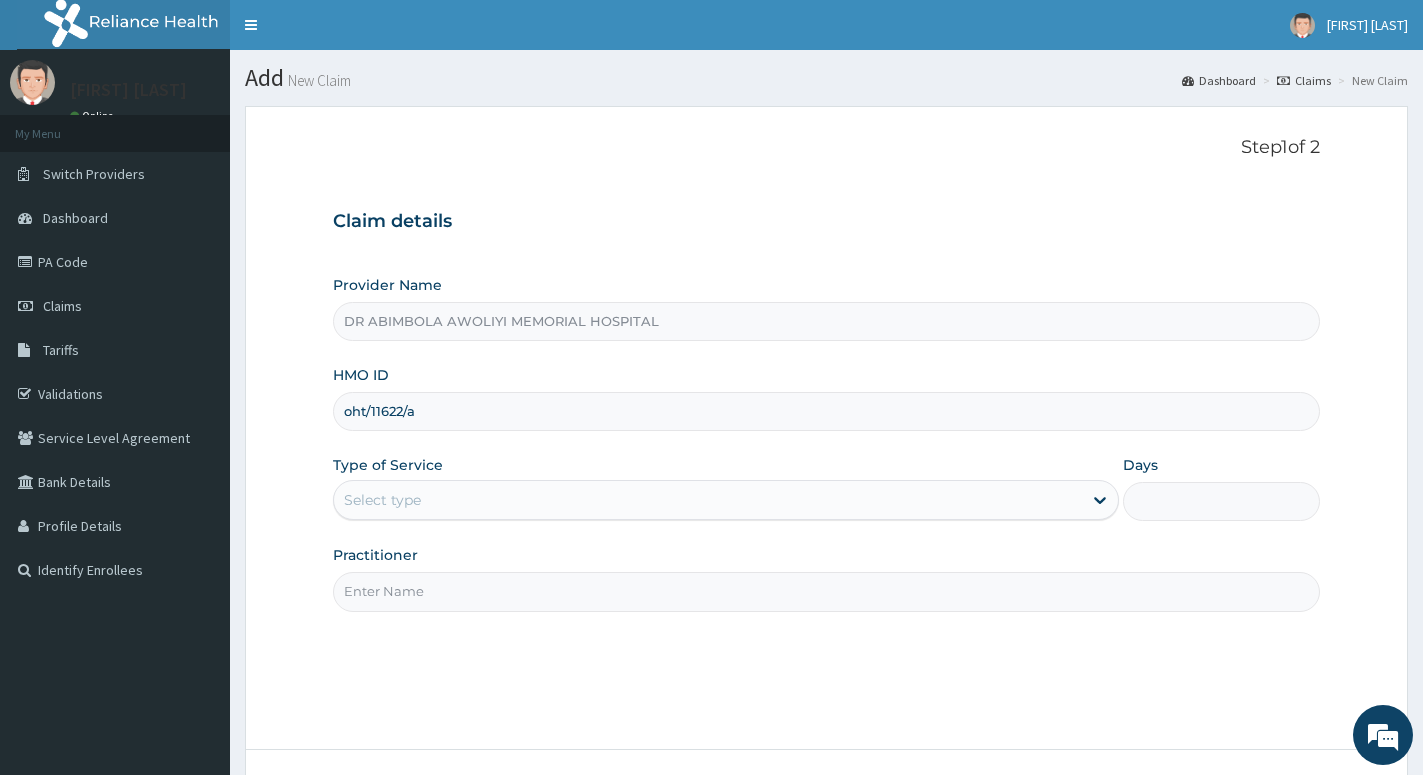 type on "oht/11622/a" 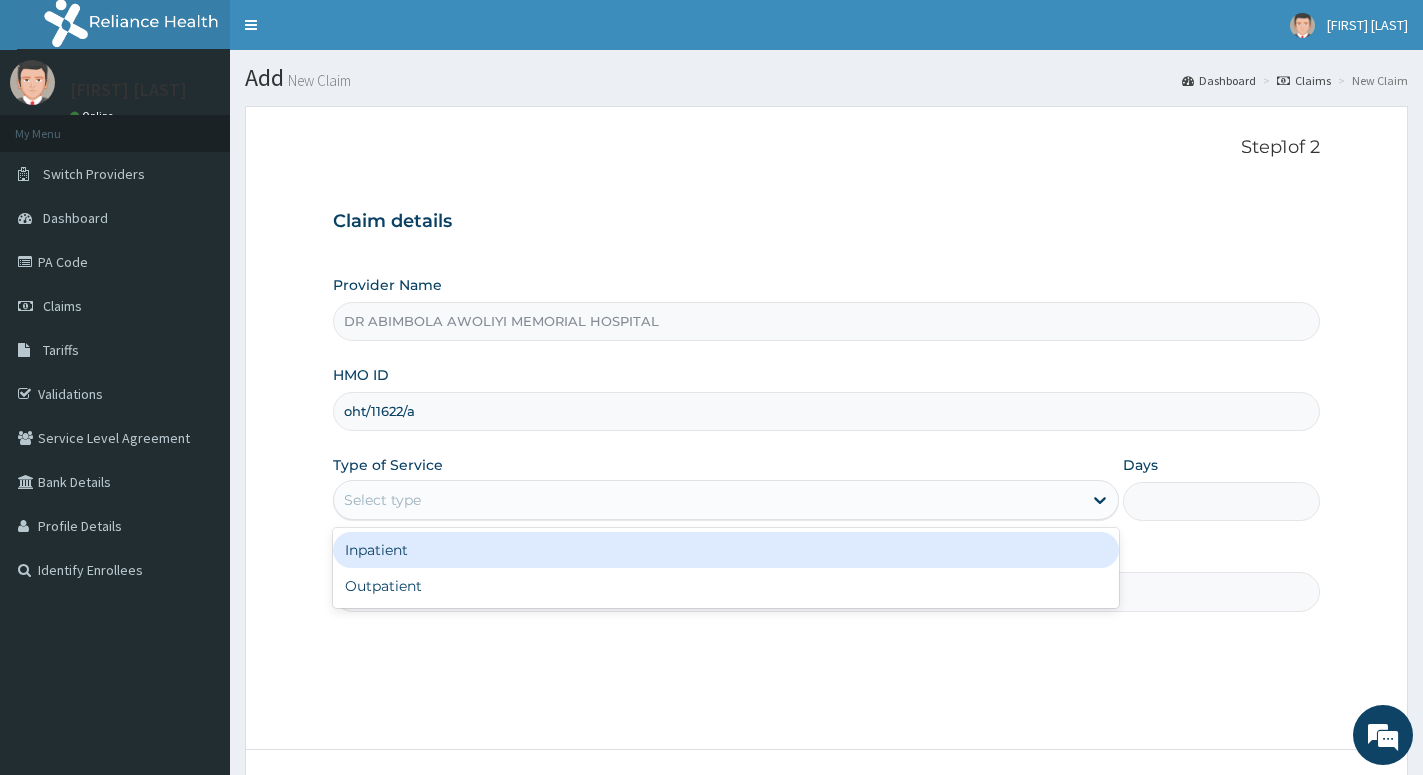 click on "Select type" at bounding box center [708, 500] 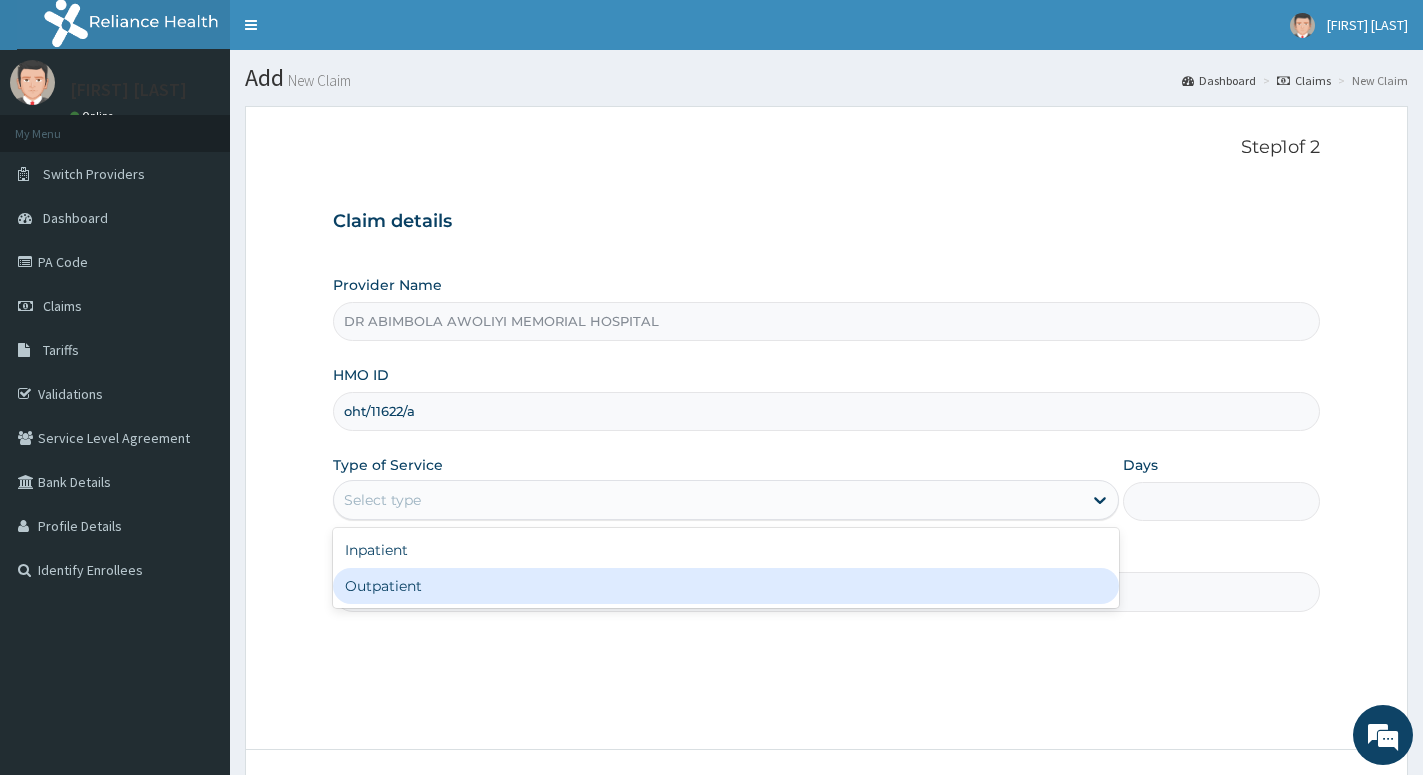 click on "Outpatient" at bounding box center [726, 586] 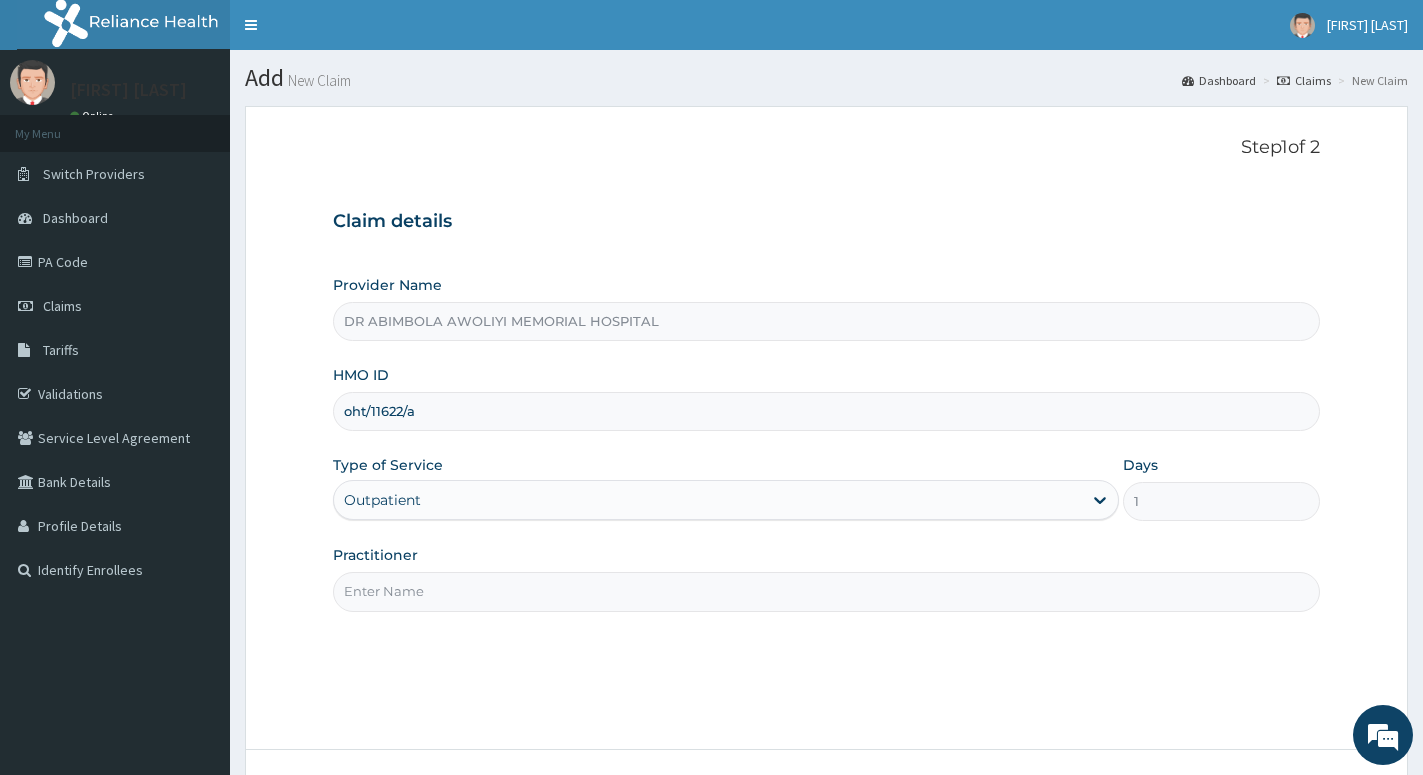 click on "Practitioner" at bounding box center [826, 591] 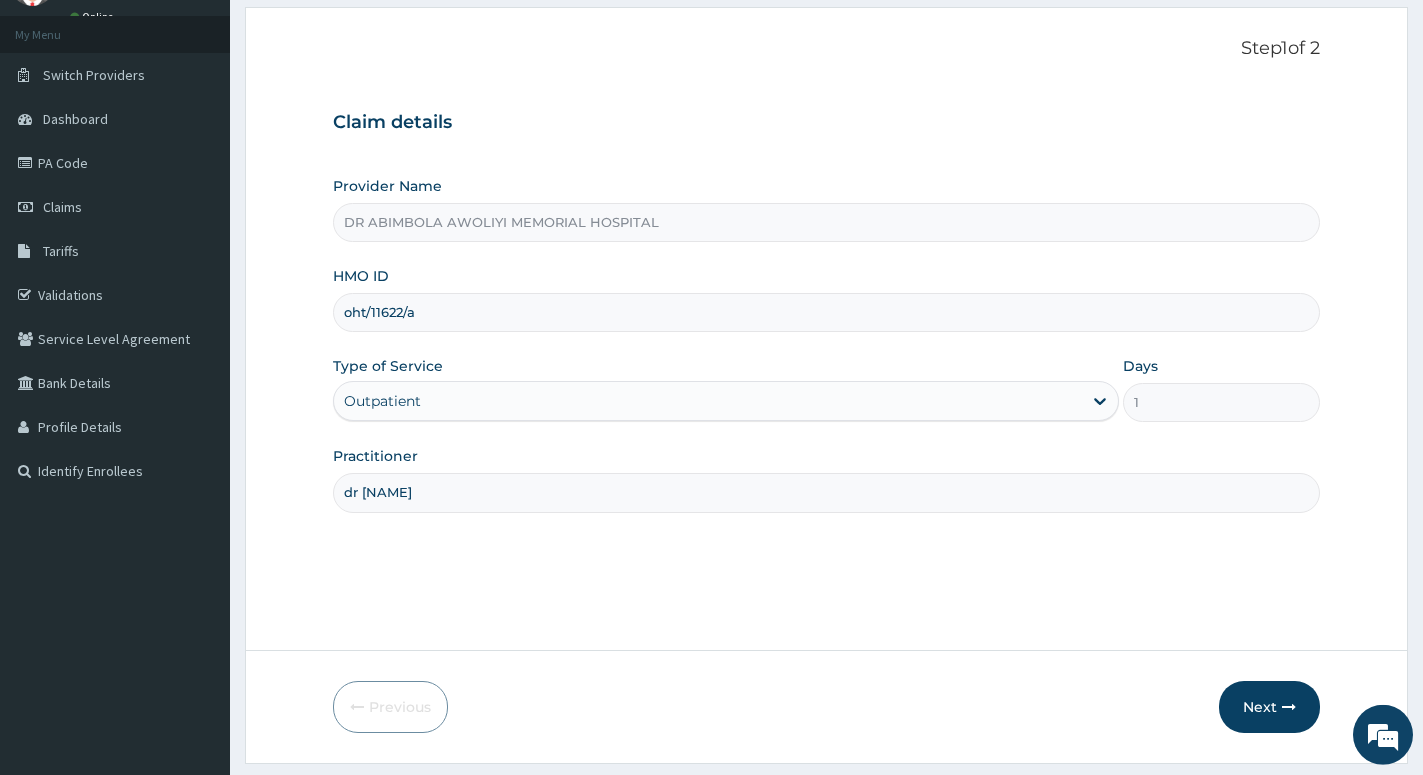 scroll, scrollTop: 154, scrollLeft: 0, axis: vertical 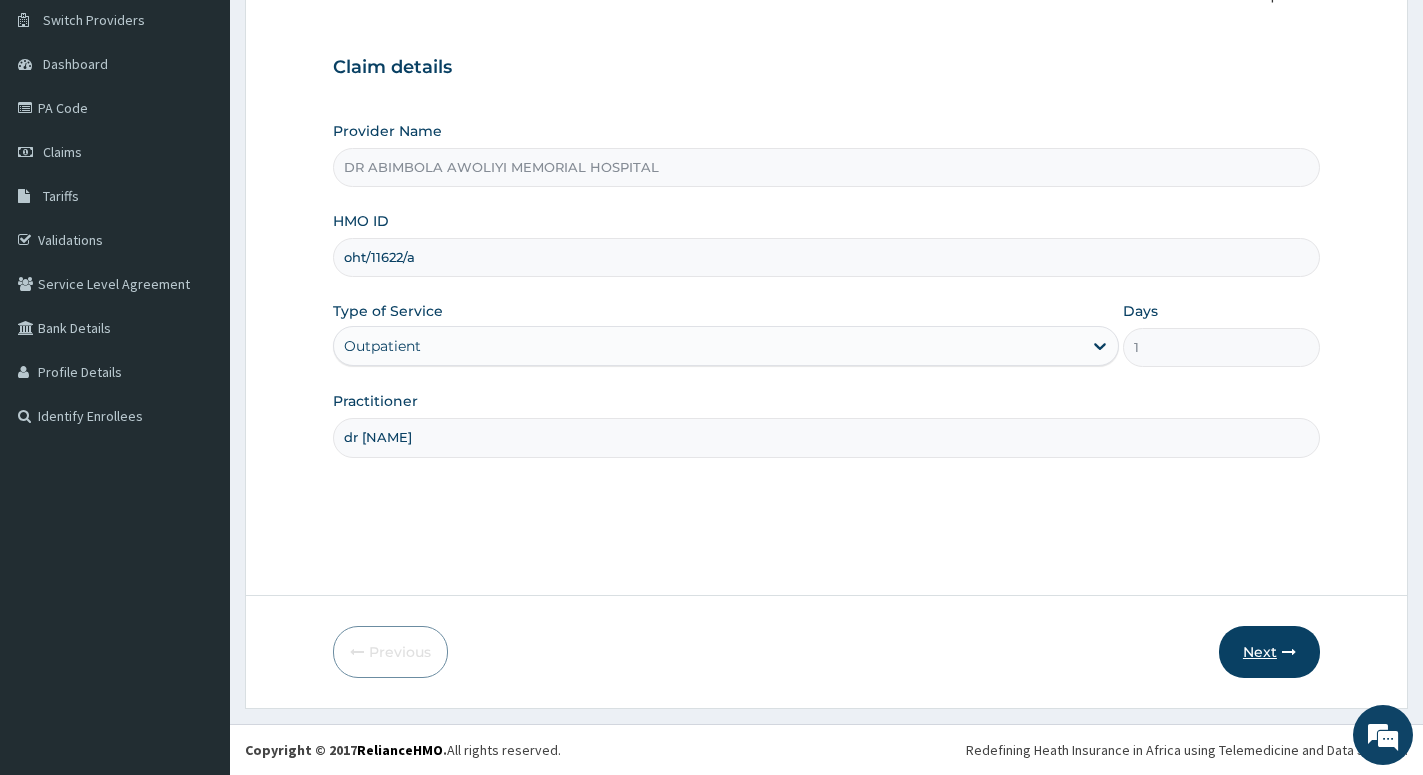 type on "dr daami" 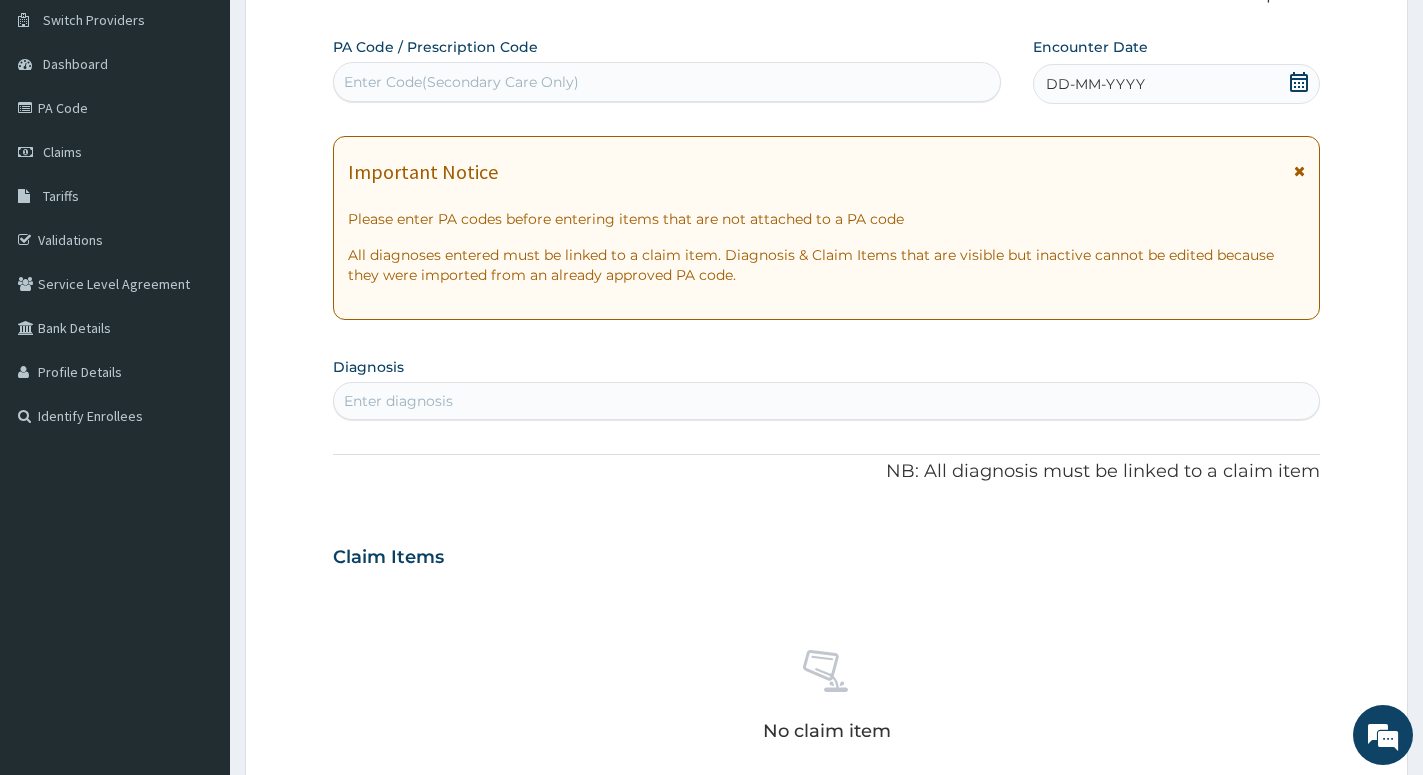click 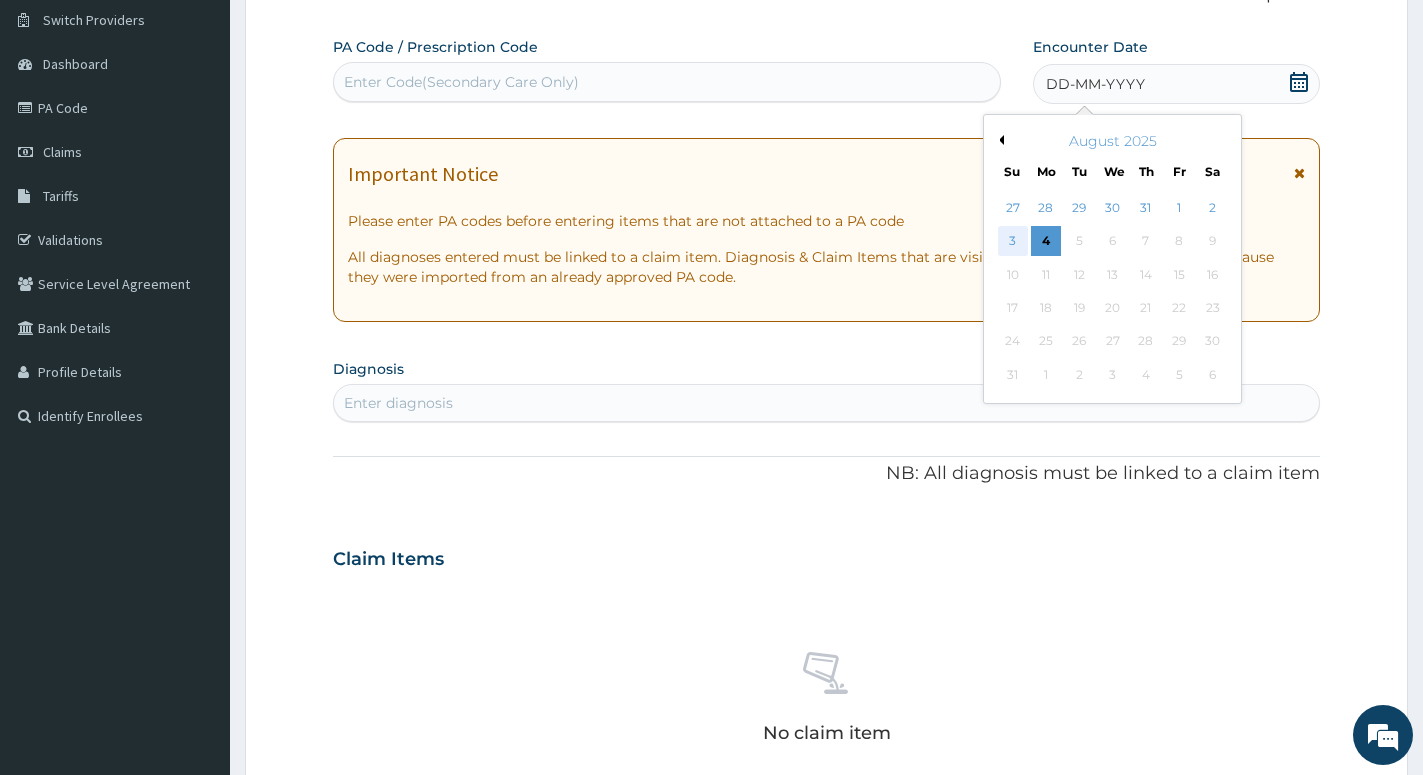 click on "3" at bounding box center (1013, 242) 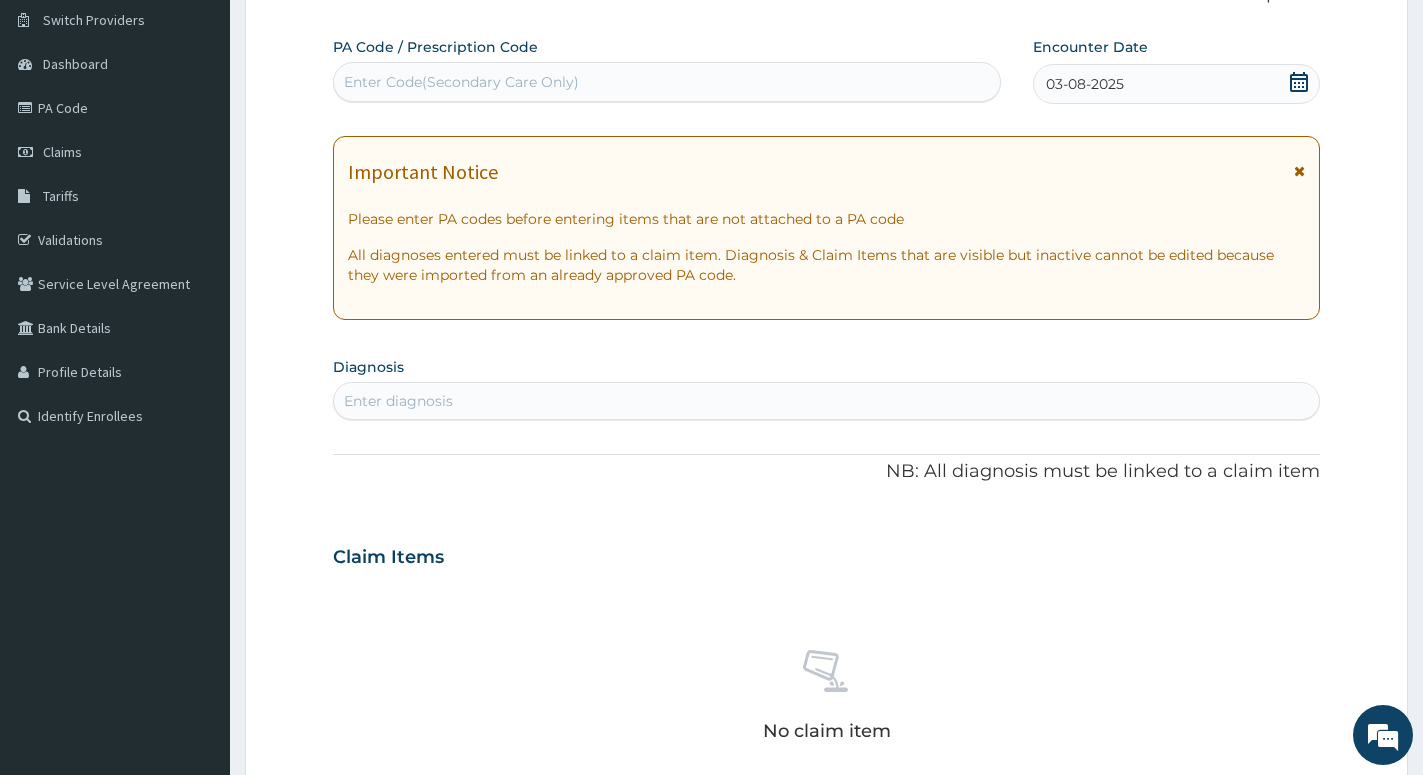 click on "Enter diagnosis" at bounding box center [826, 401] 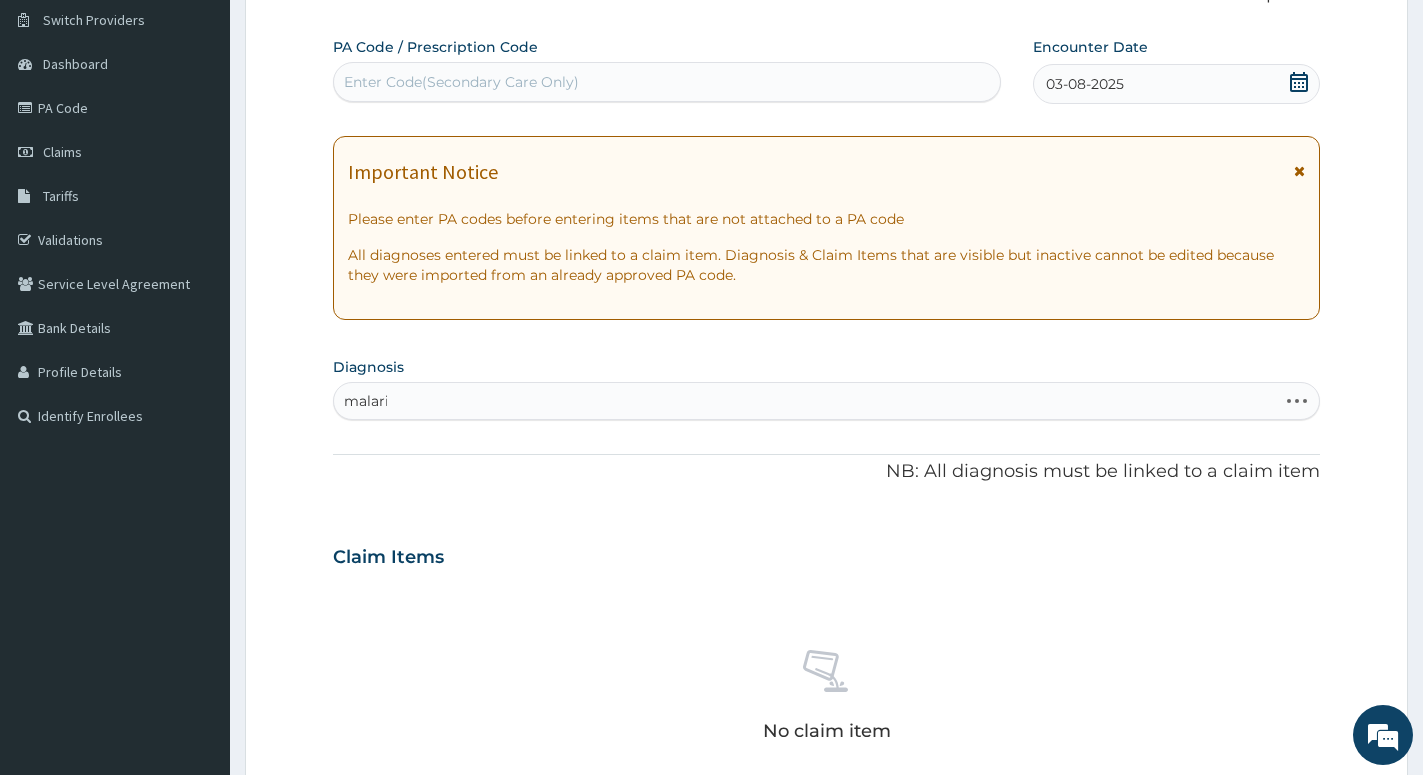 type on "malaria" 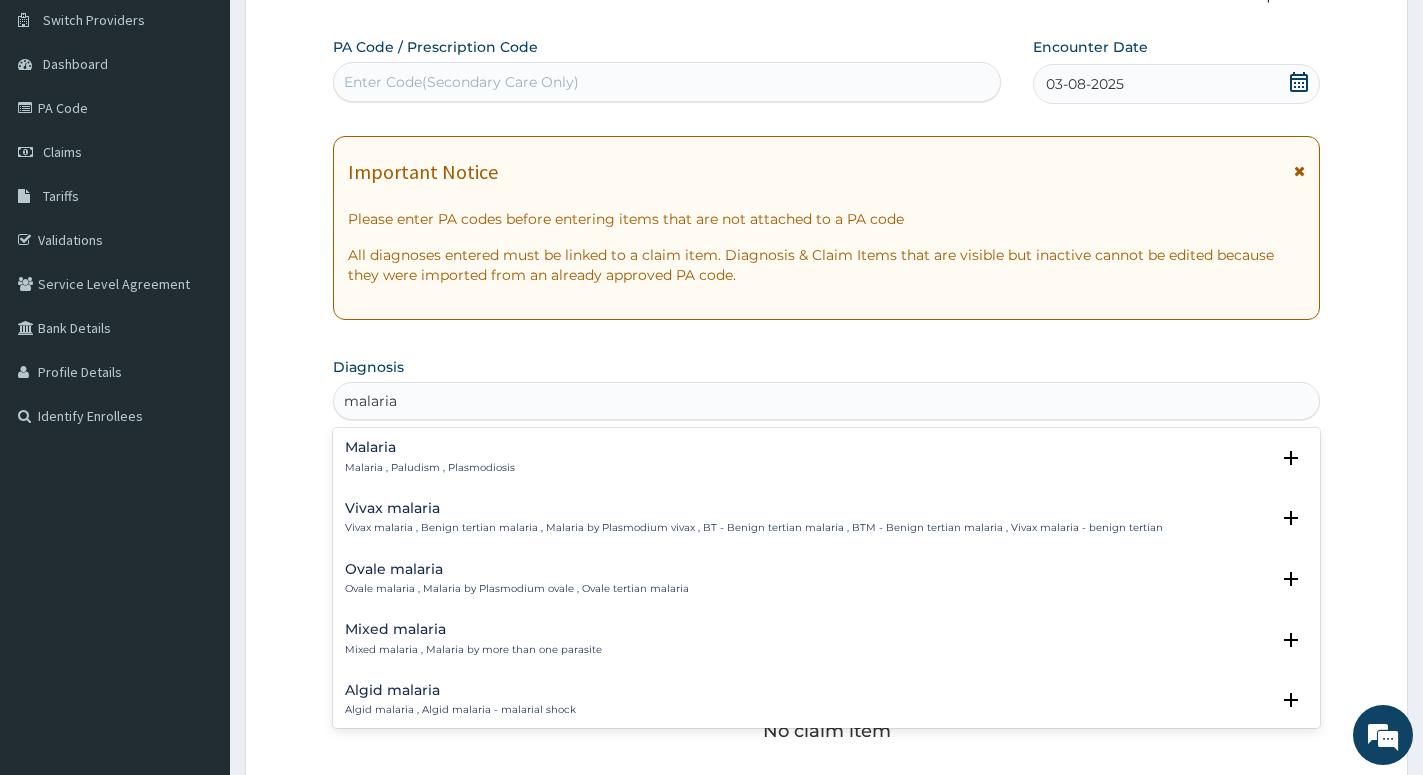click on "Malaria , Paludism , Plasmodiosis" at bounding box center (430, 468) 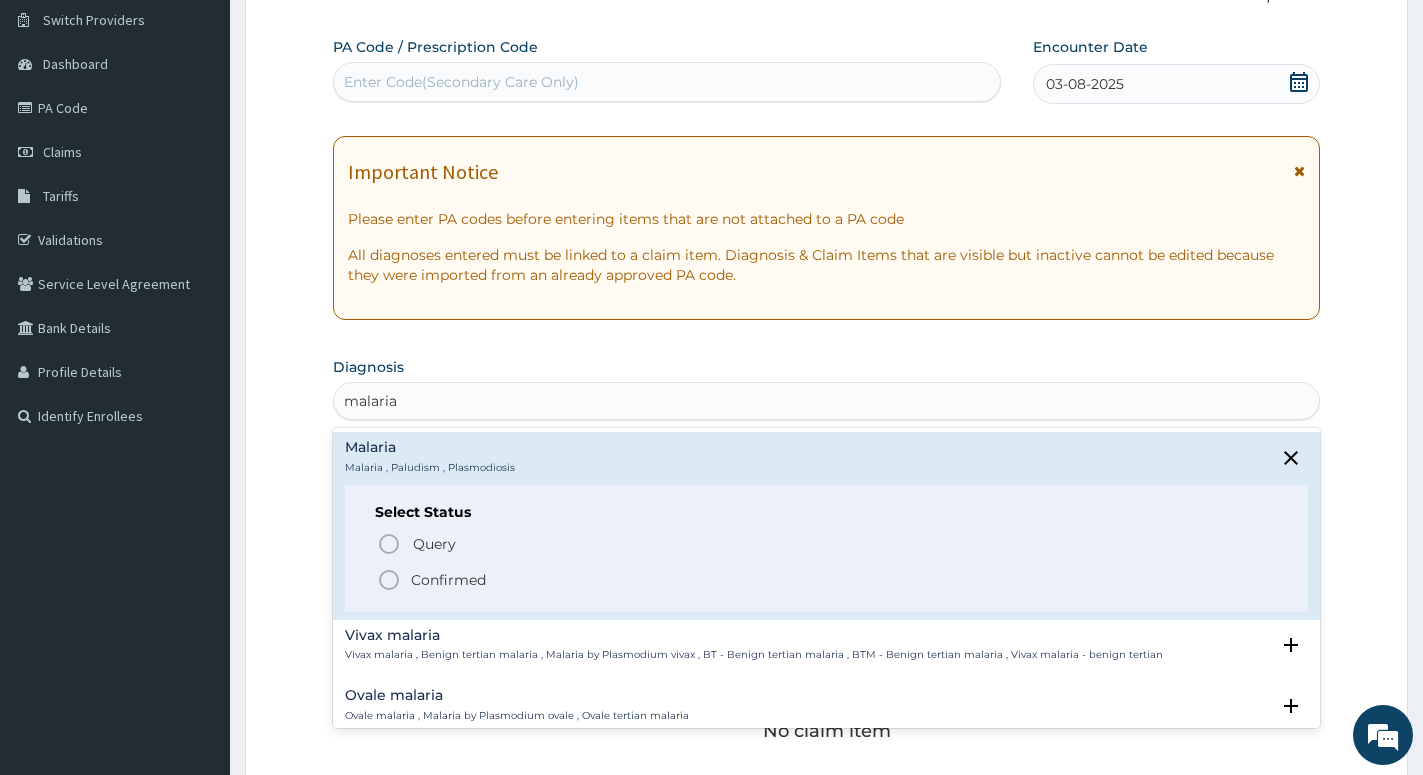 click 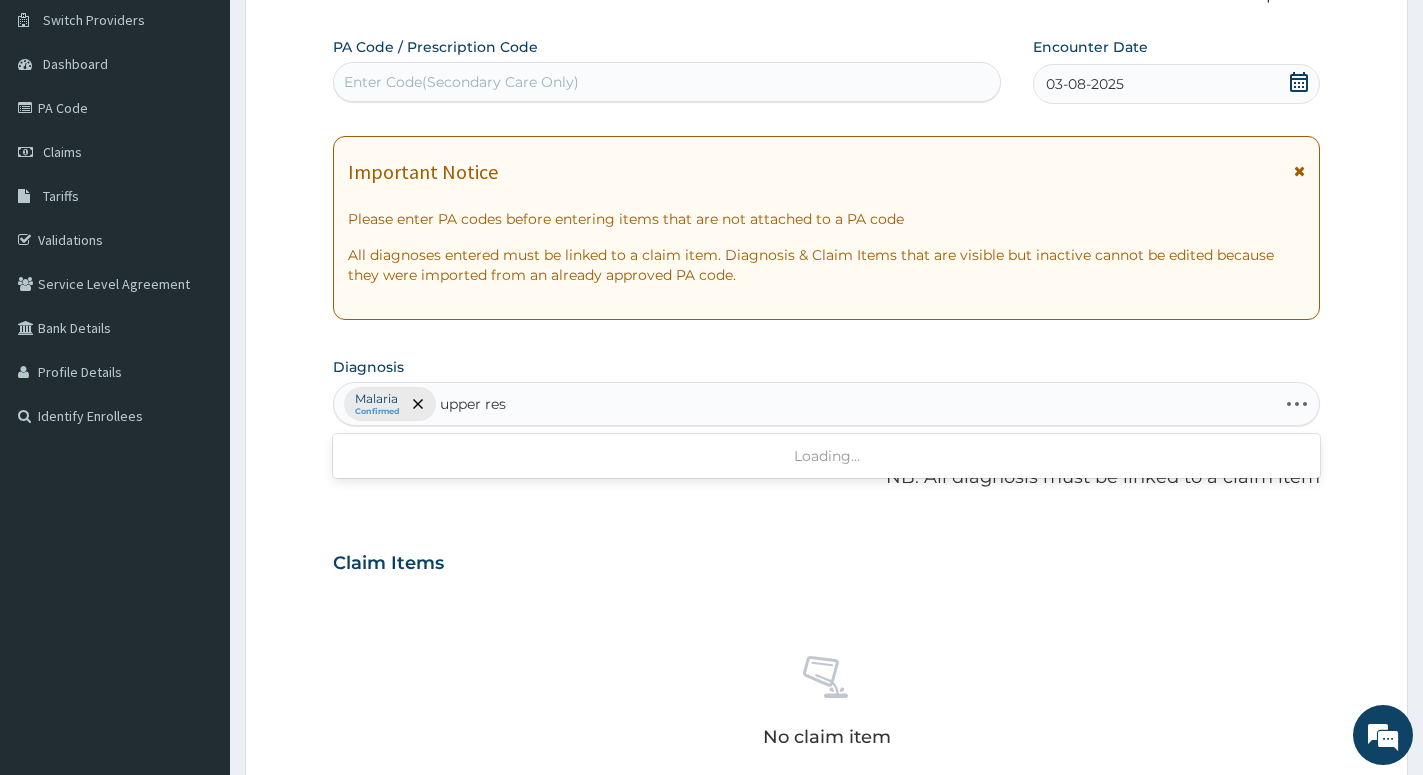 type on "upper resp" 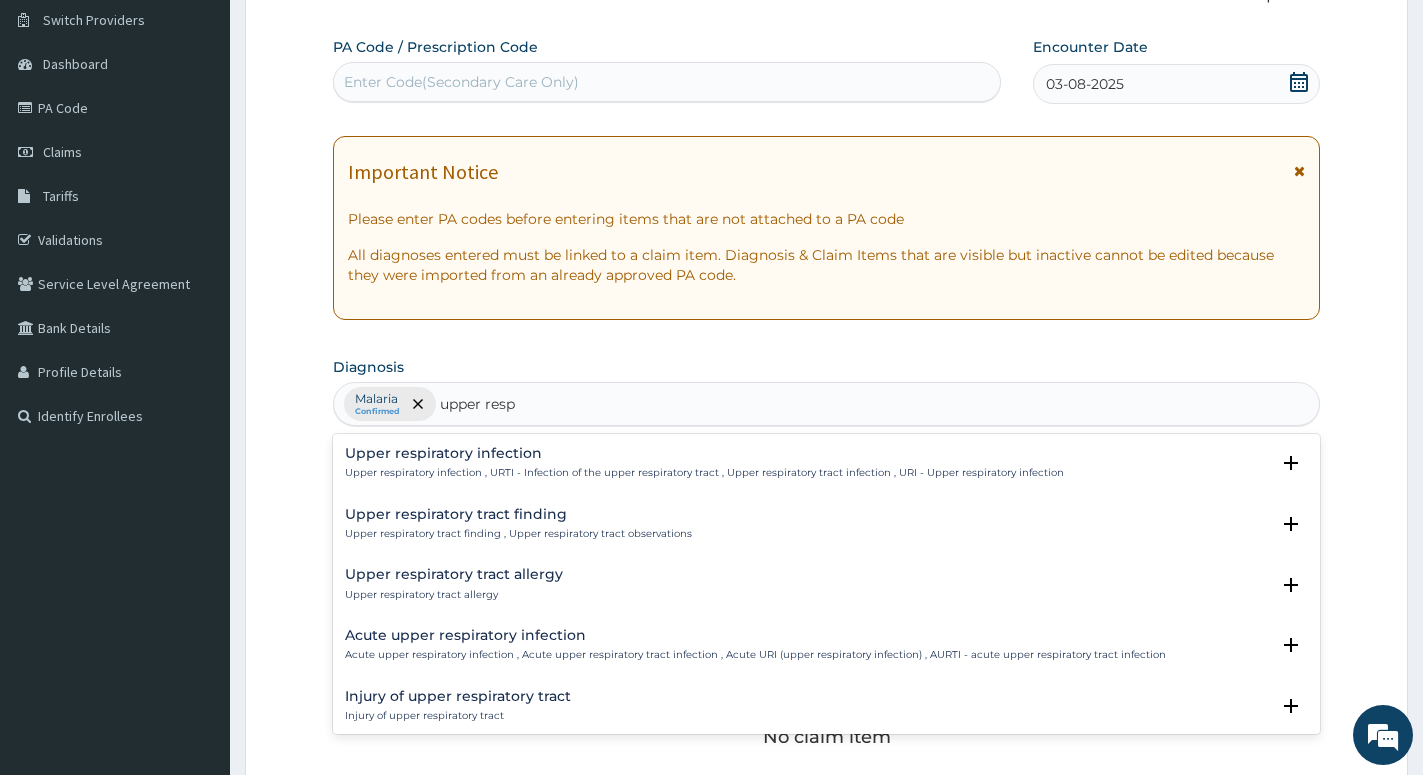 click on "Acute upper respiratory infection , Acute upper respiratory tract infection , Acute URI (upper respiratory infection) , AURTI - acute upper respiratory tract infection" at bounding box center [755, 655] 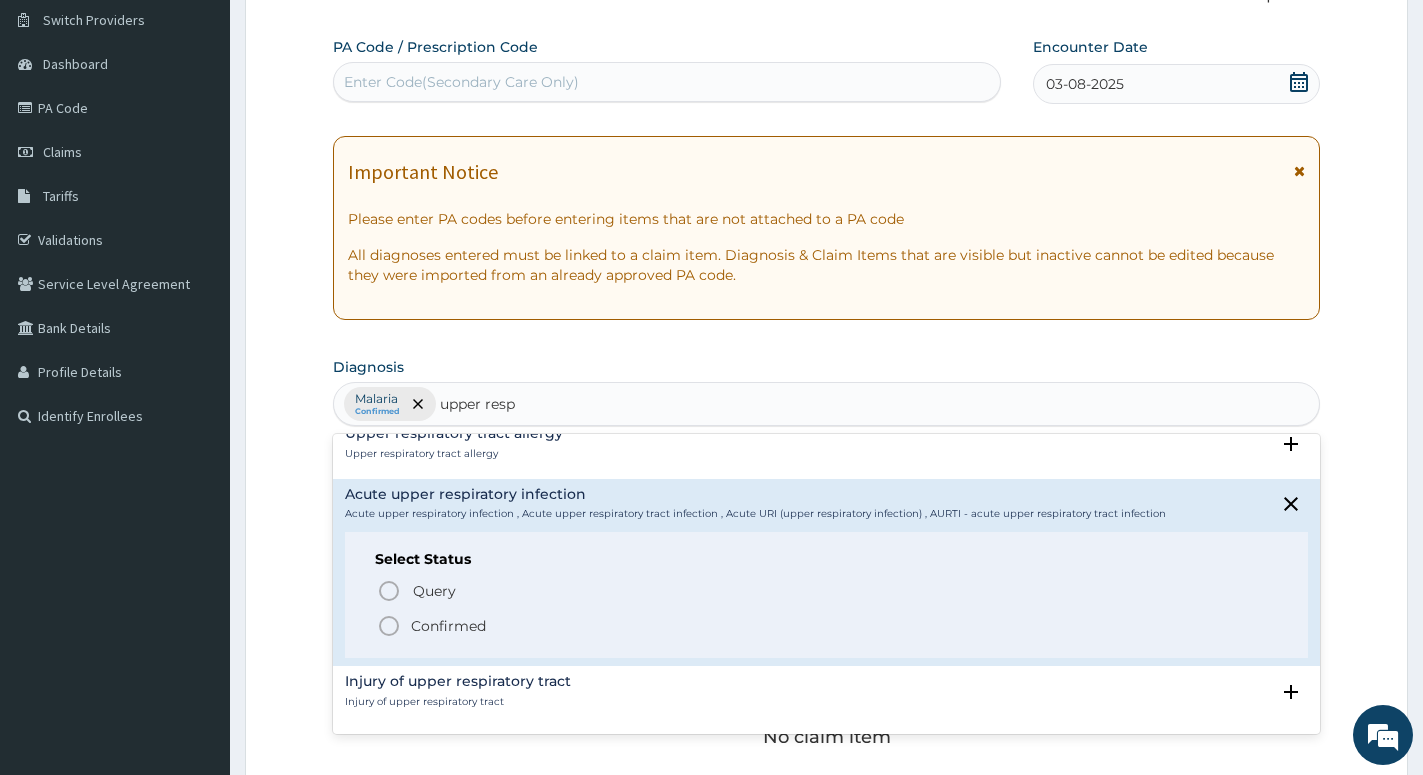 scroll, scrollTop: 216, scrollLeft: 0, axis: vertical 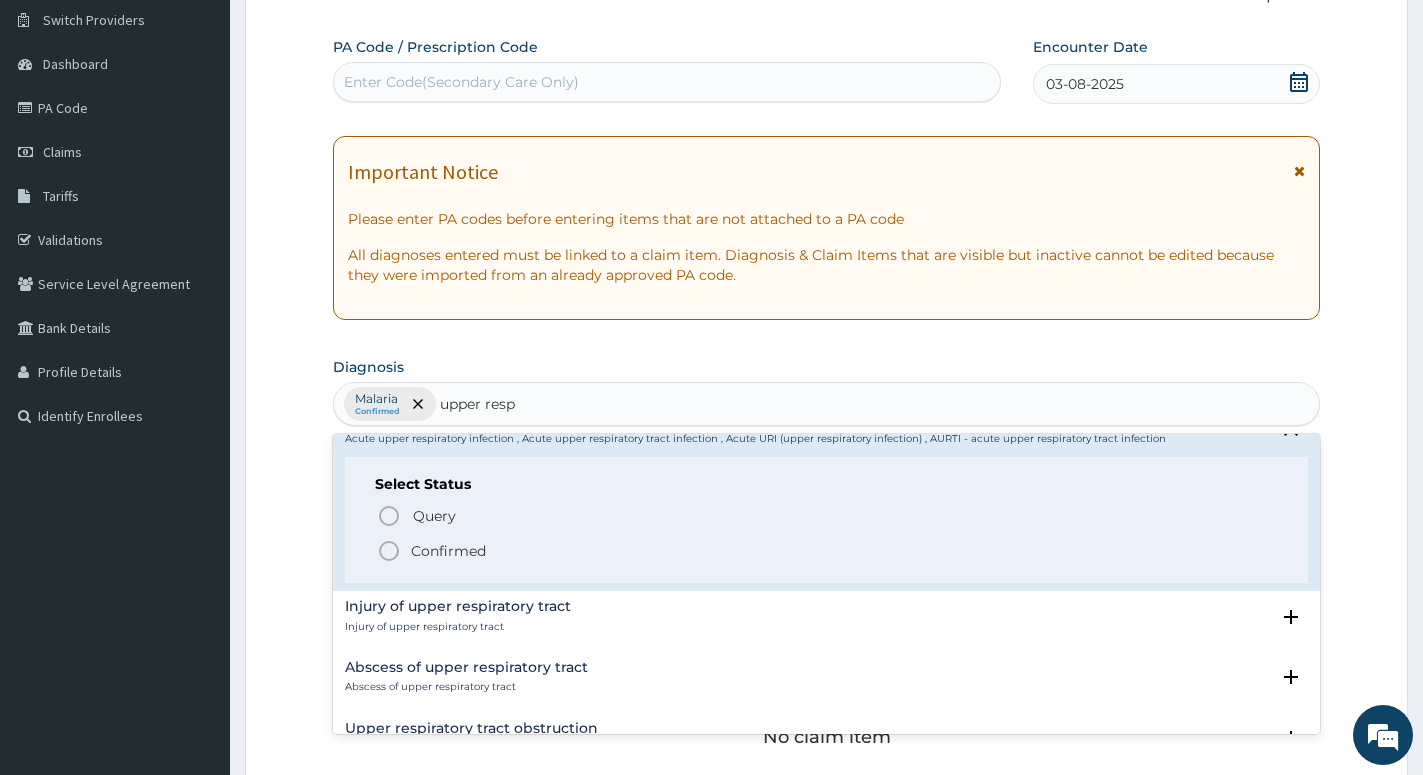 click on "Confirmed" at bounding box center [448, 551] 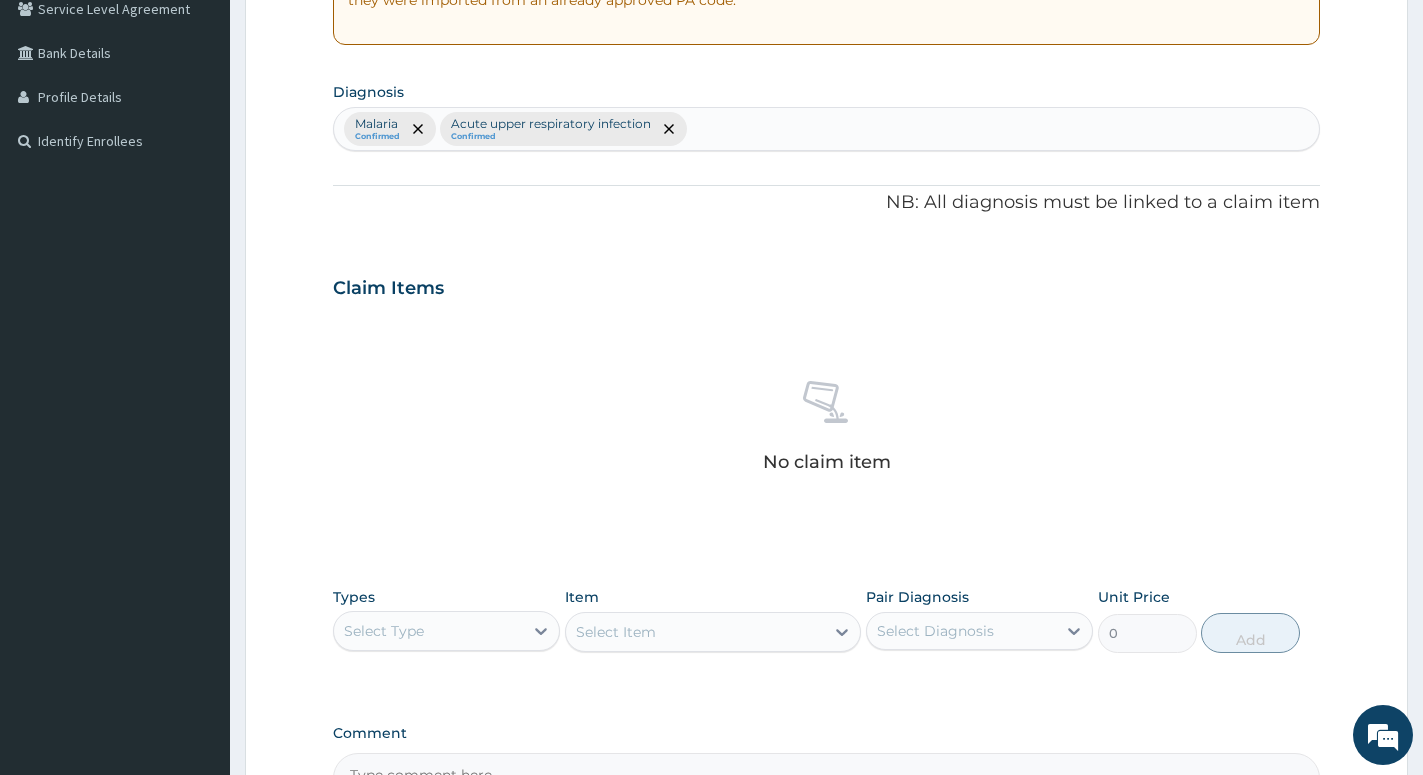 scroll, scrollTop: 562, scrollLeft: 0, axis: vertical 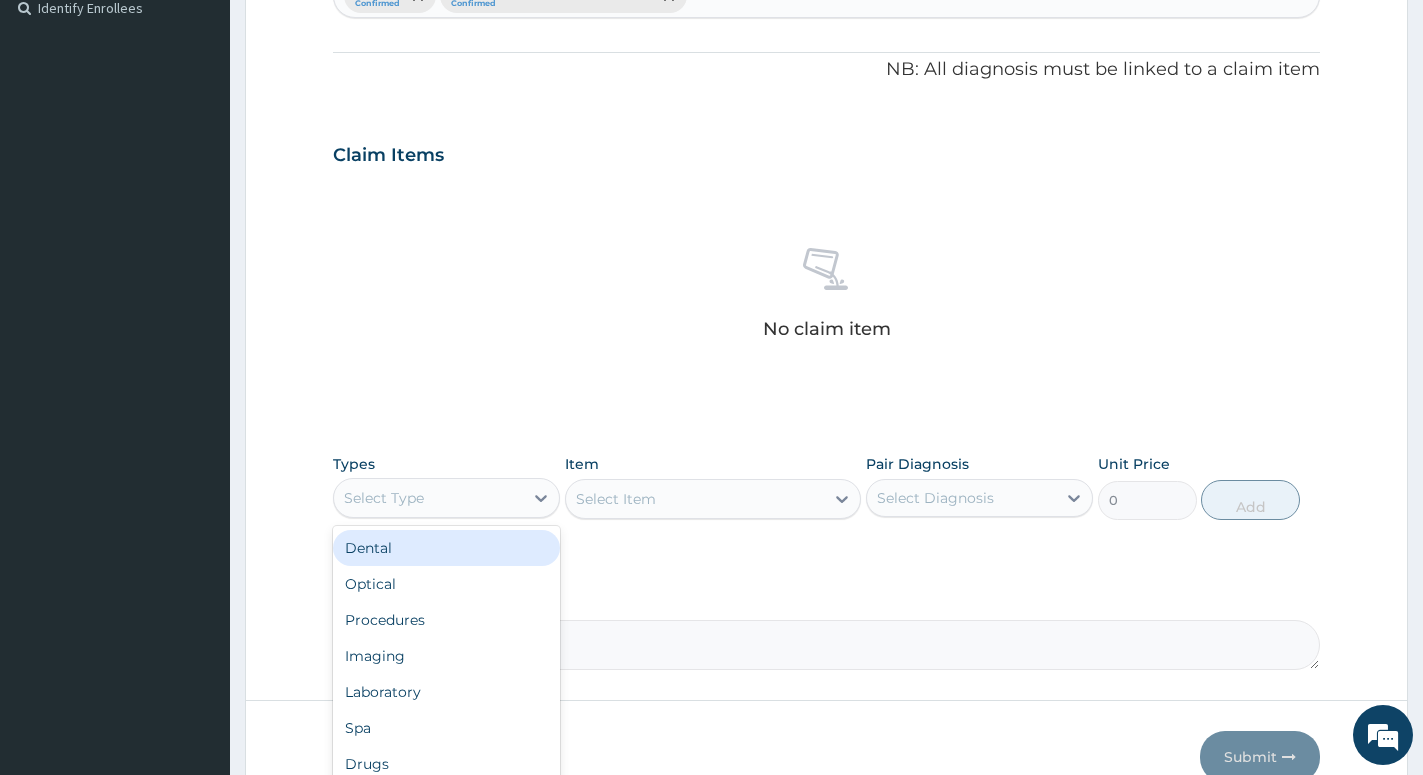 click on "Select Type" at bounding box center [384, 498] 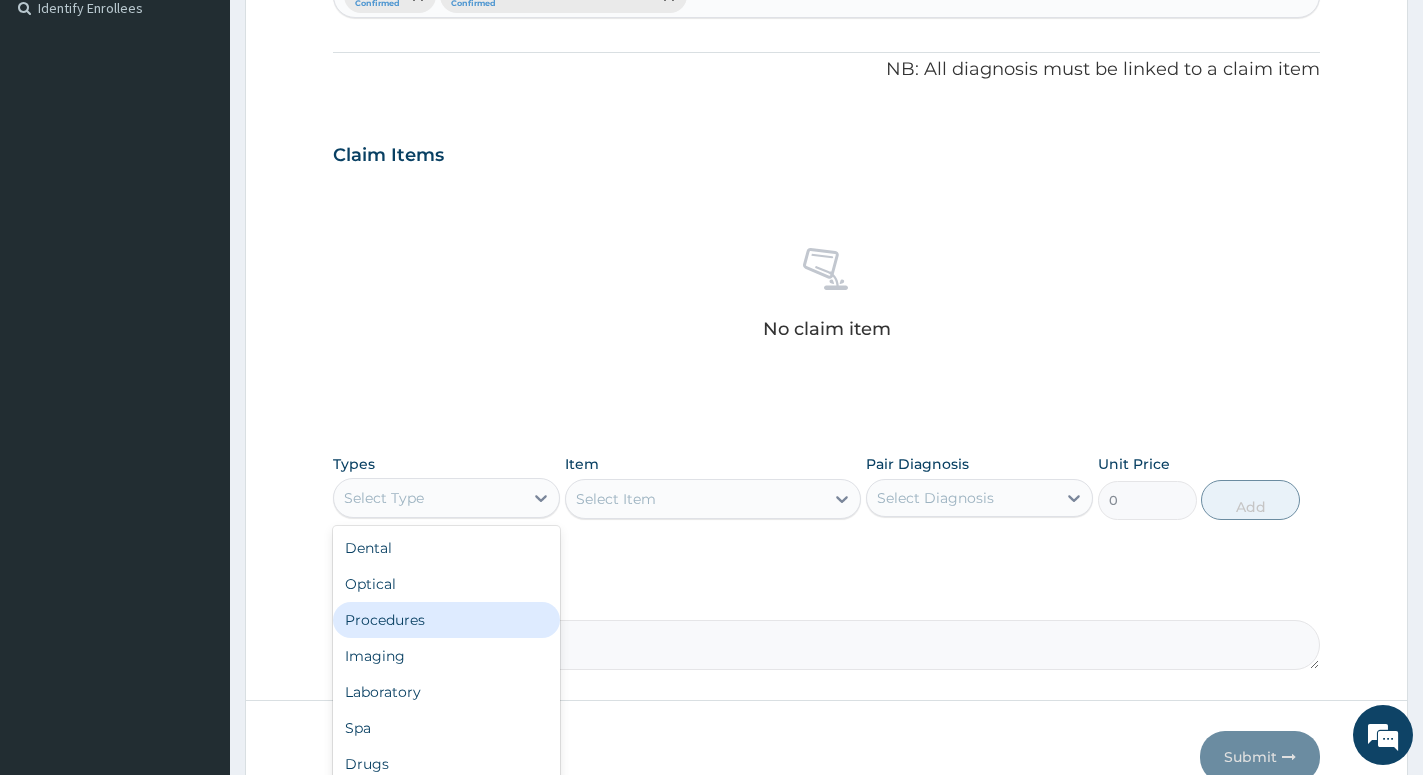 drag, startPoint x: 404, startPoint y: 683, endPoint x: 405, endPoint y: 624, distance: 59.008472 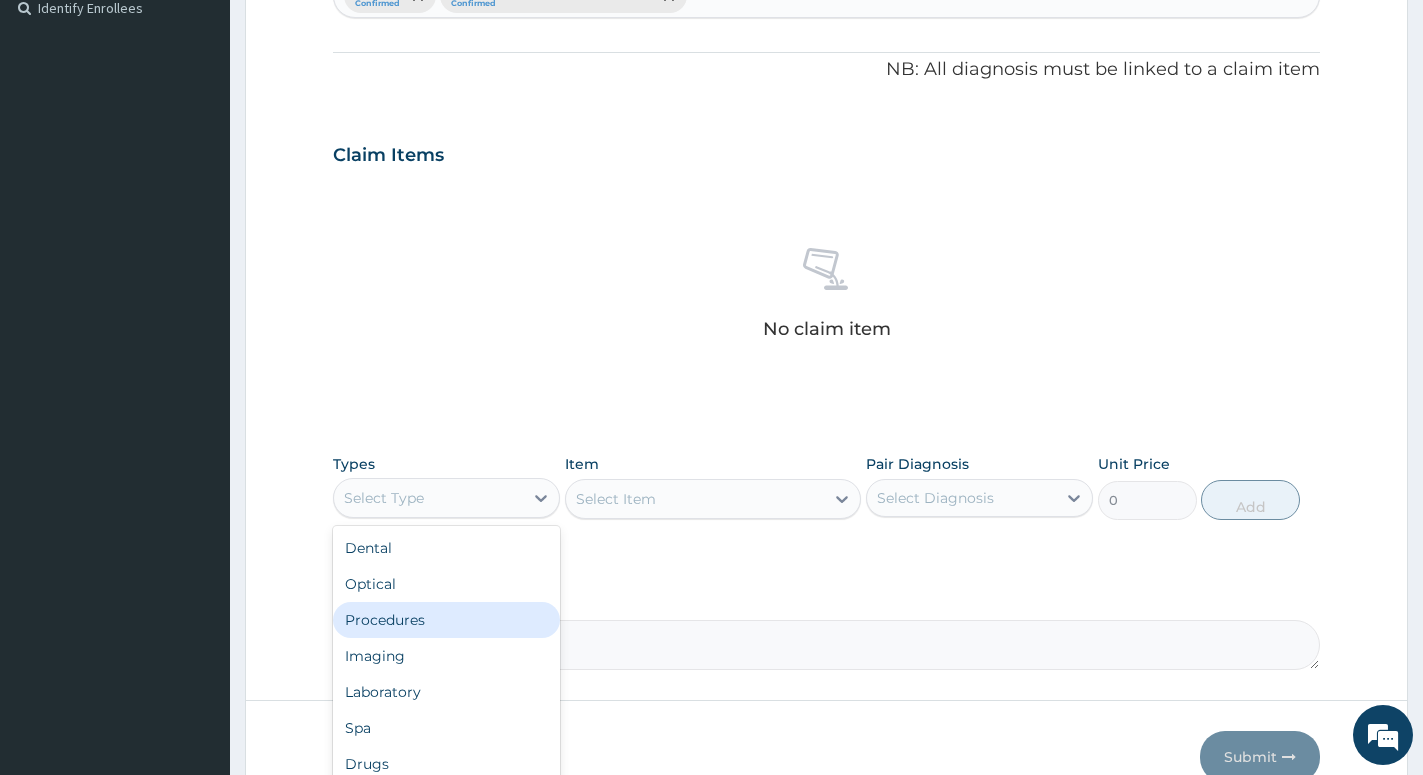 click on "Dental Optical Procedures Imaging Laboratory Spa Drugs Immunizations Others Gym" at bounding box center (446, 676) 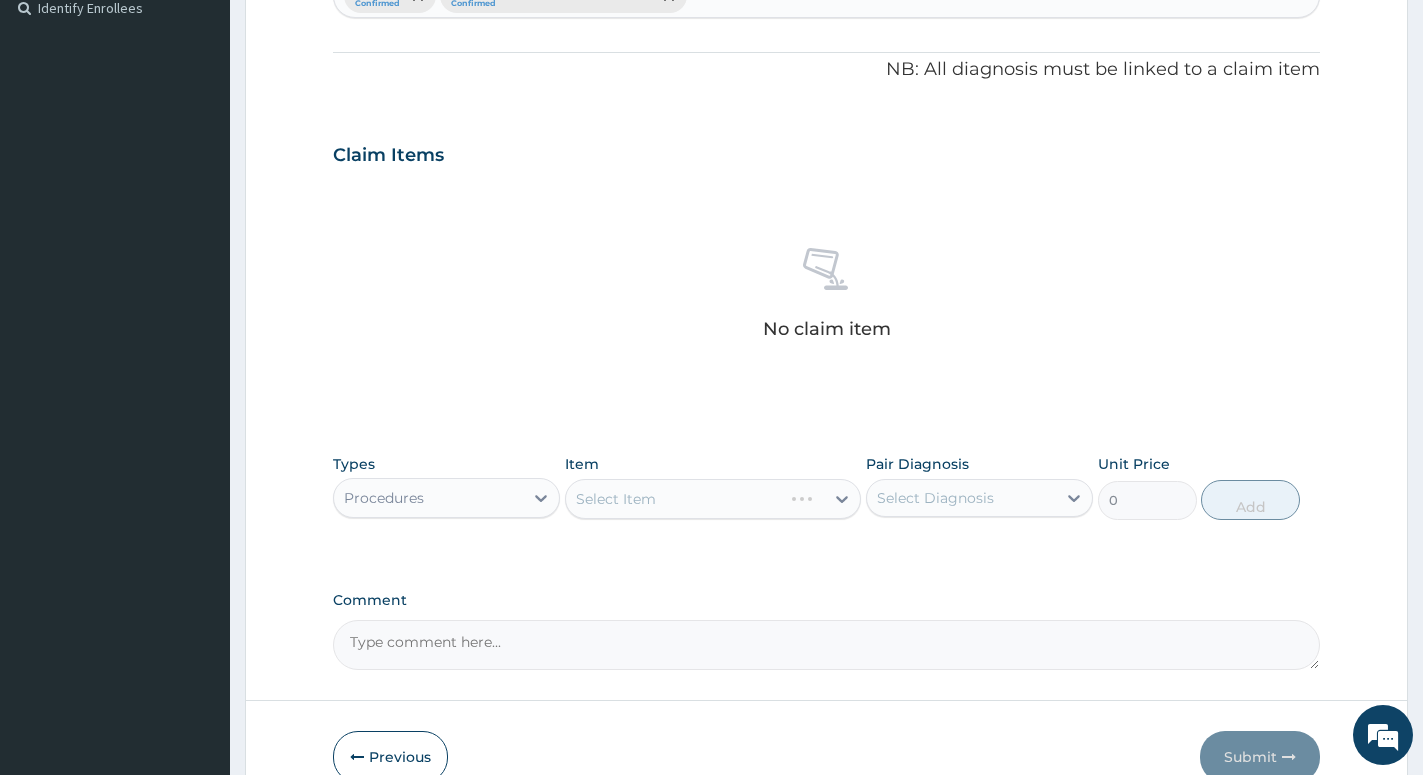 click on "Select Item" at bounding box center [713, 499] 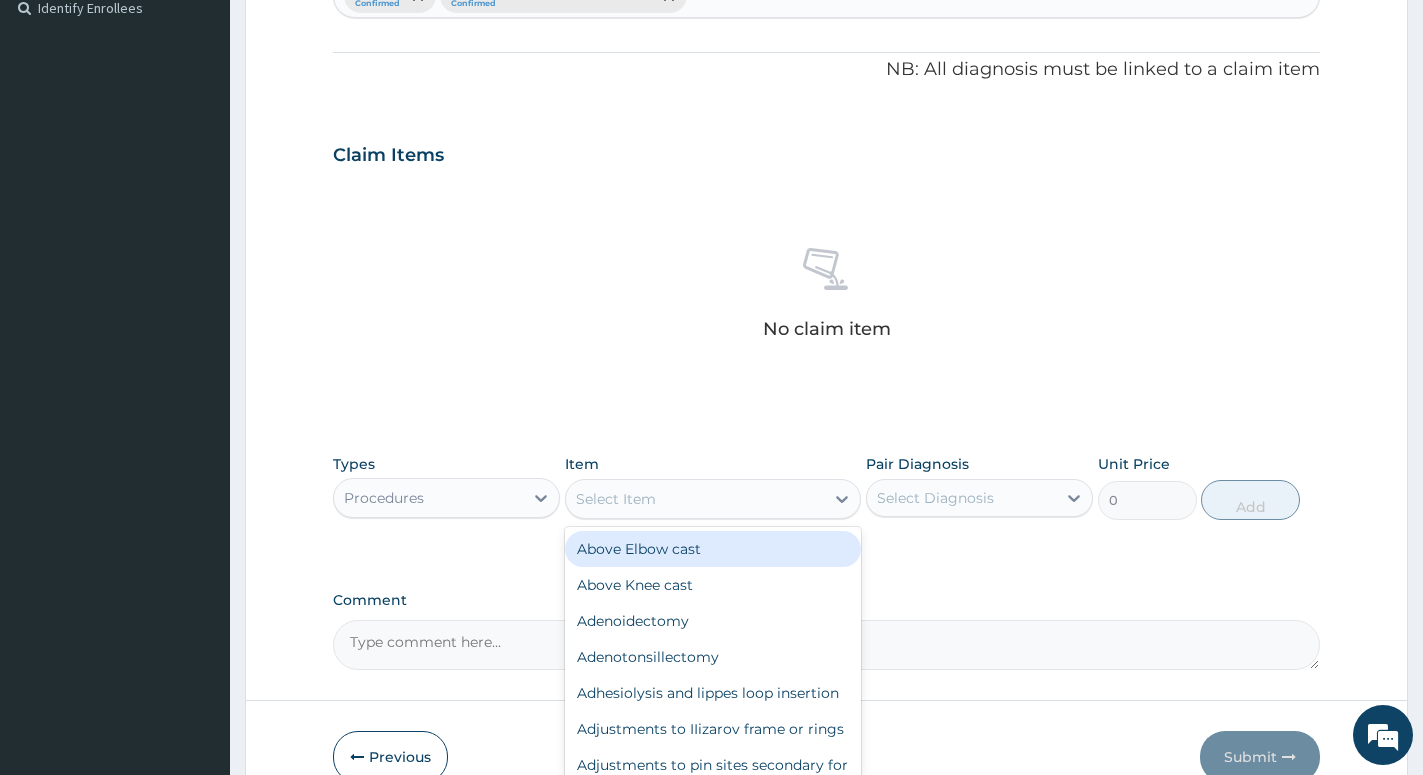 click on "Select Item" at bounding box center [616, 499] 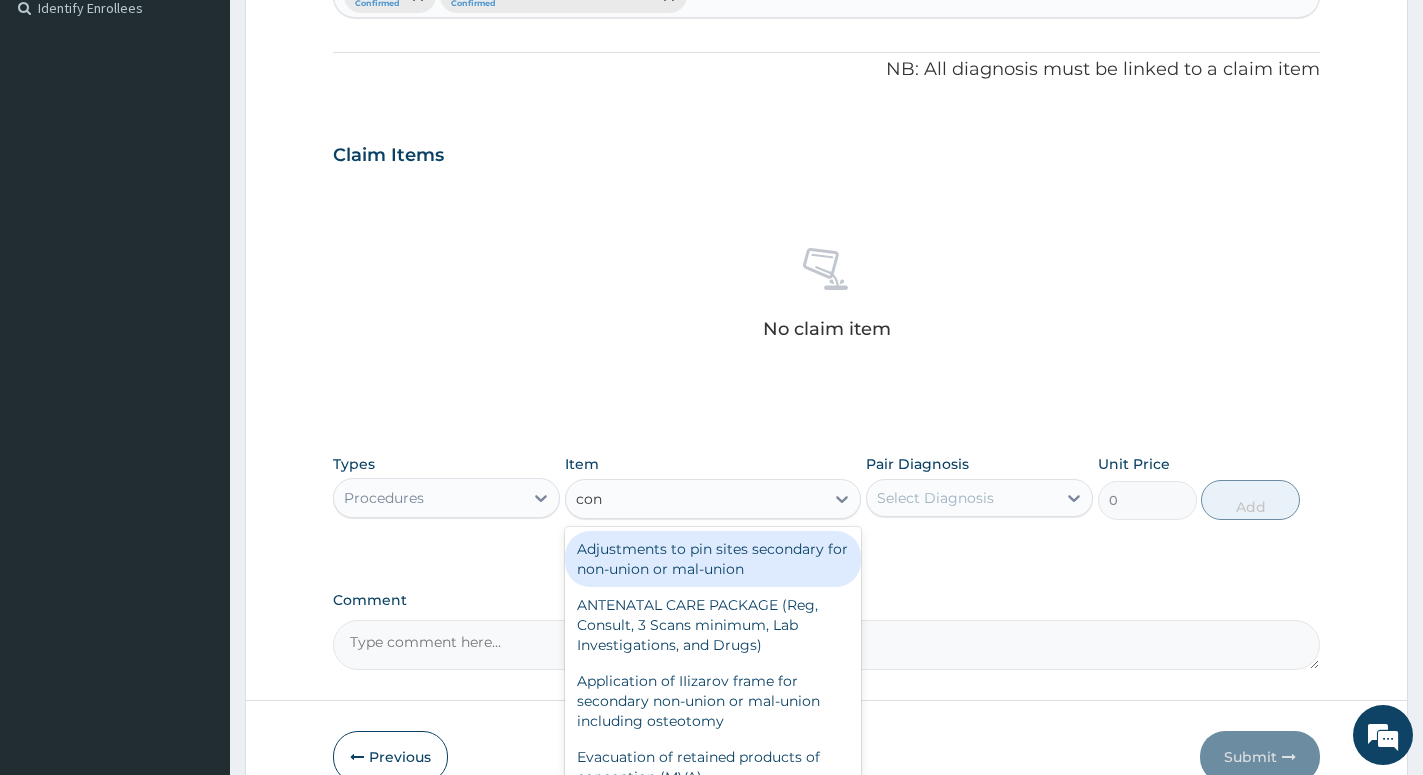 type on "cons" 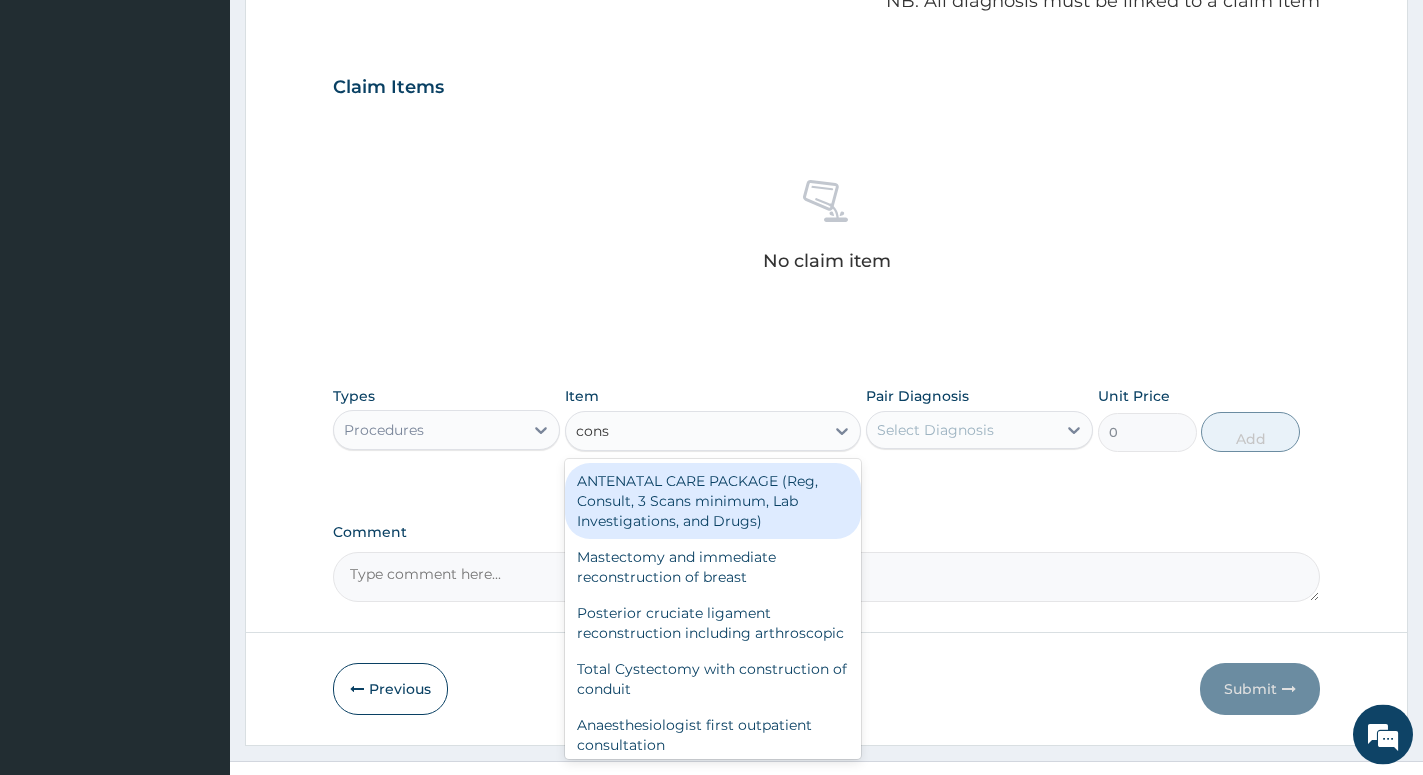 scroll, scrollTop: 667, scrollLeft: 0, axis: vertical 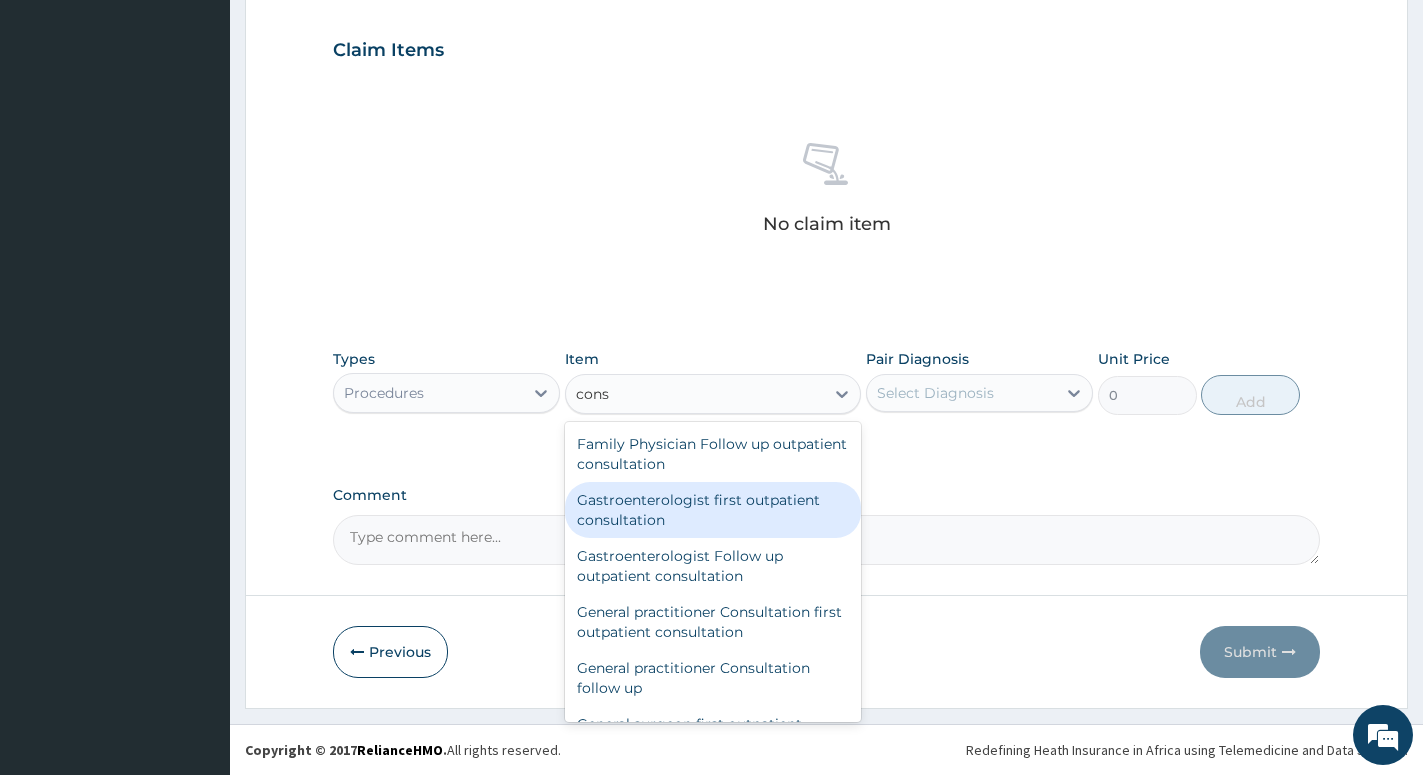 click on "Gastroenterologist first outpatient consultation" at bounding box center [713, 510] 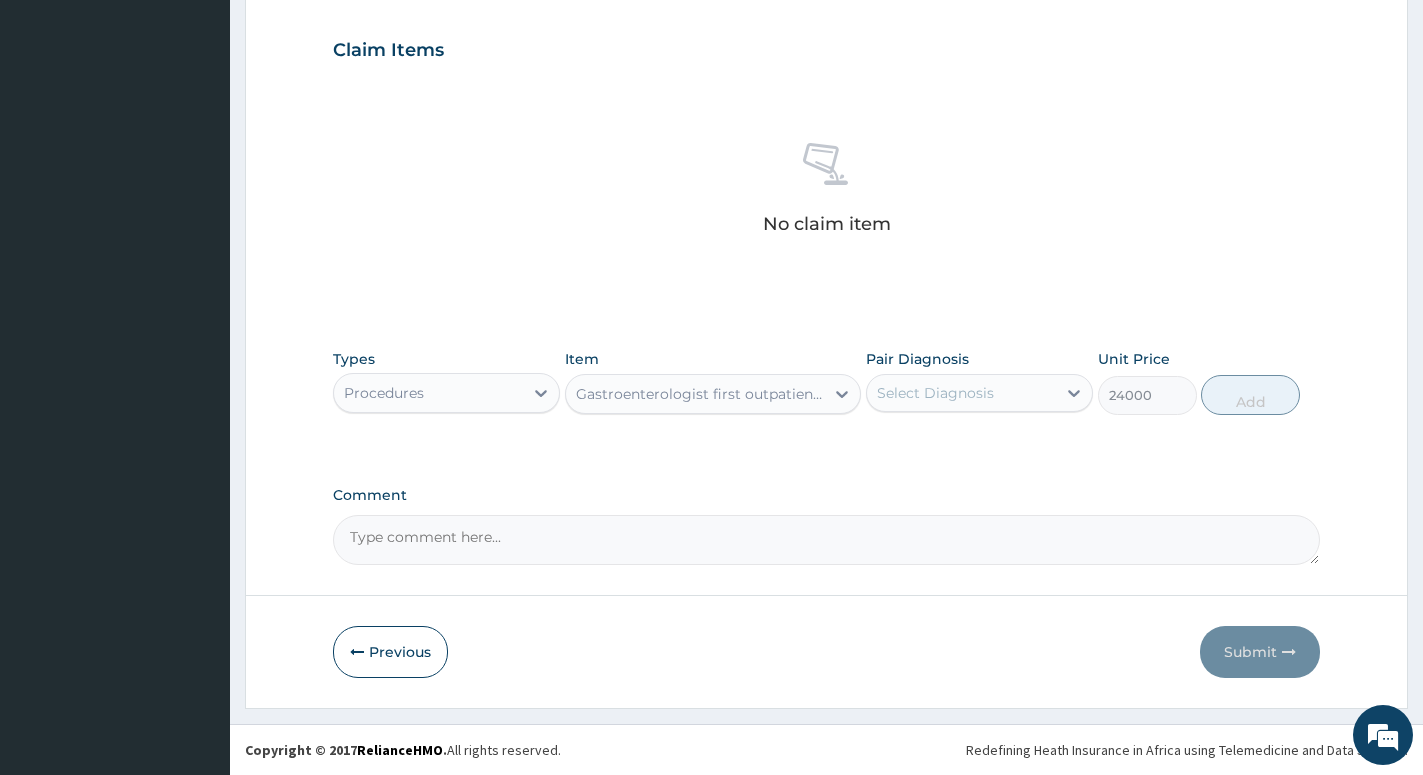 click on "Gastroenterologist first outpatient consultation" at bounding box center [695, 394] 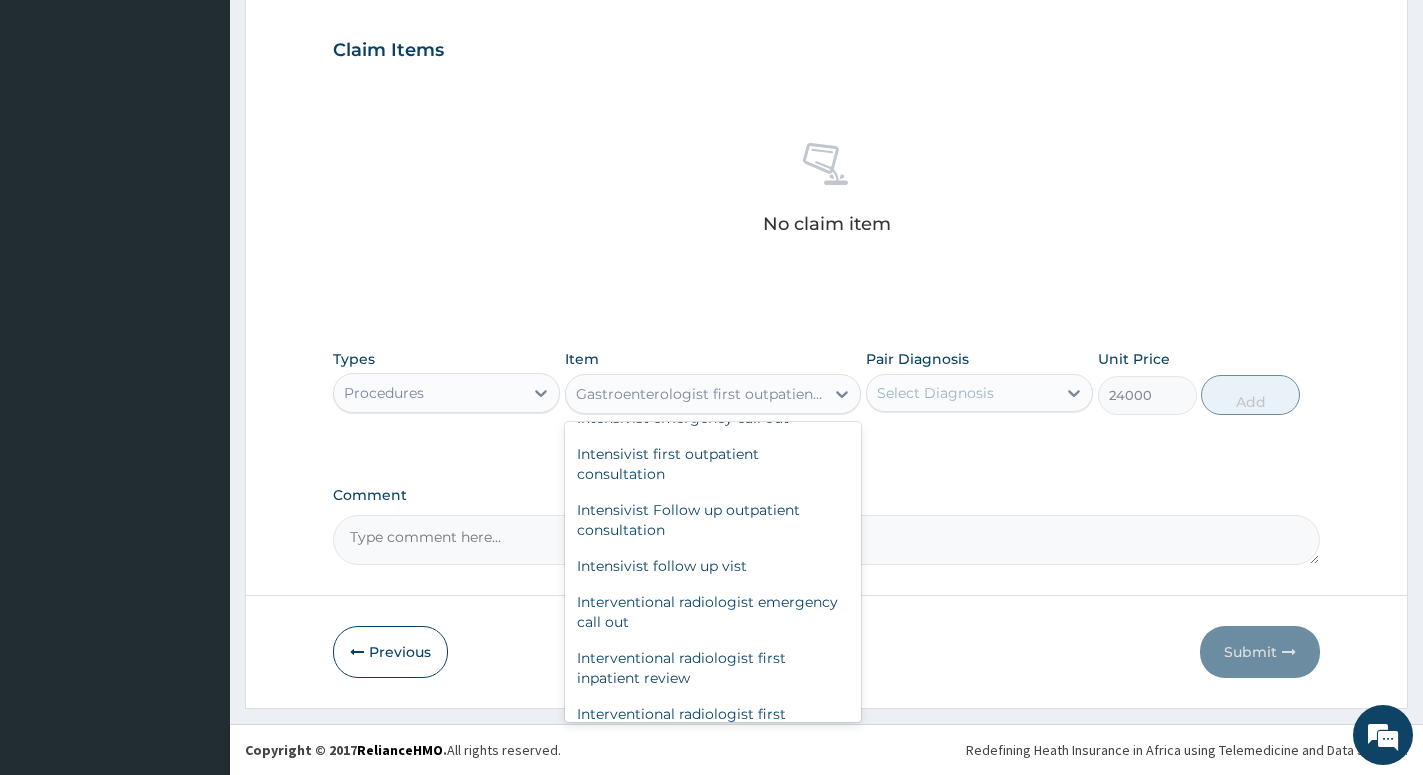 scroll, scrollTop: 23815, scrollLeft: 0, axis: vertical 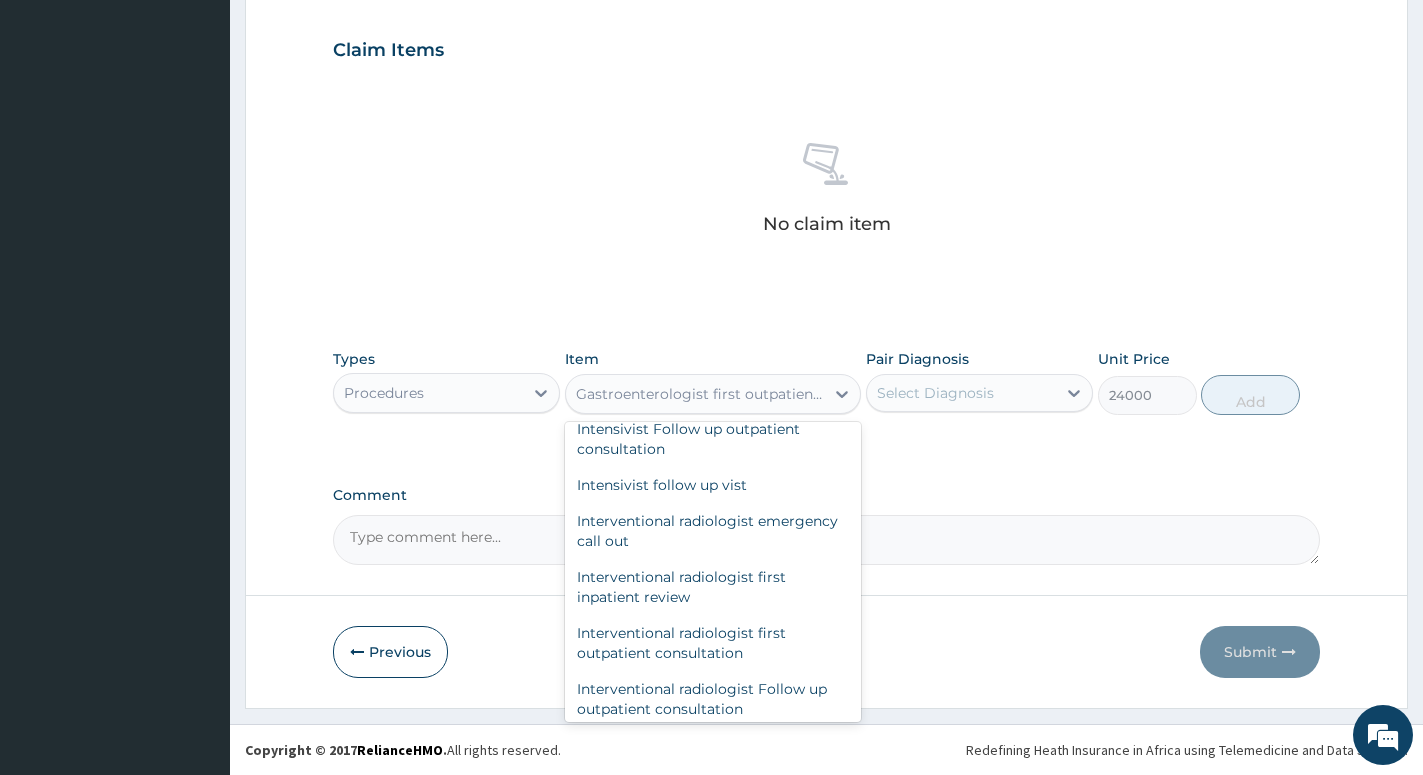 click on "General practitioner Consultation first outpatient consultation" at bounding box center (713, -173) 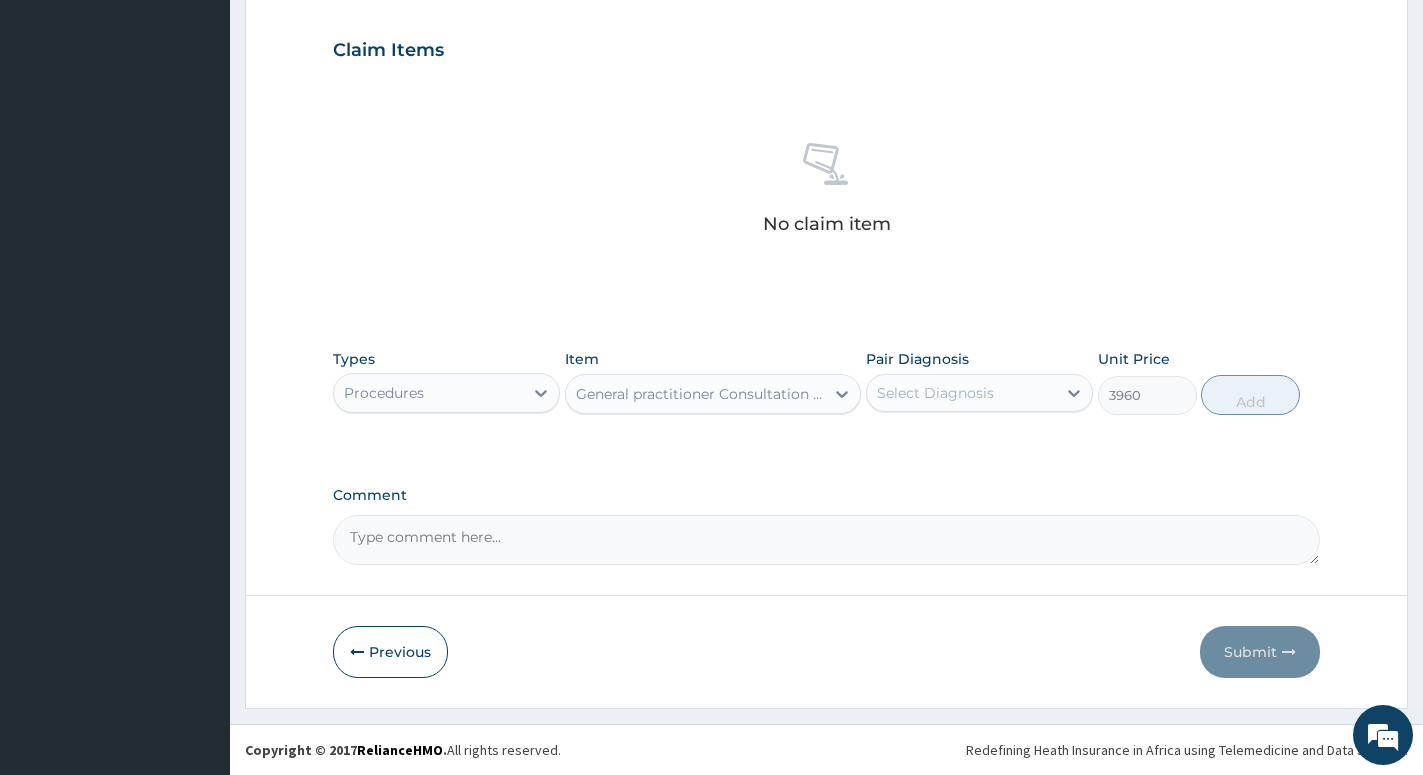click on "Select Diagnosis" at bounding box center (935, 393) 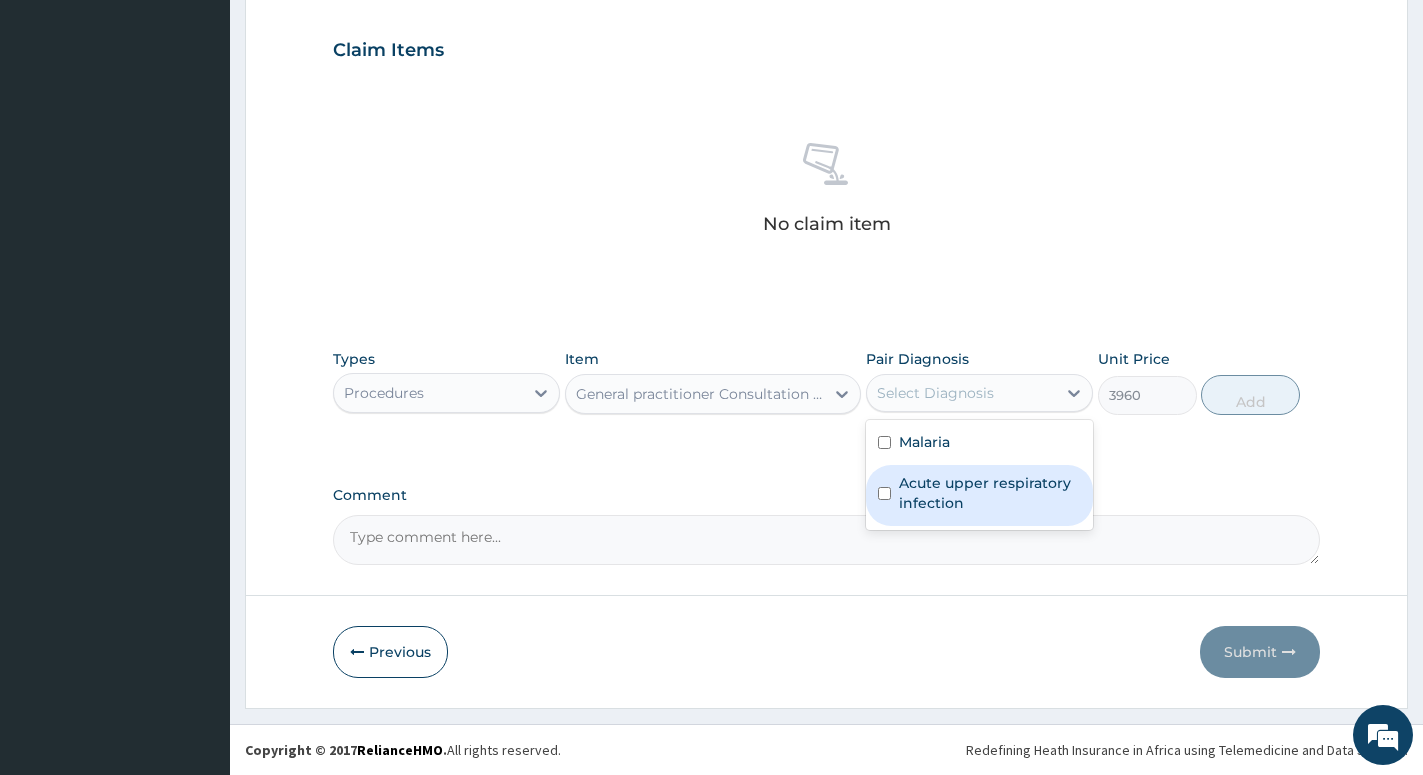 click on "Acute upper respiratory infection" at bounding box center (990, 493) 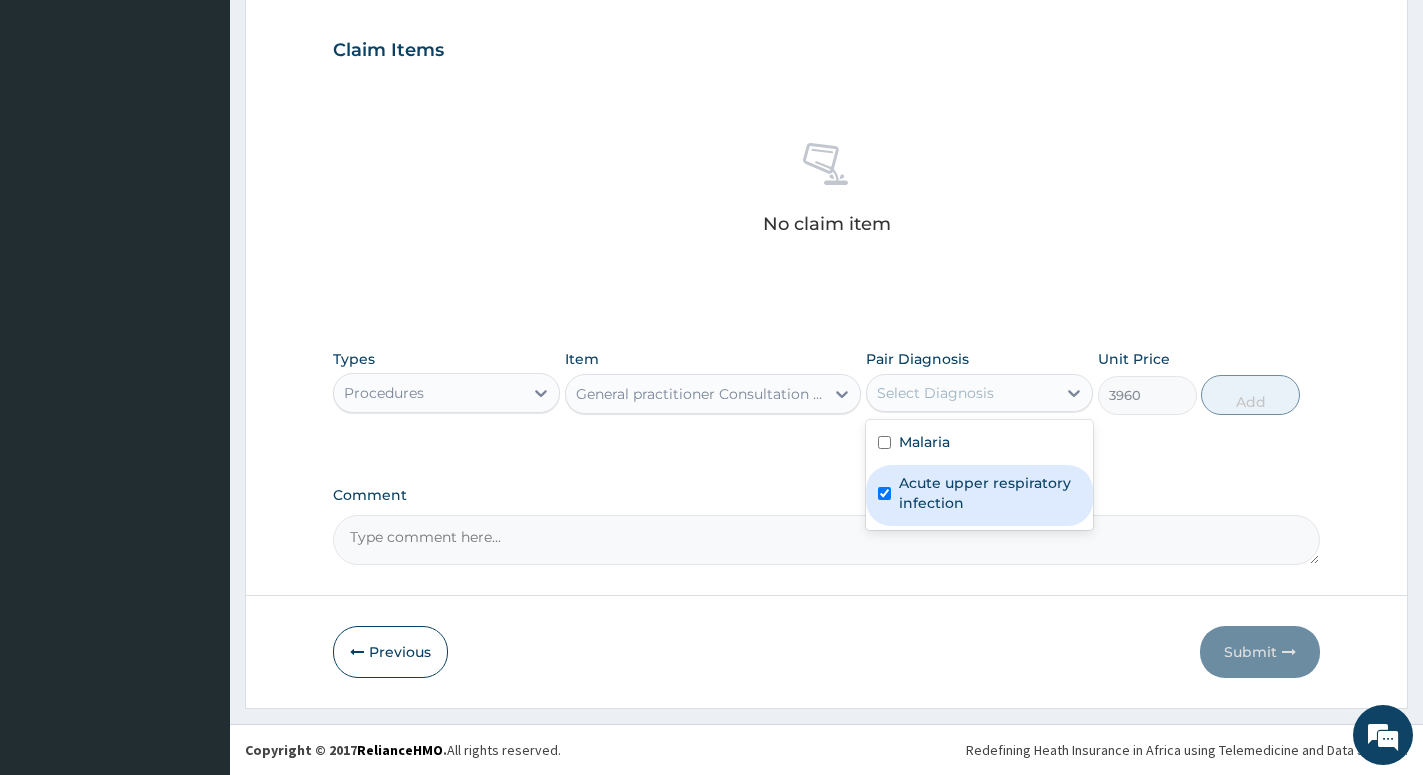 checkbox on "true" 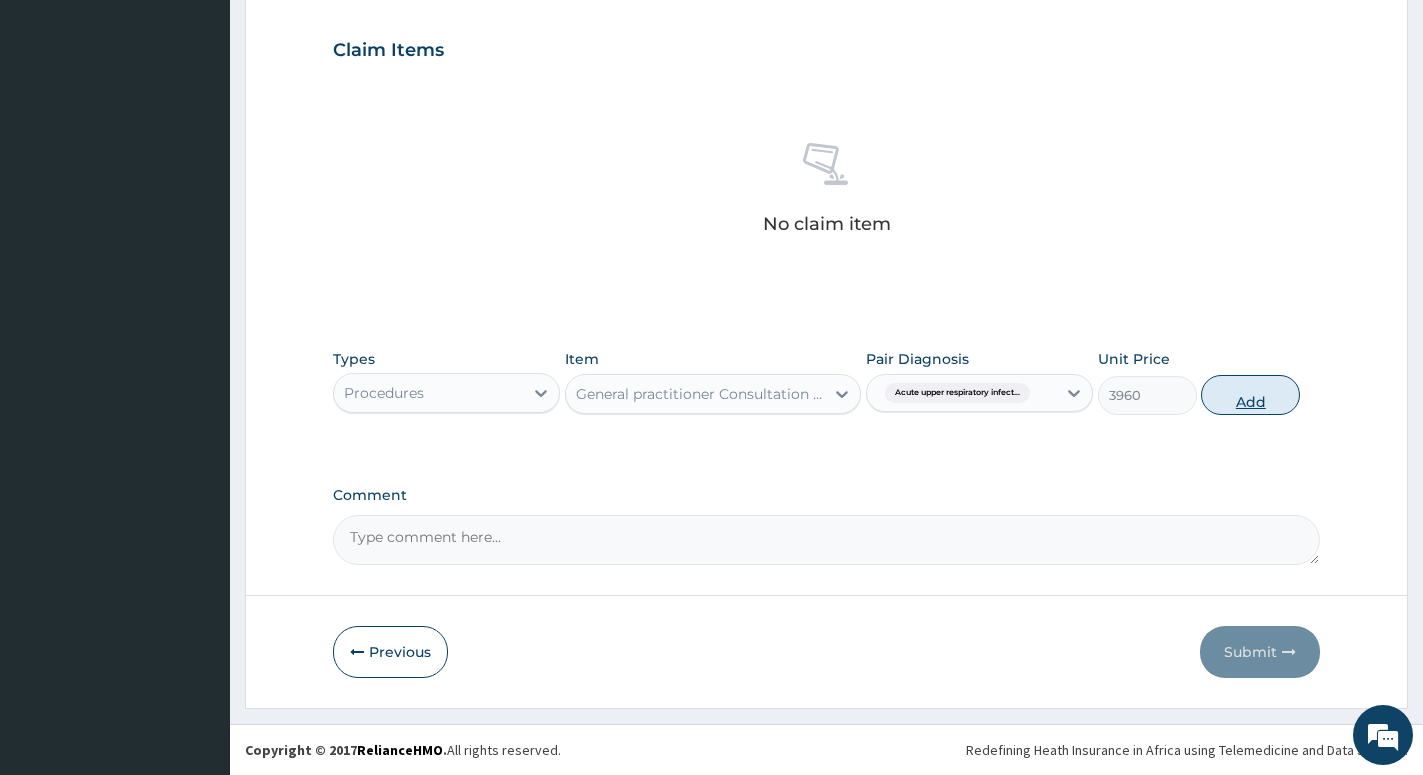 click on "Add" at bounding box center [1250, 395] 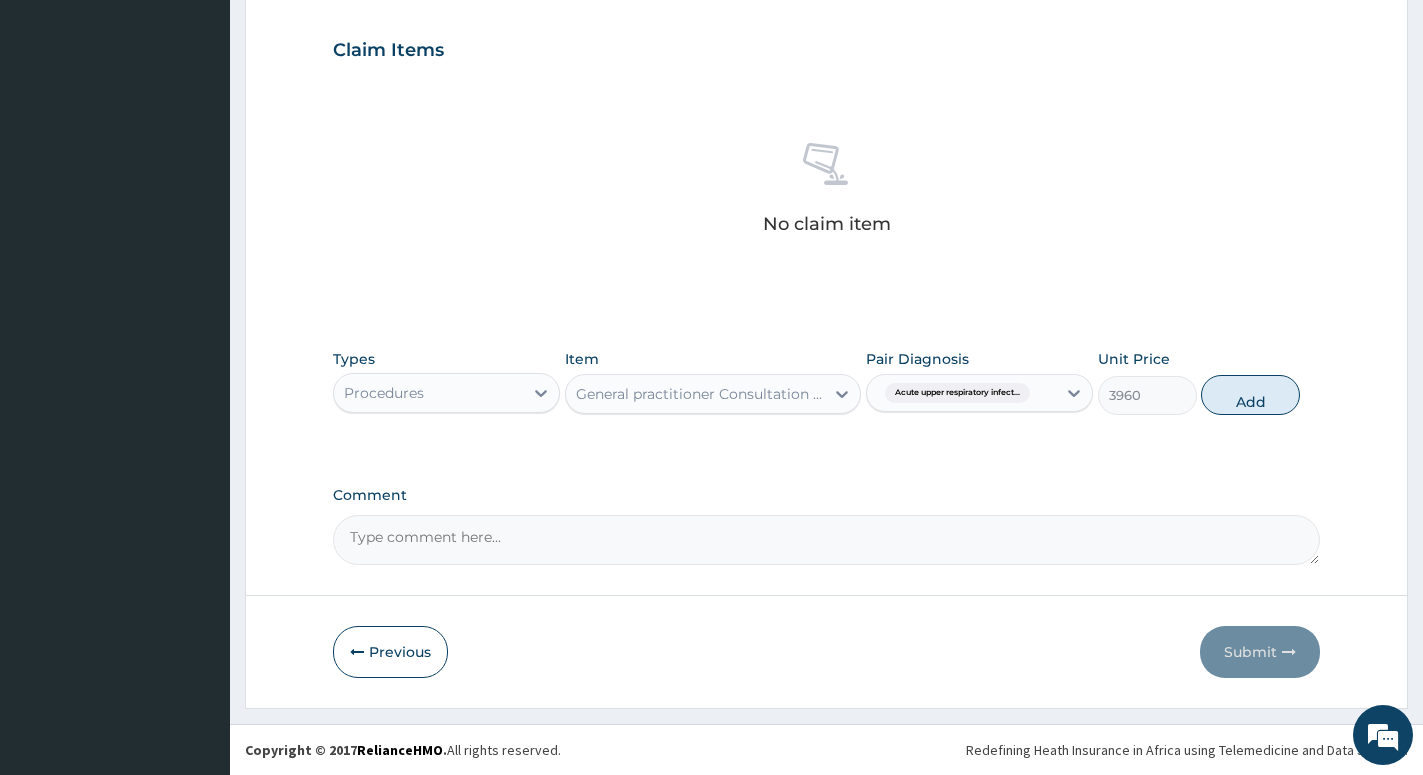 scroll, scrollTop: 600, scrollLeft: 0, axis: vertical 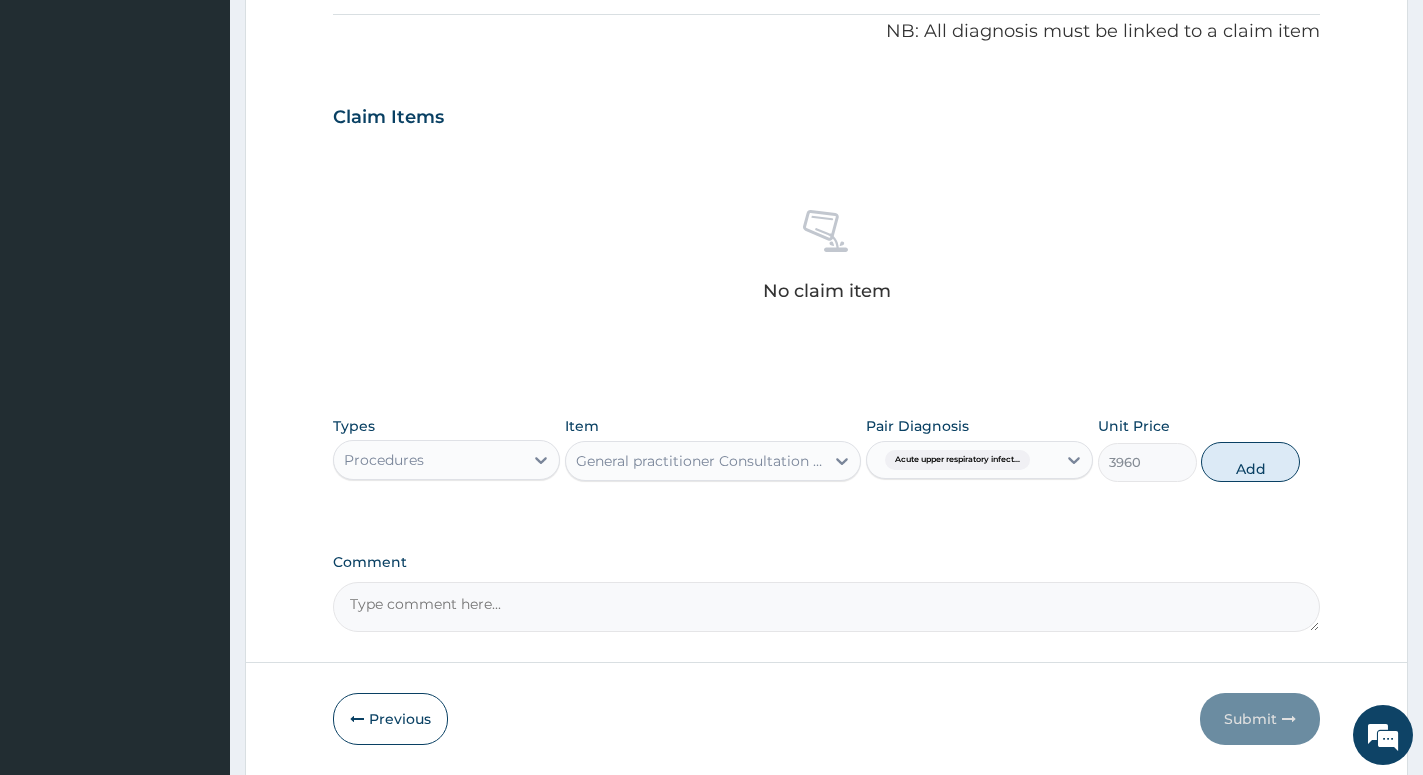 type on "0" 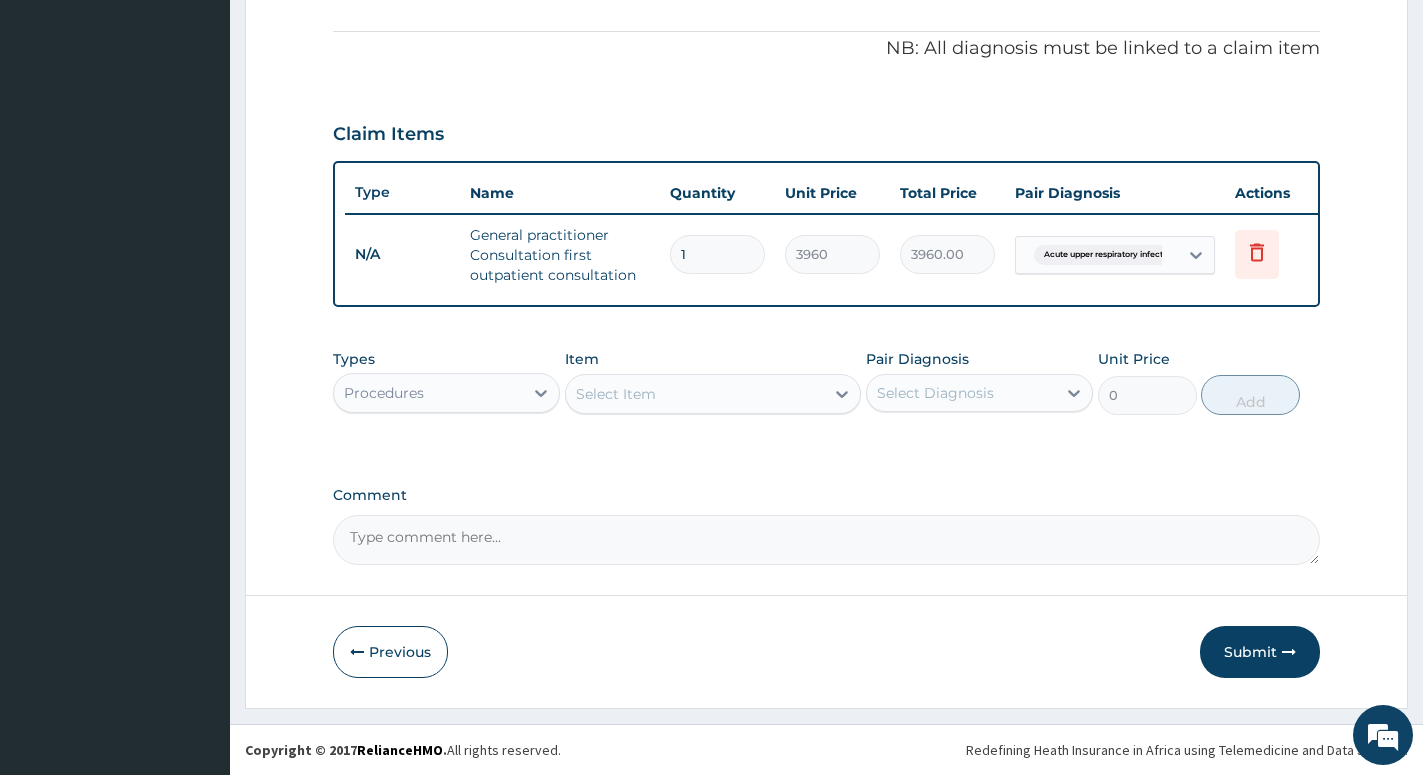 click on "Select Item" at bounding box center (695, 394) 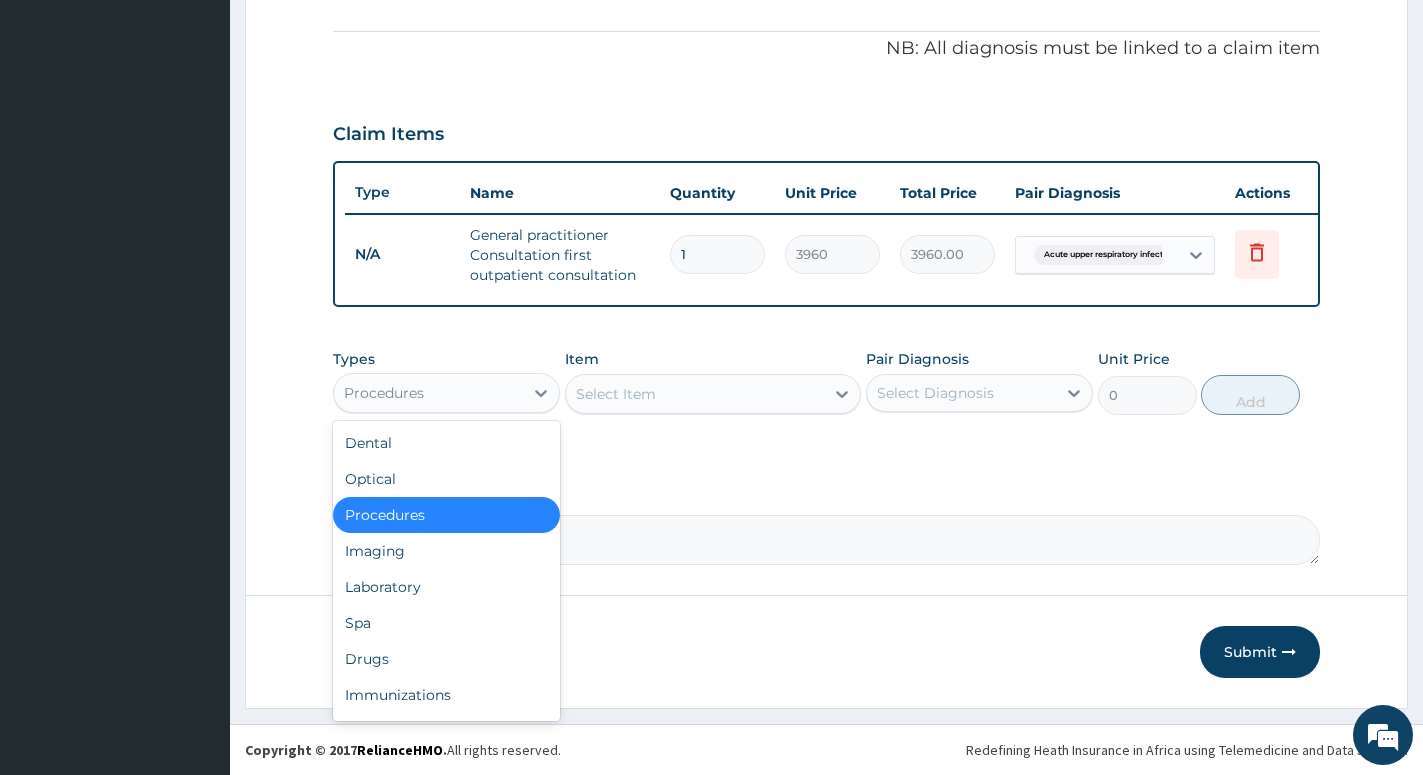 click on "Procedures" at bounding box center [428, 393] 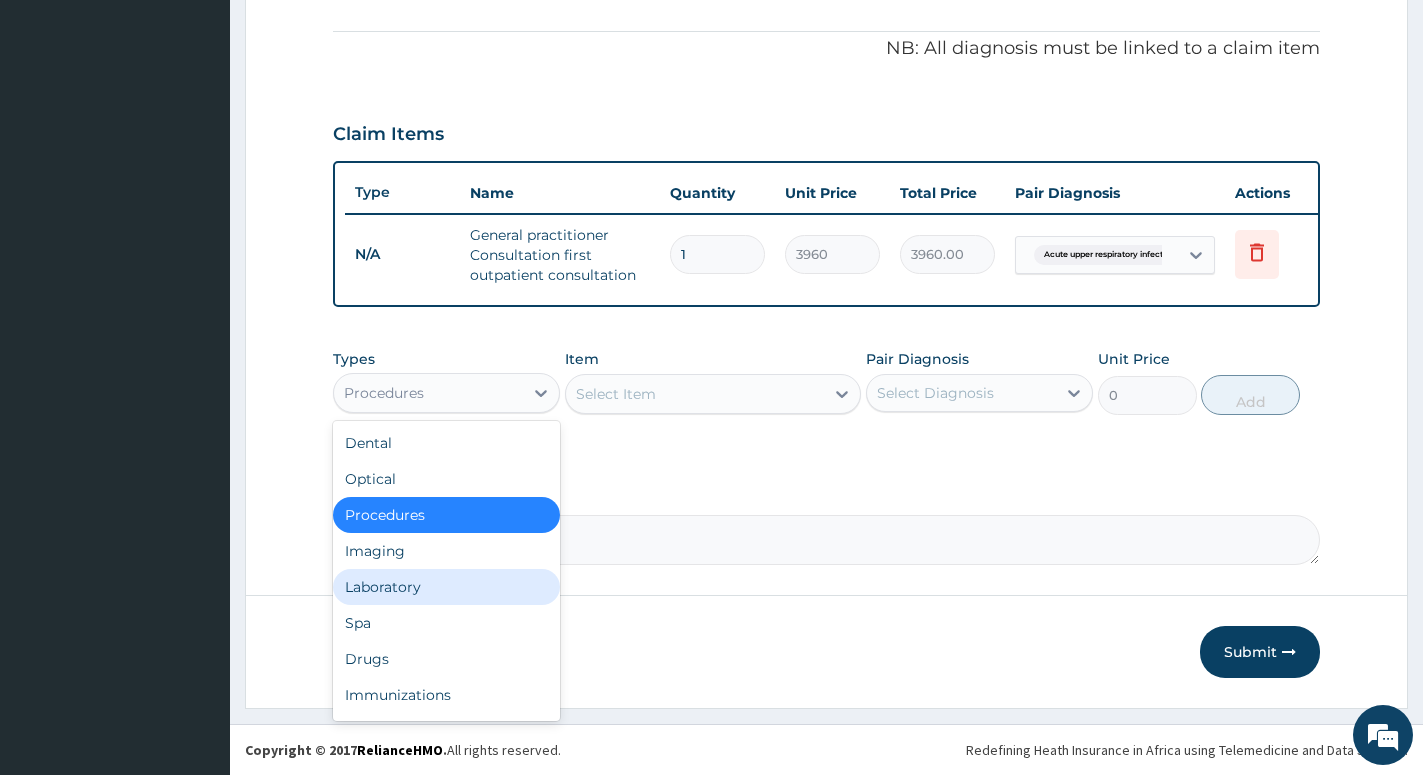 click on "Laboratory" at bounding box center (446, 587) 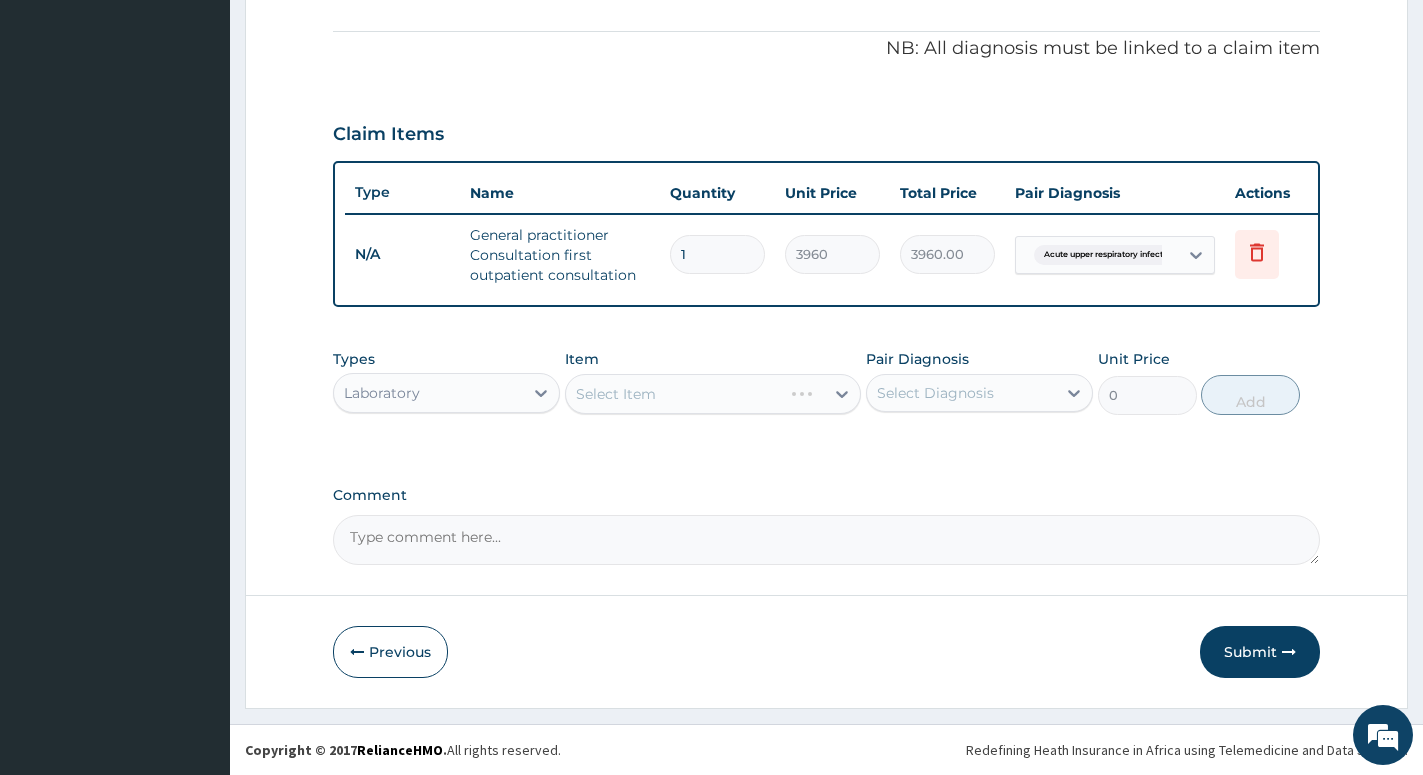 click on "Select Item" at bounding box center [713, 394] 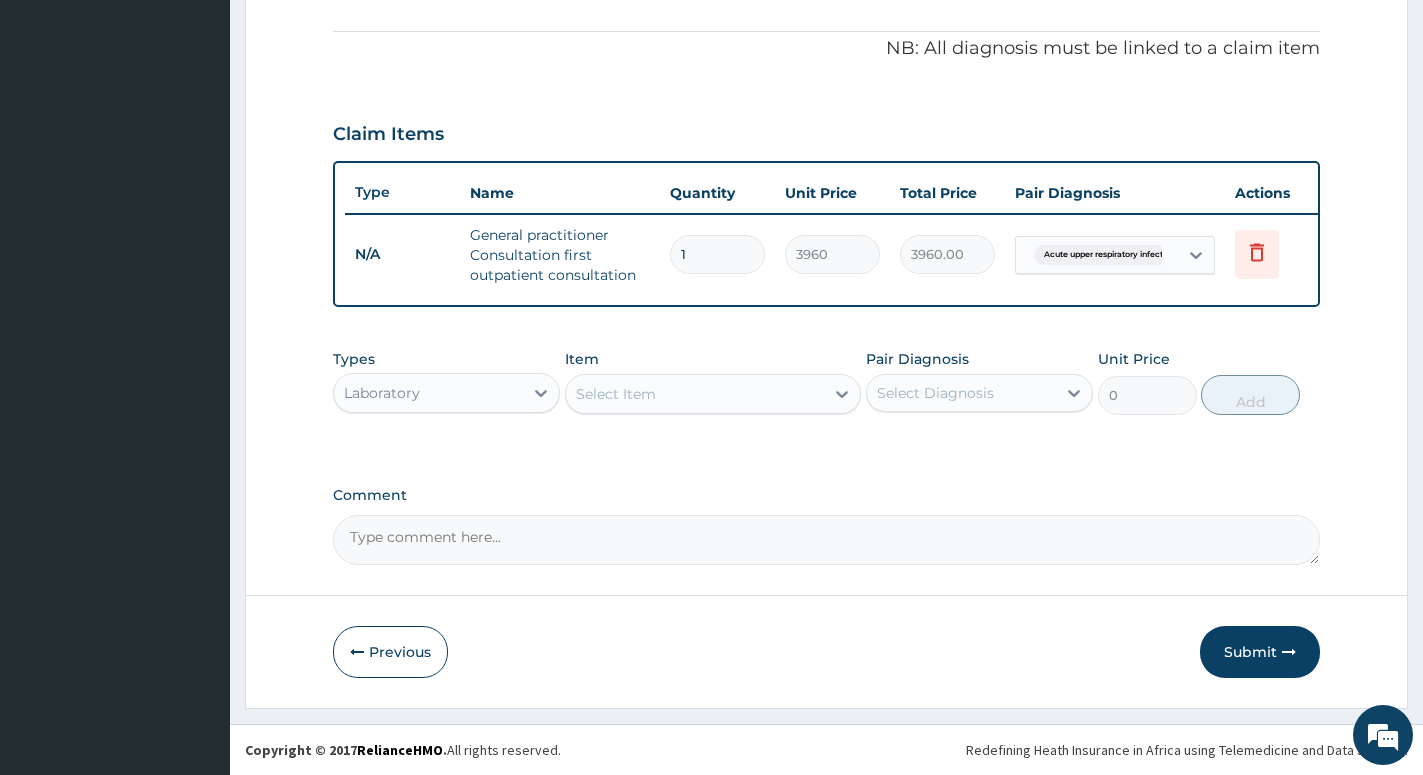 click on "Select Item" at bounding box center (616, 394) 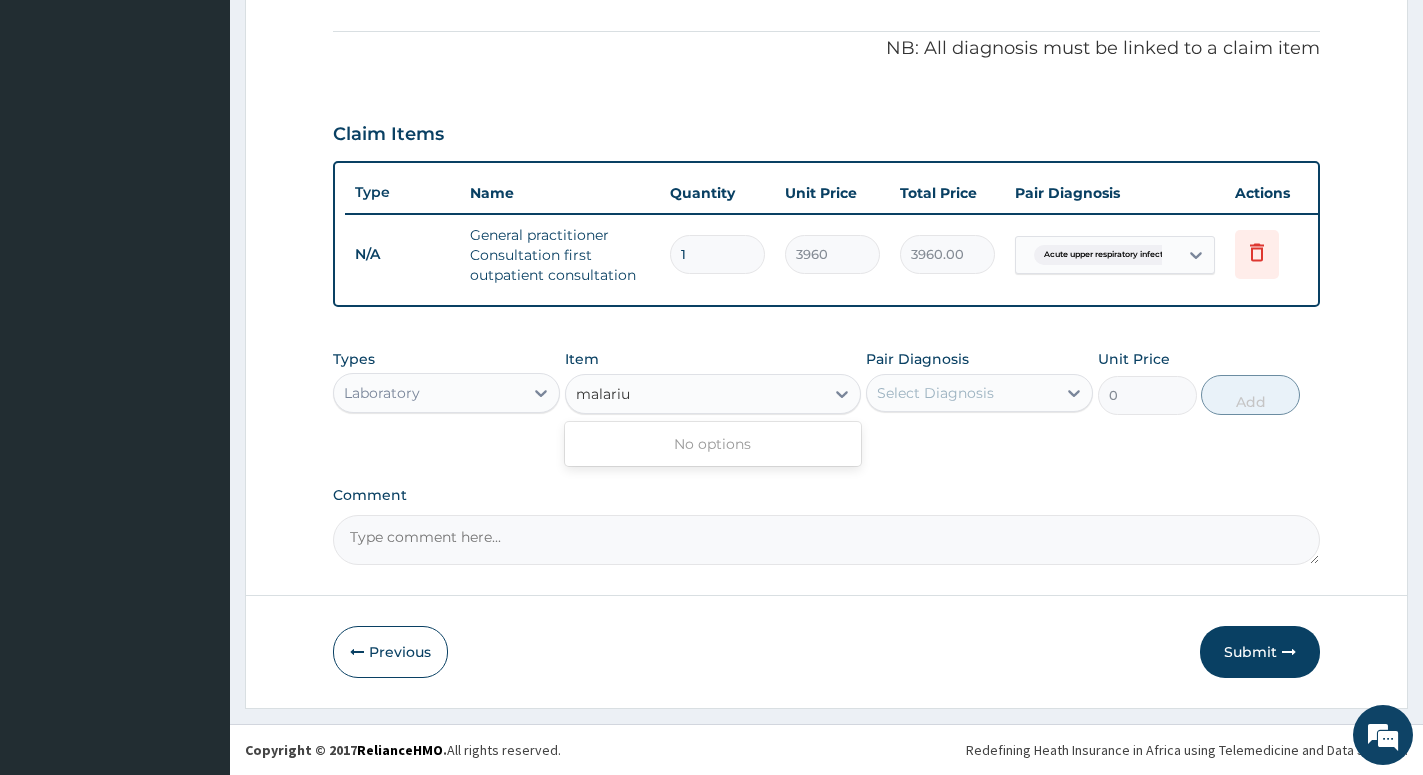 type on "malari" 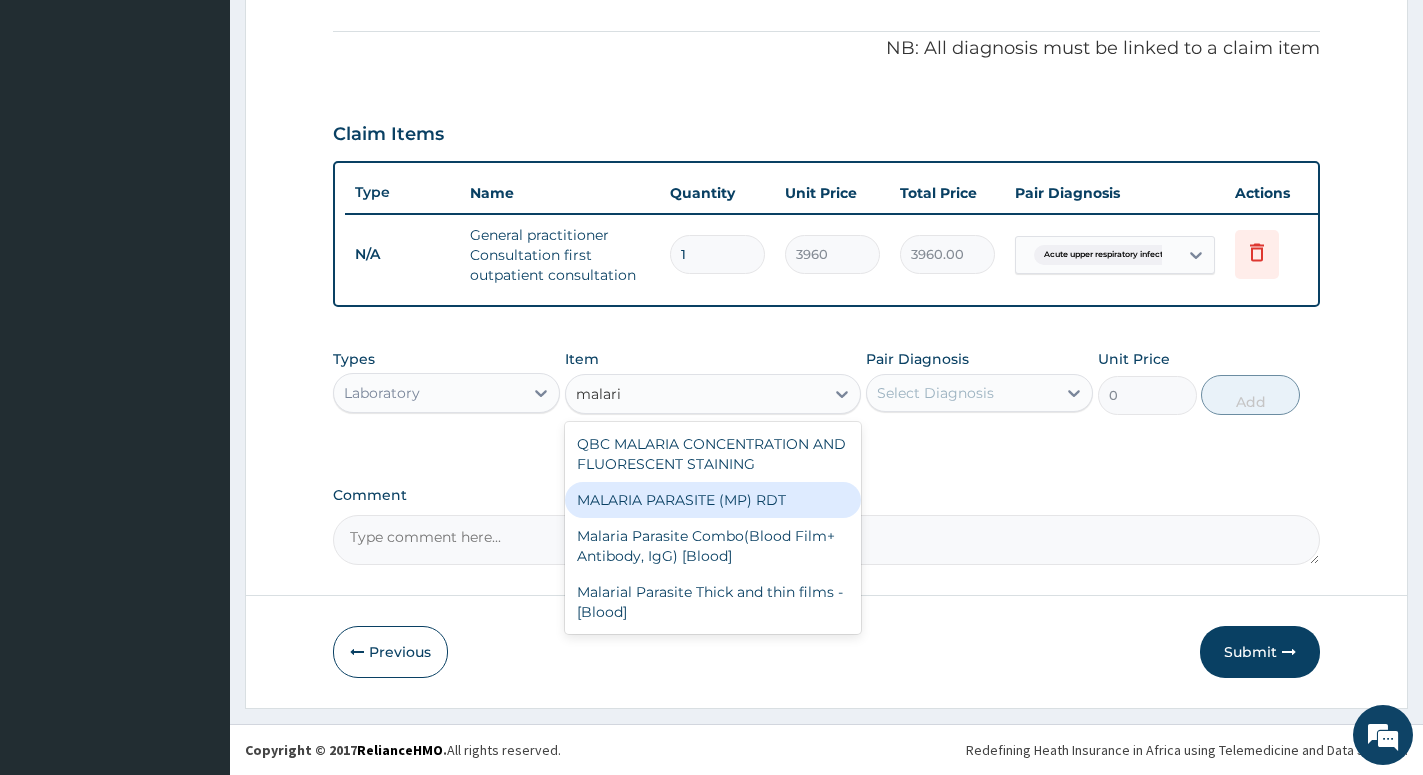 click on "MALARIA PARASITE (MP) RDT" at bounding box center [713, 500] 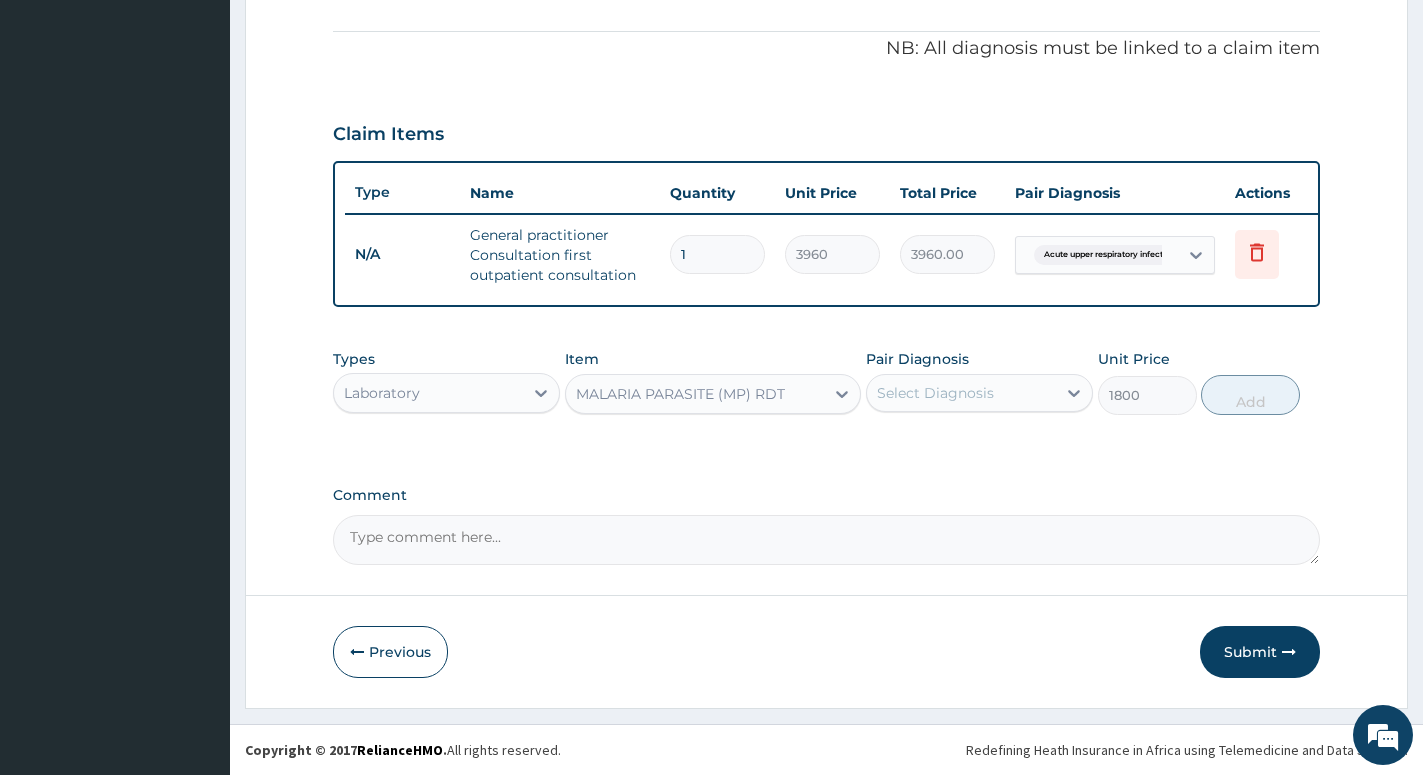 click on "Select Diagnosis" at bounding box center (935, 393) 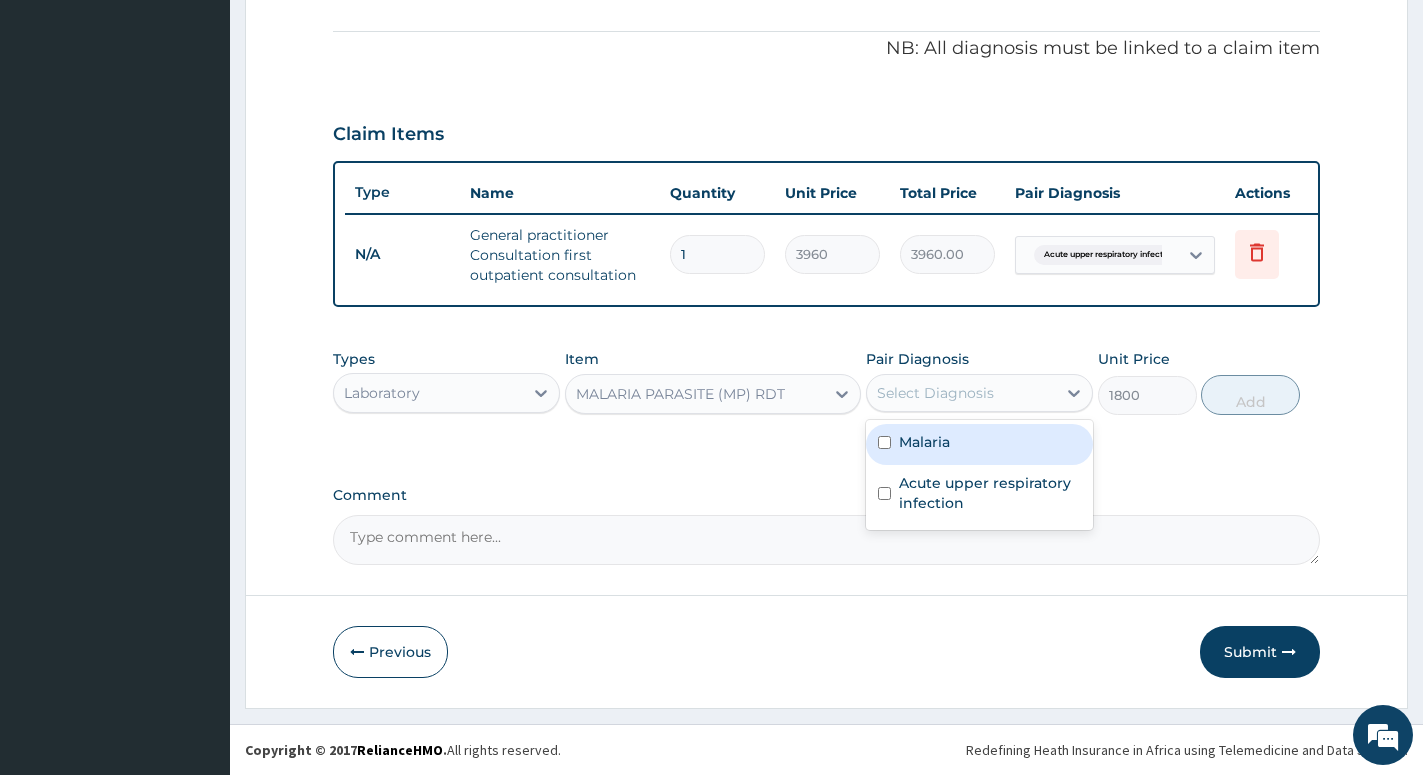click on "Malaria" at bounding box center [979, 444] 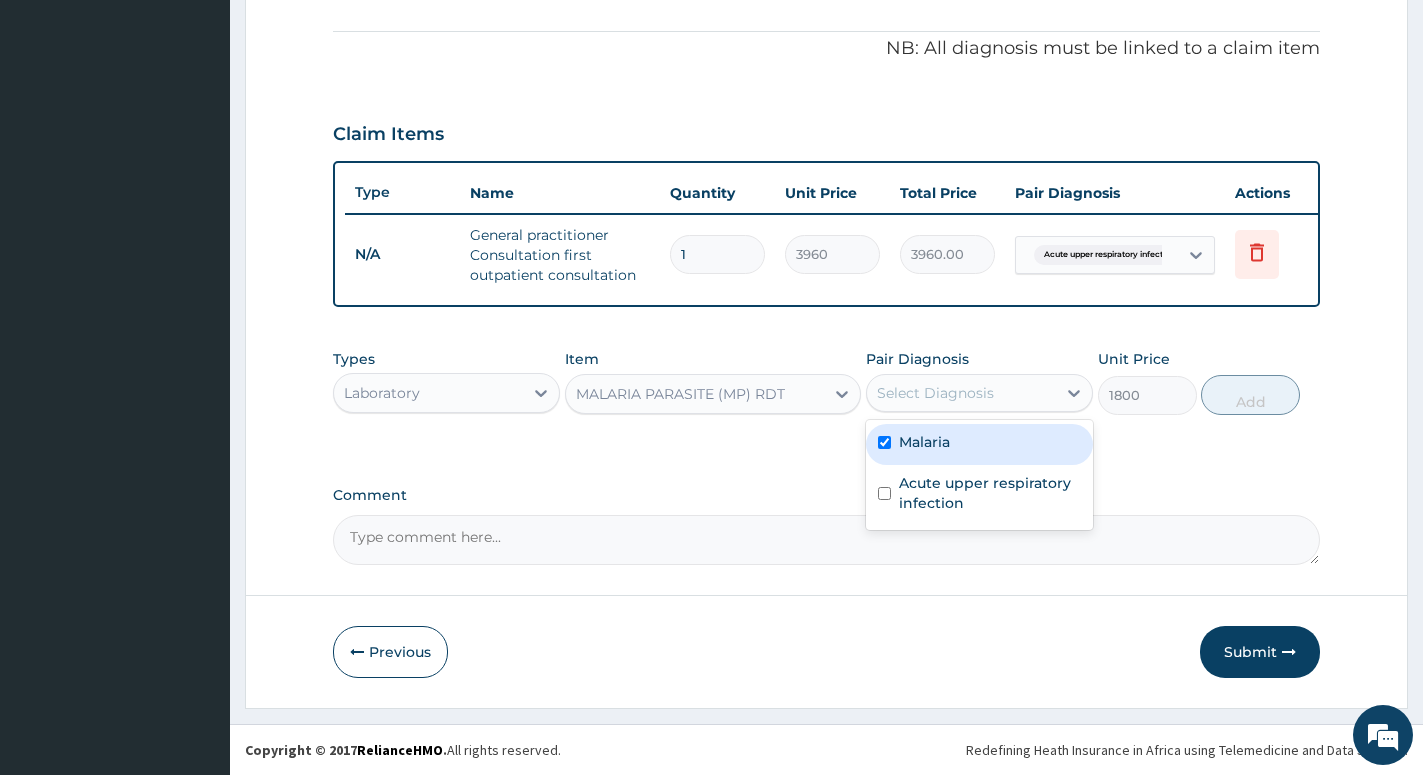 checkbox on "true" 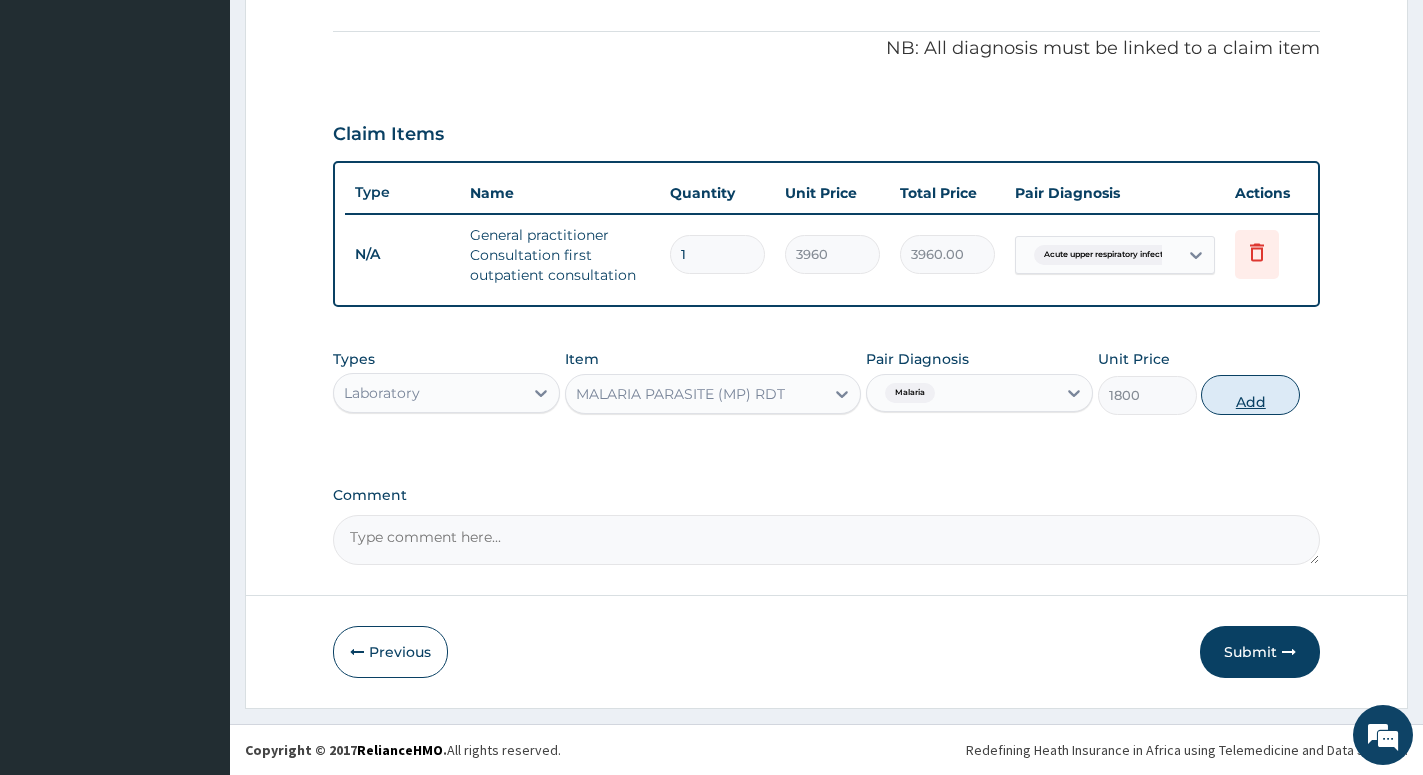 click on "Add" at bounding box center (1250, 395) 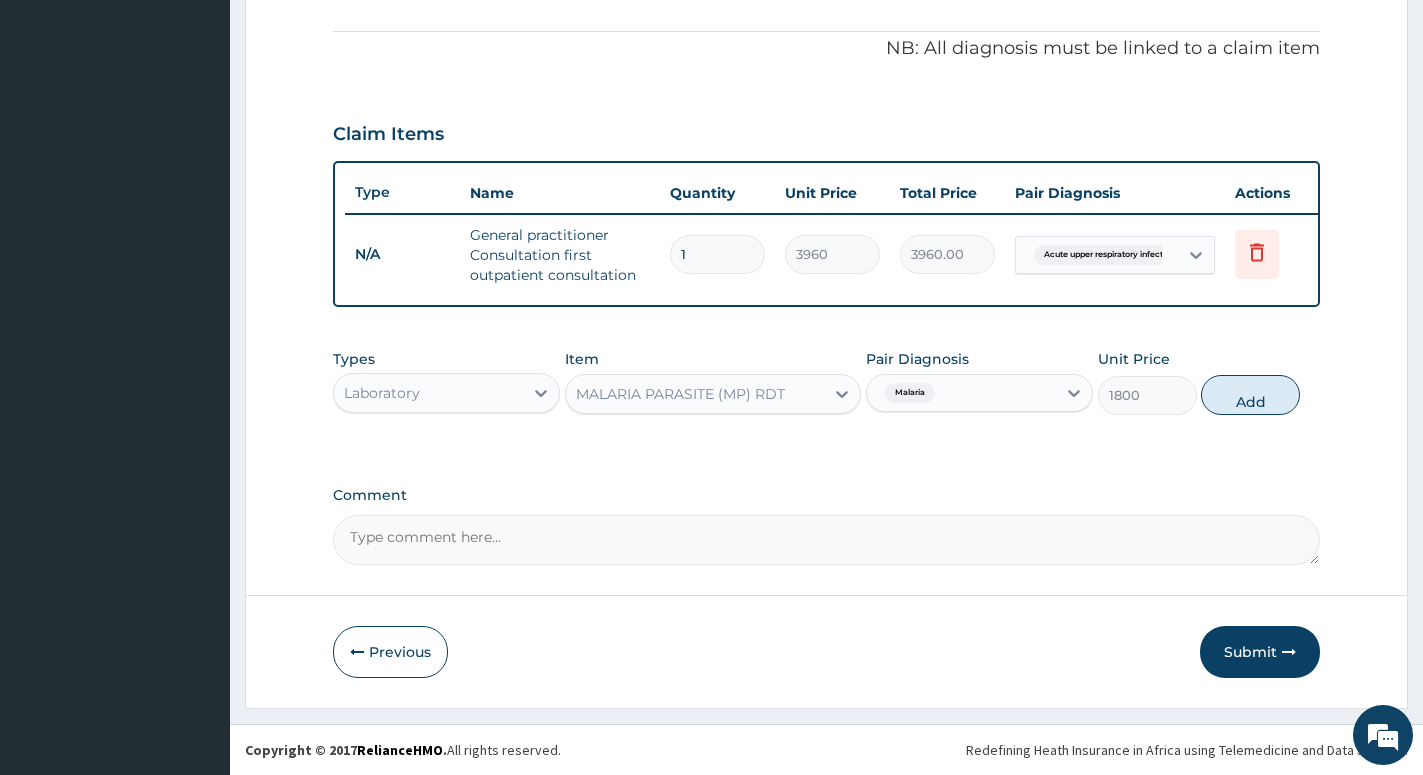 type on "0" 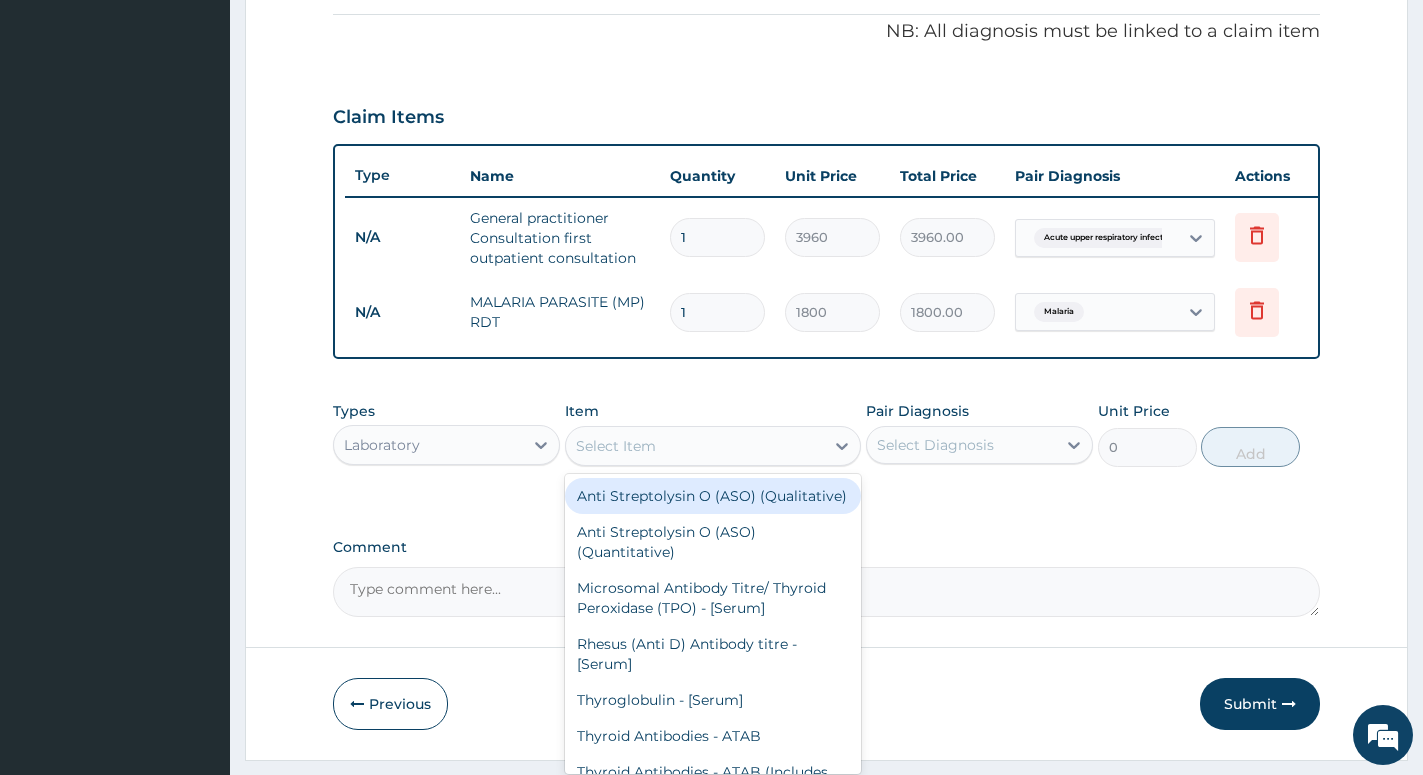 click on "Select Item" at bounding box center (695, 446) 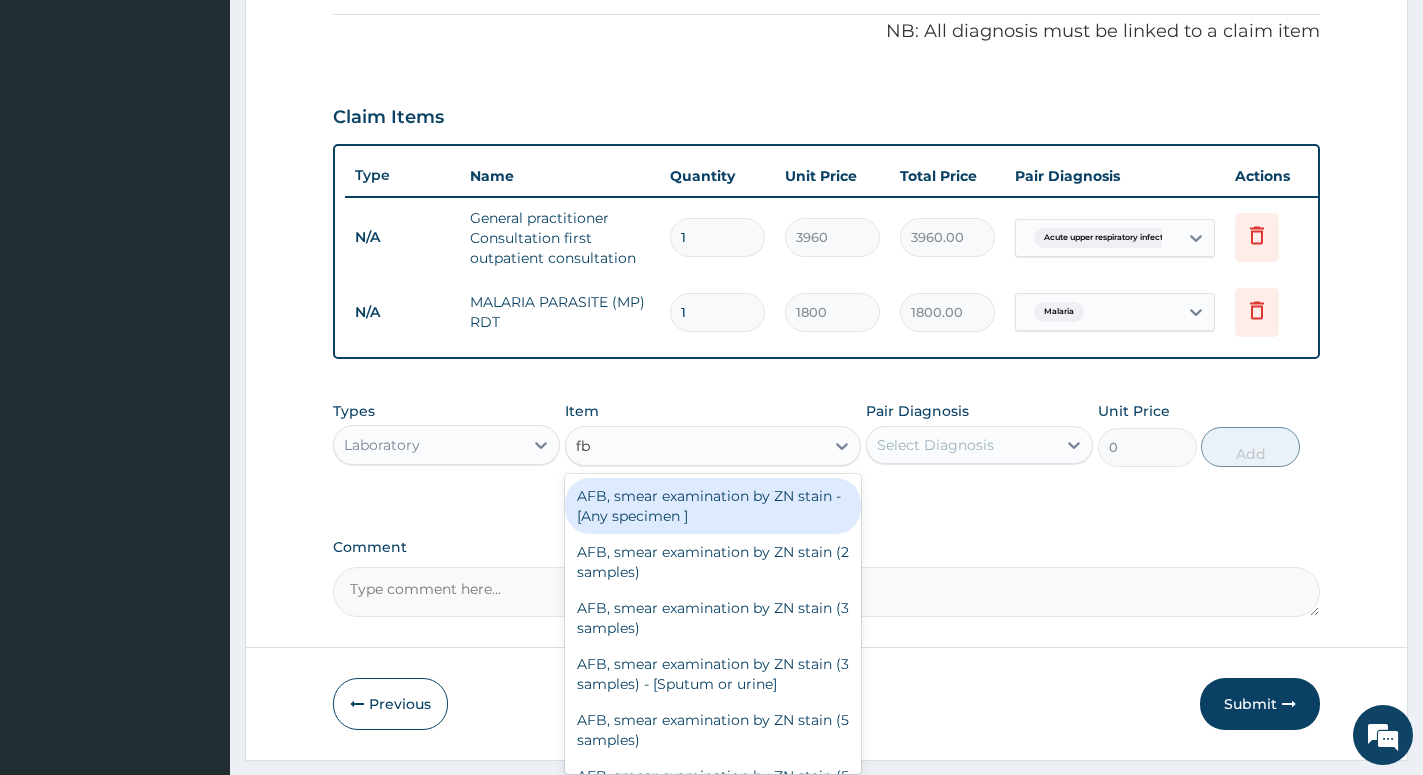 type on "fbc" 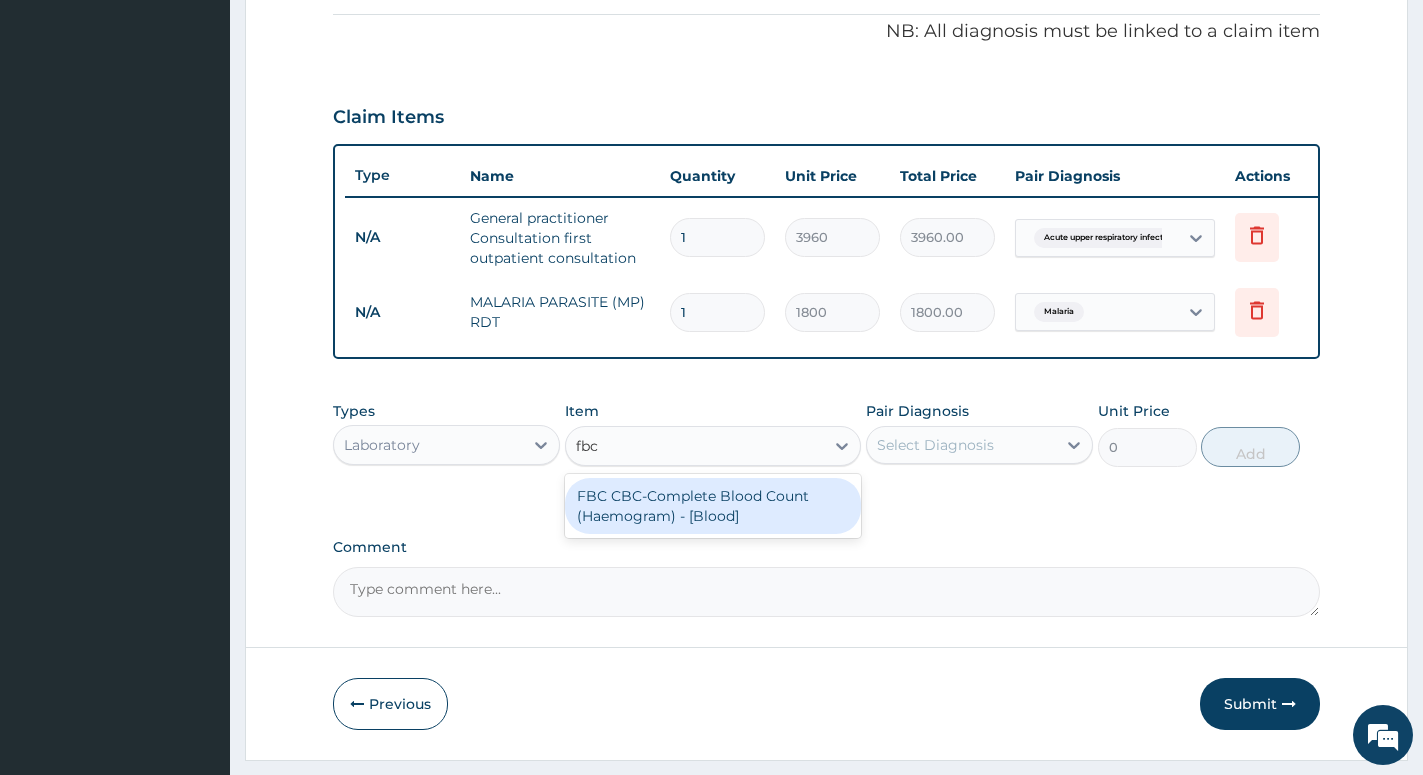click on "FBC CBC-Complete Blood Count (Haemogram) - [Blood]" at bounding box center (713, 506) 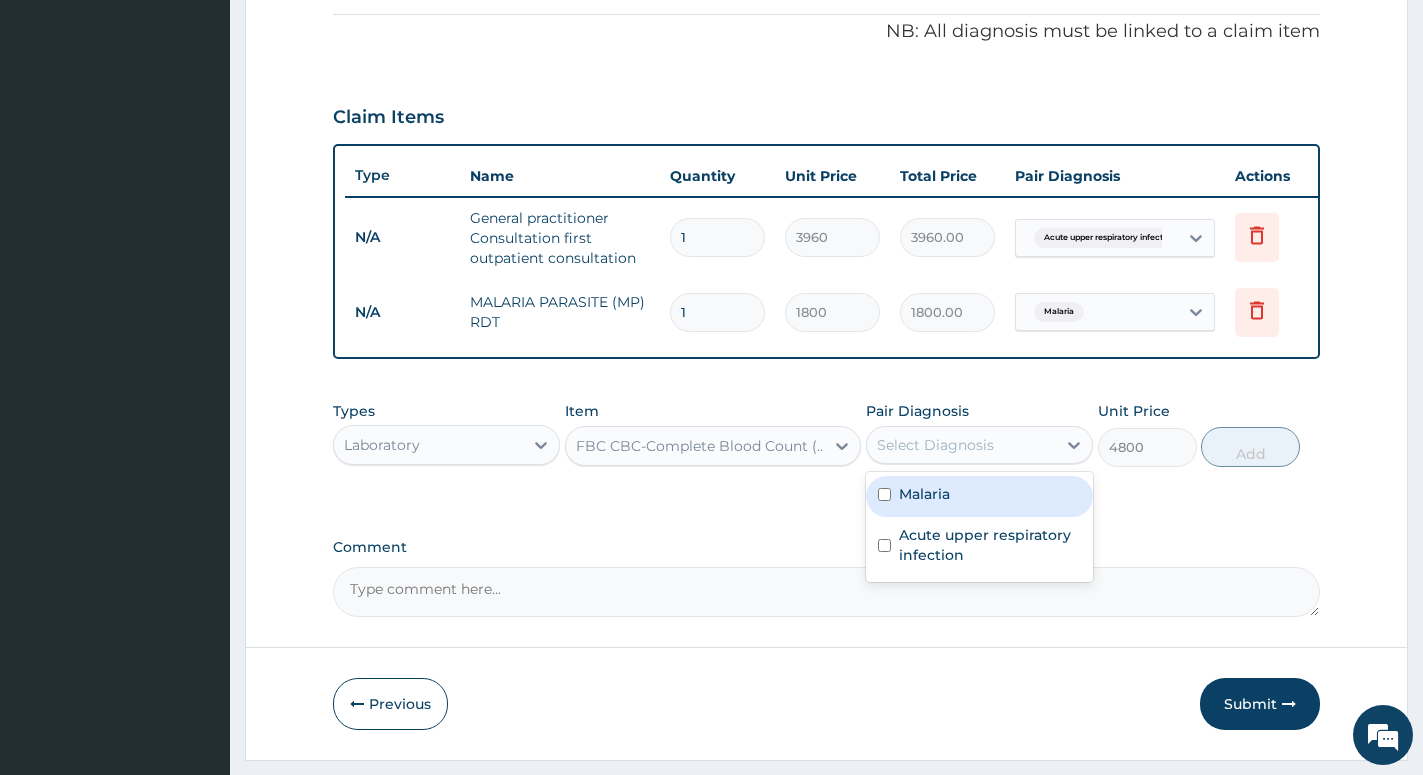 click on "Select Diagnosis" at bounding box center (935, 445) 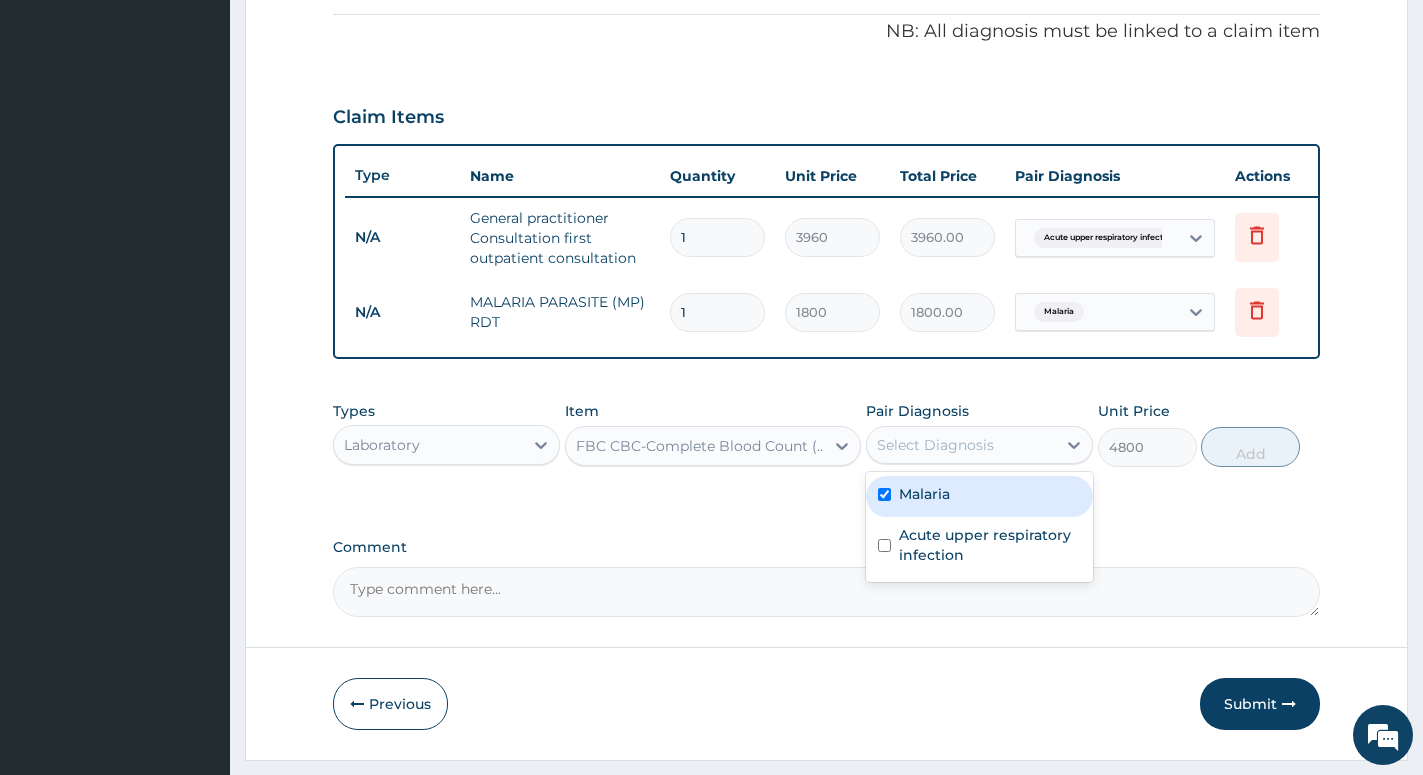 checkbox on "true" 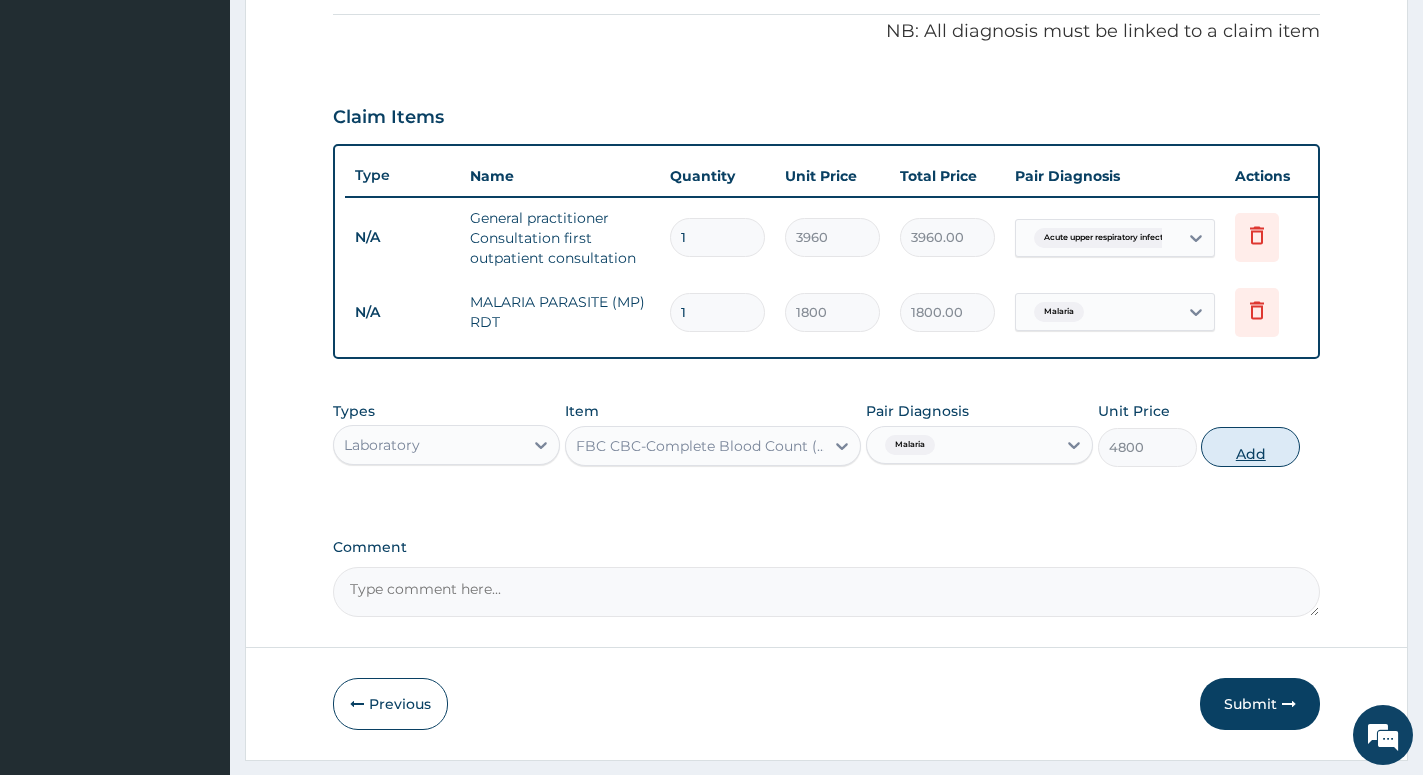 click on "Add" at bounding box center (1250, 447) 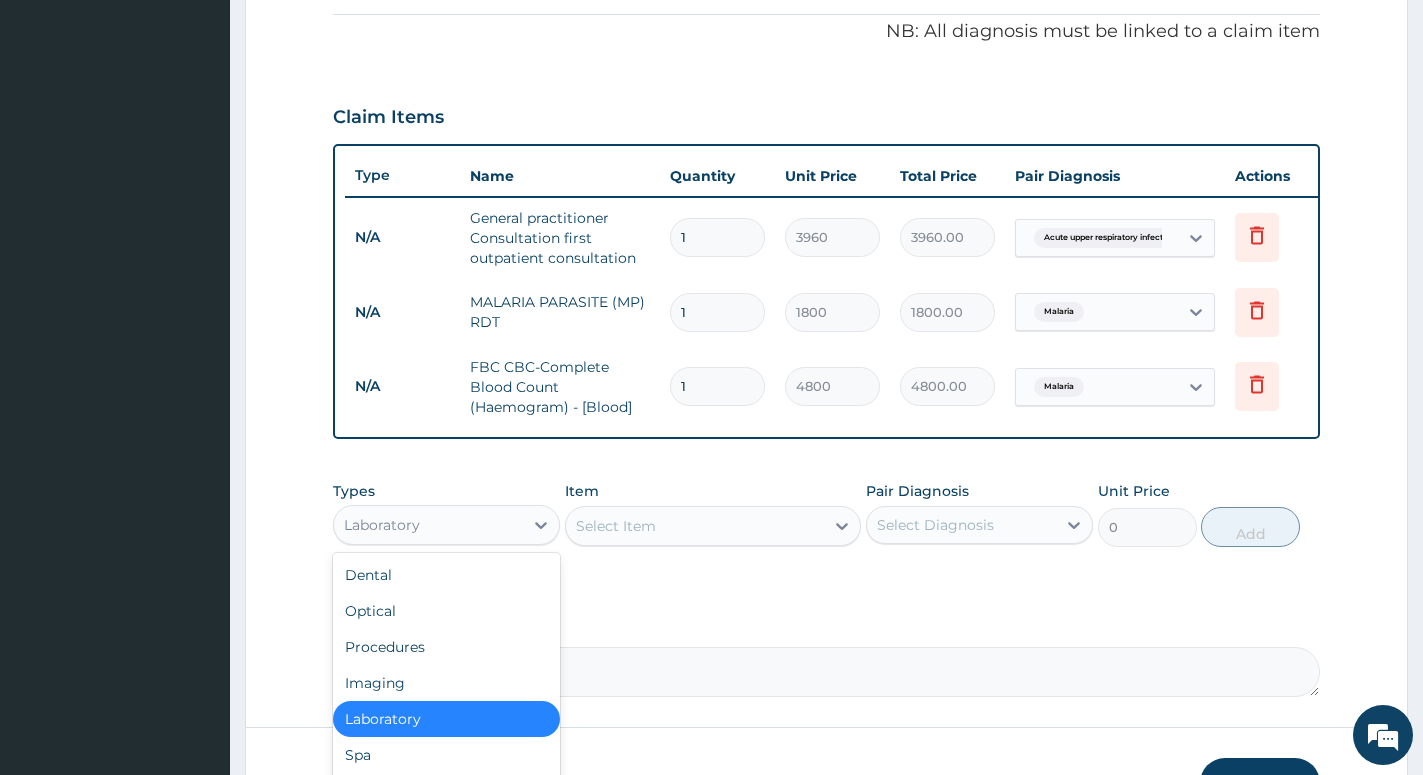click on "Laboratory" at bounding box center (428, 525) 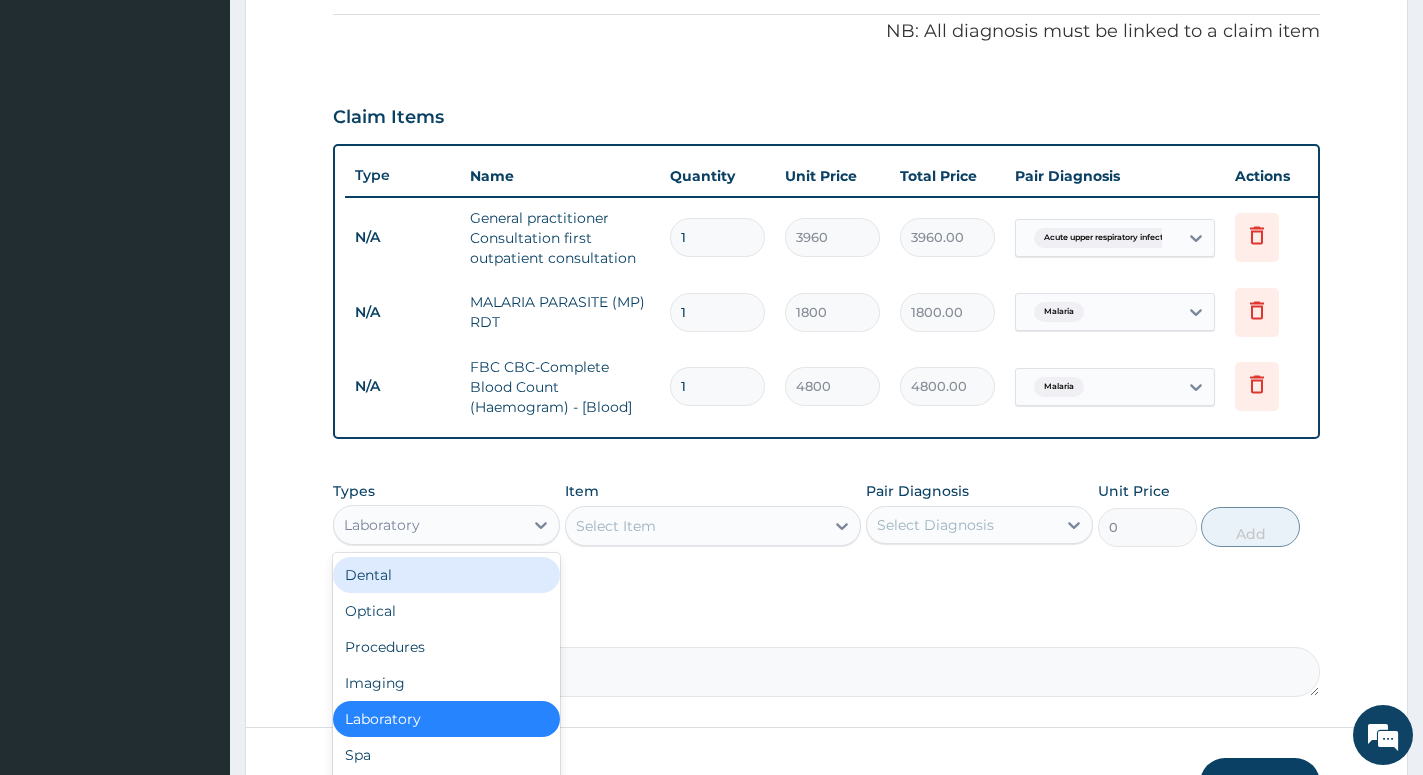 scroll, scrollTop: 749, scrollLeft: 0, axis: vertical 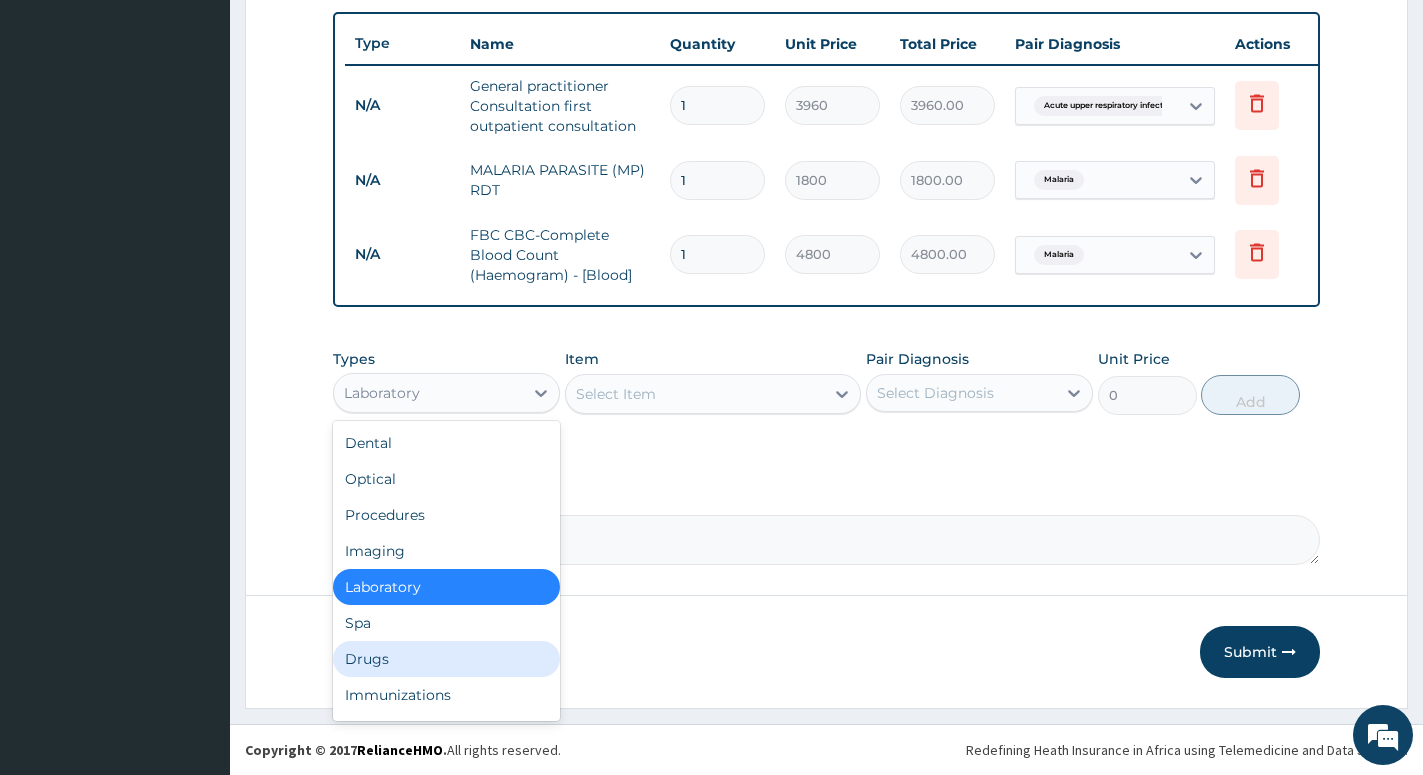 click on "Drugs" at bounding box center [446, 659] 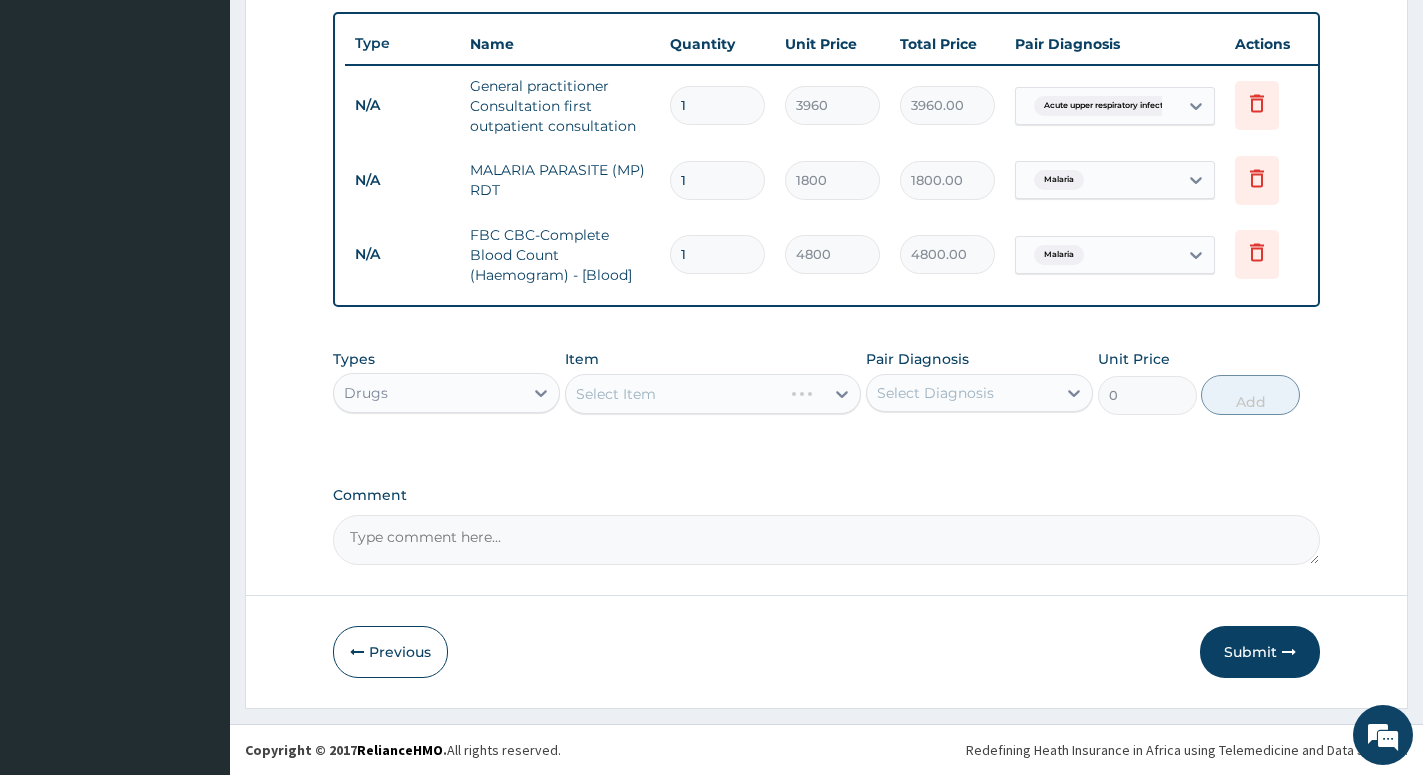 click on "Select Item" at bounding box center [713, 394] 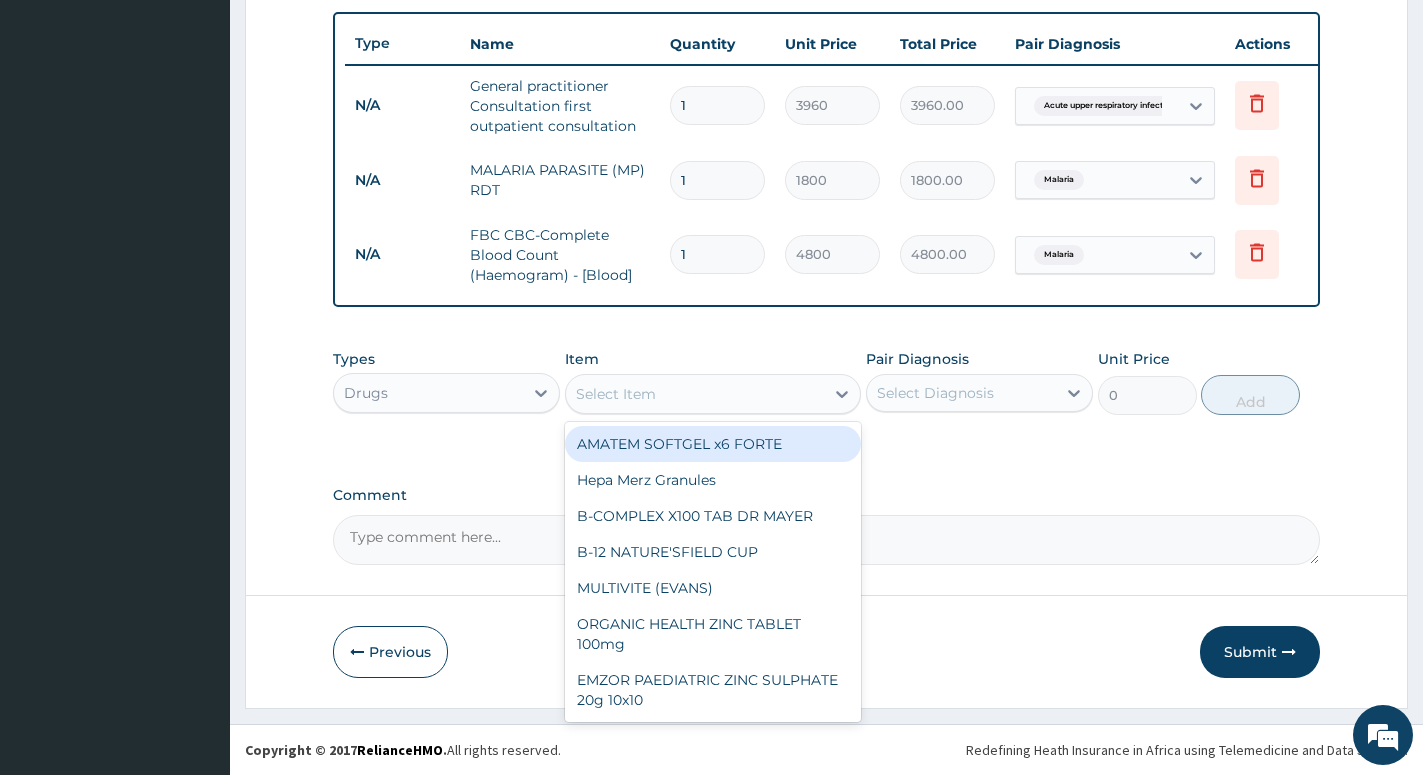 click on "Select Item" at bounding box center (695, 394) 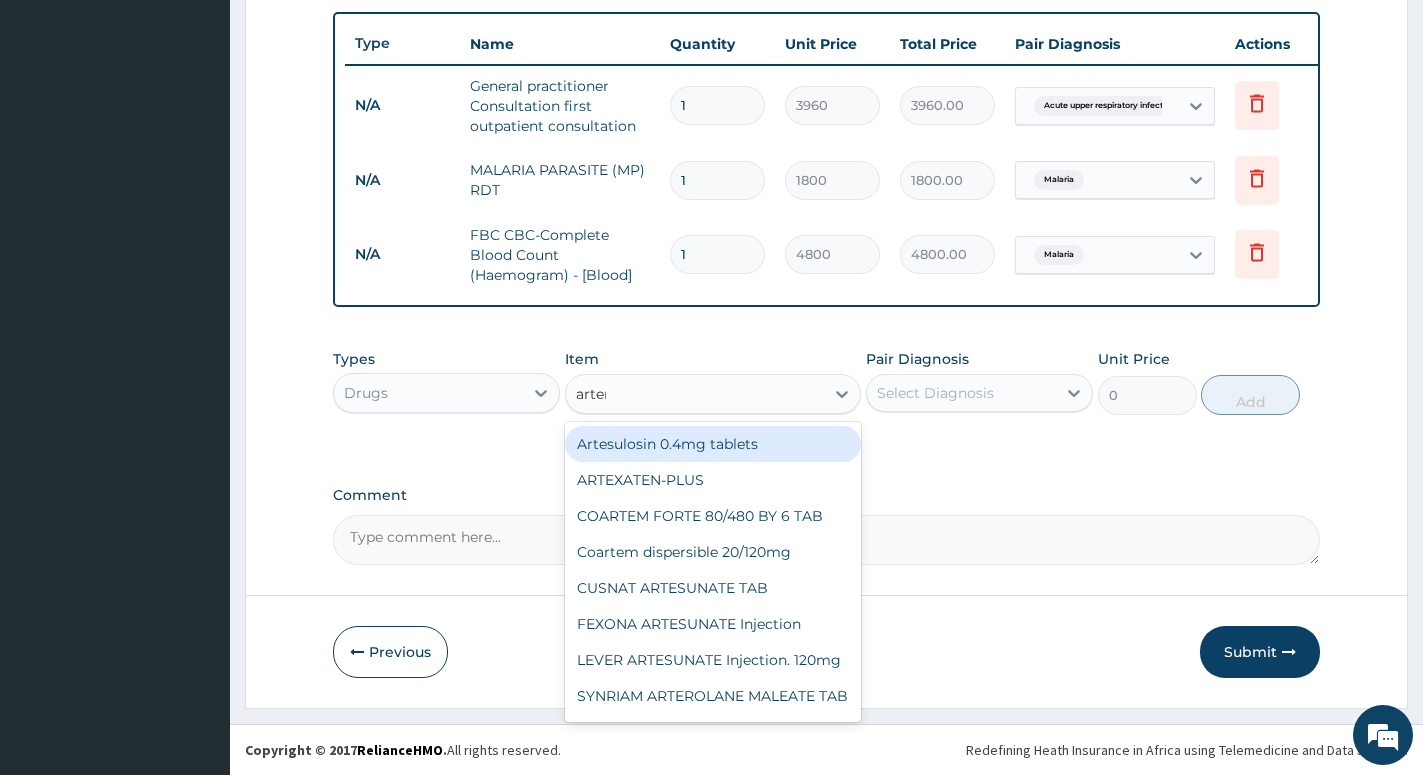 type on "arteme" 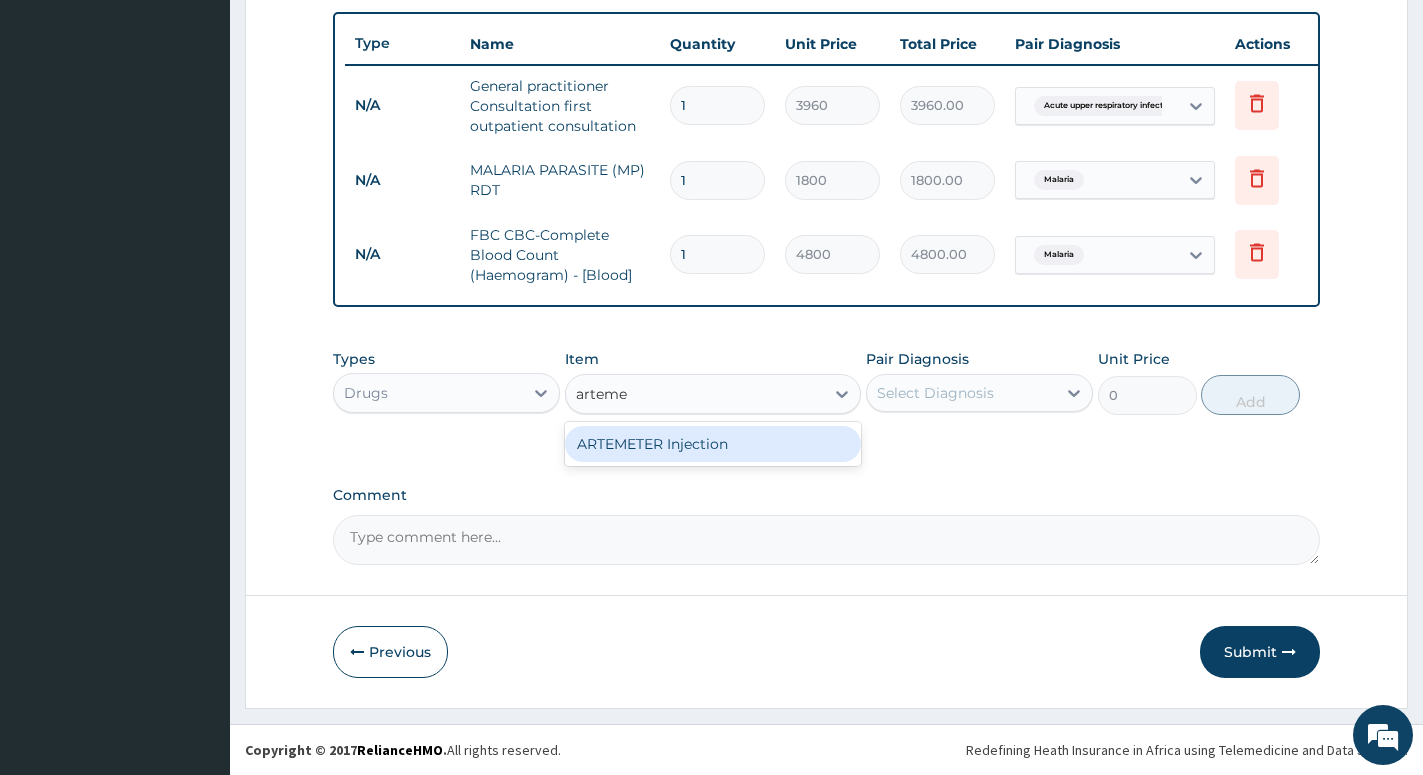 click on "ARTEMETER Injection" at bounding box center (713, 444) 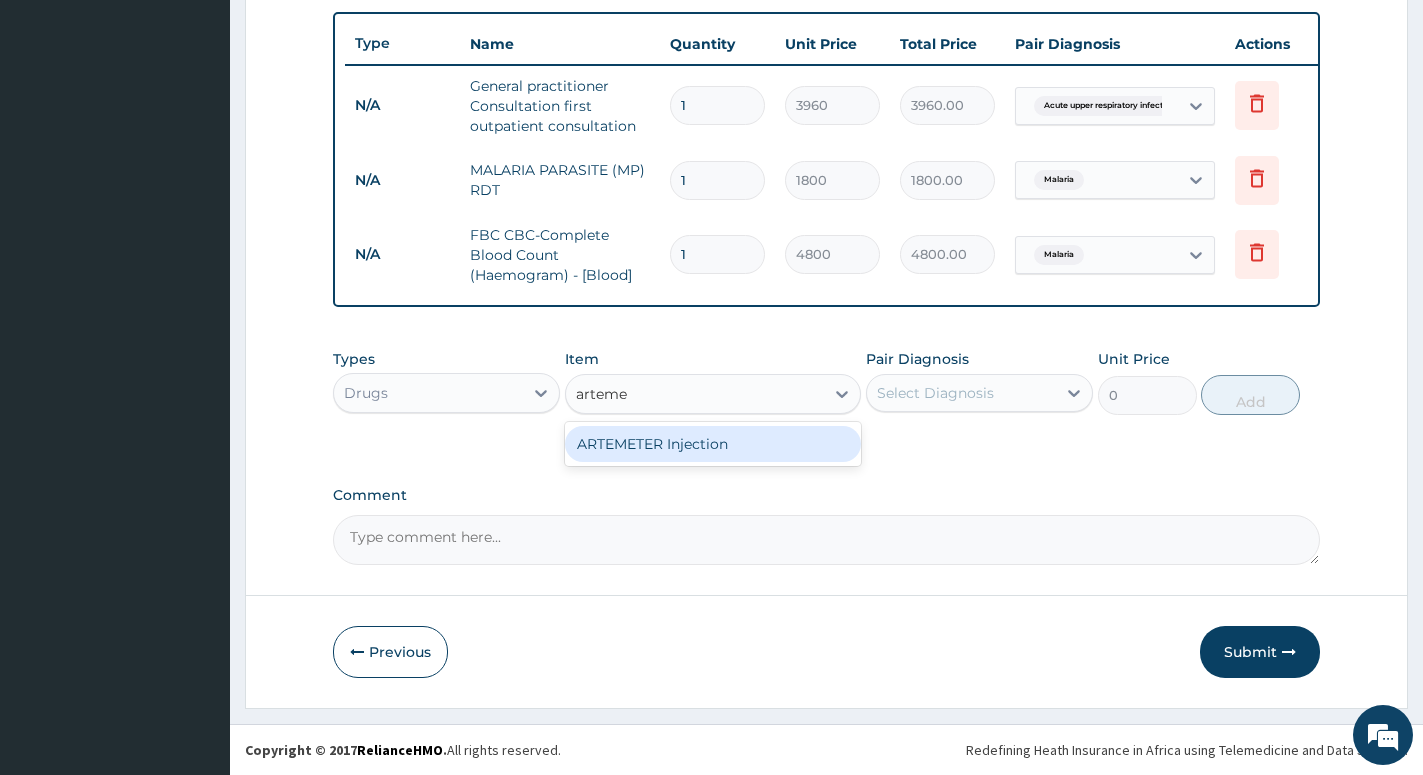 type 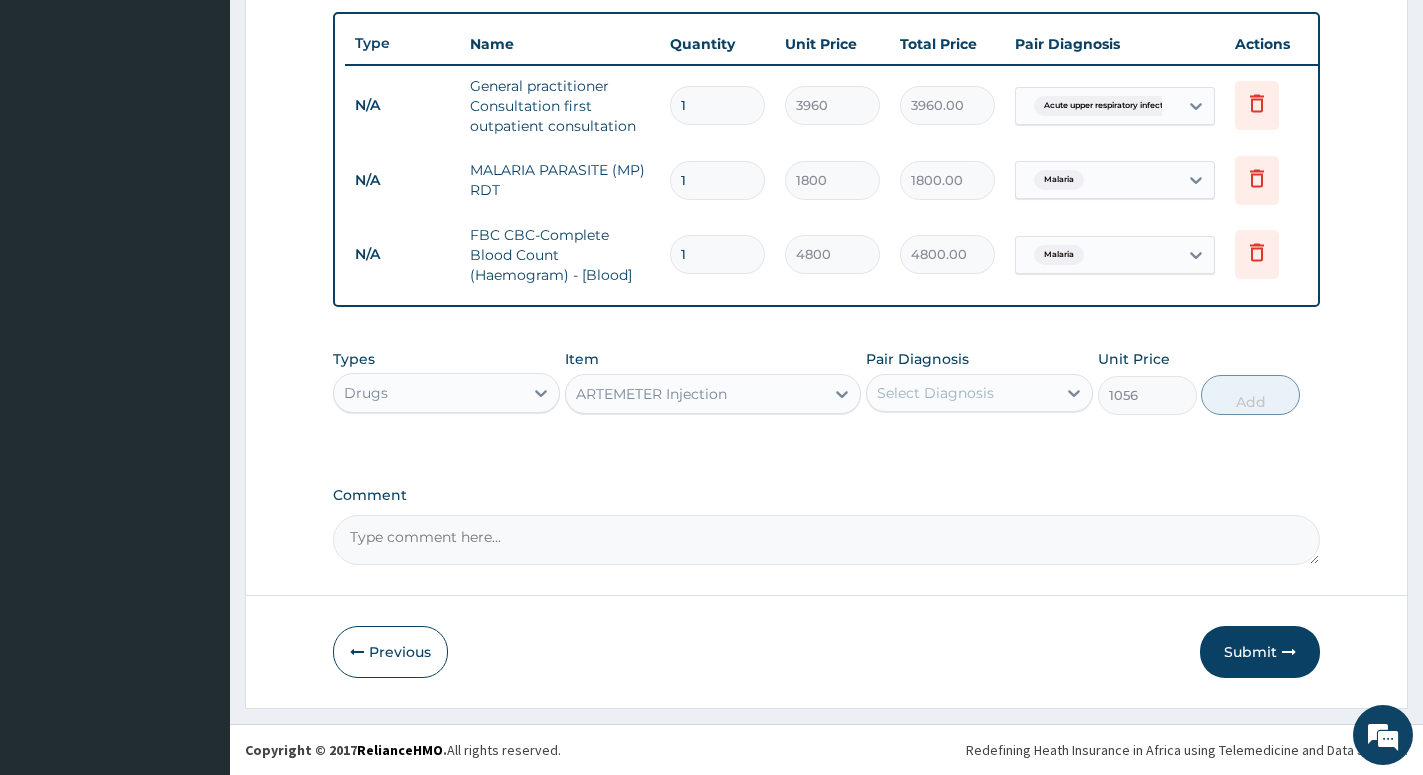 click on "Select Diagnosis" at bounding box center (935, 393) 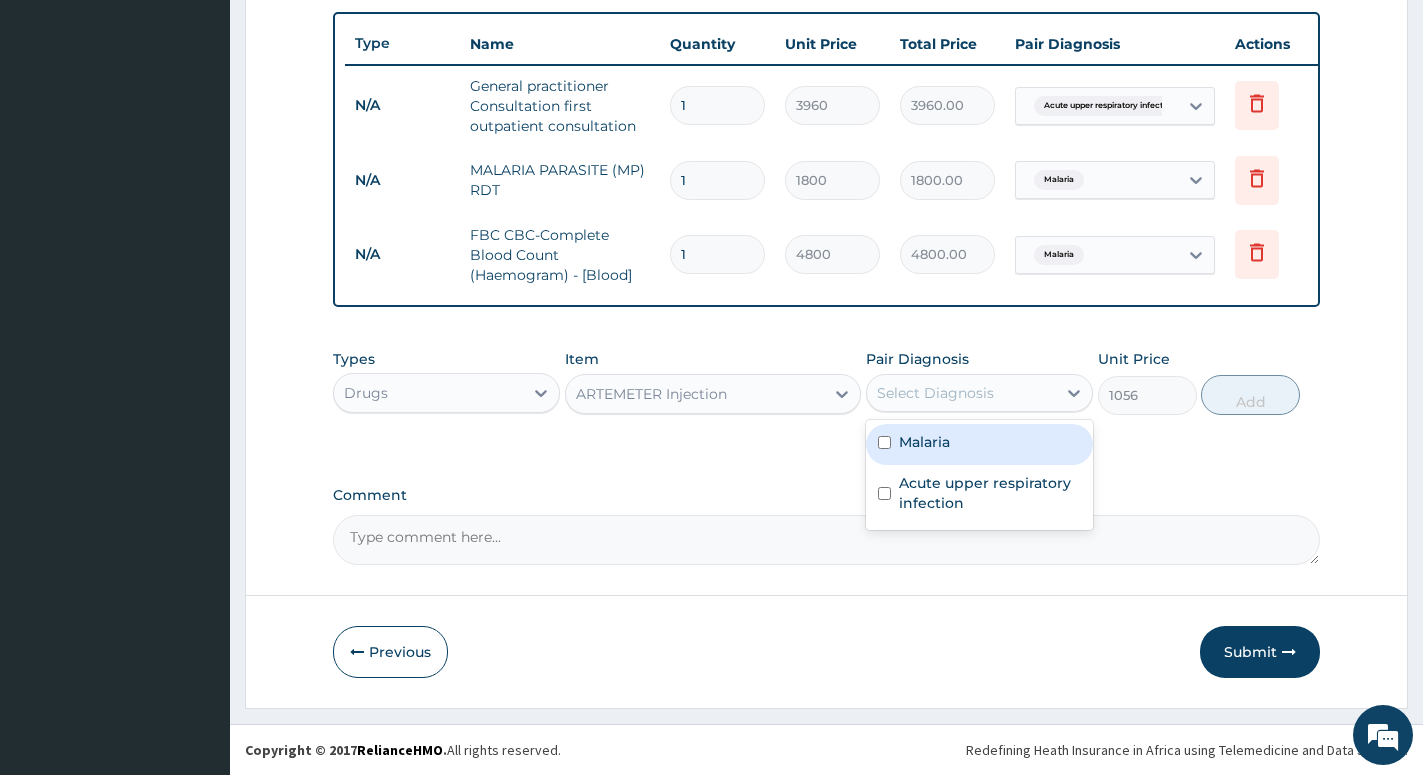 click on "Malaria" at bounding box center [979, 444] 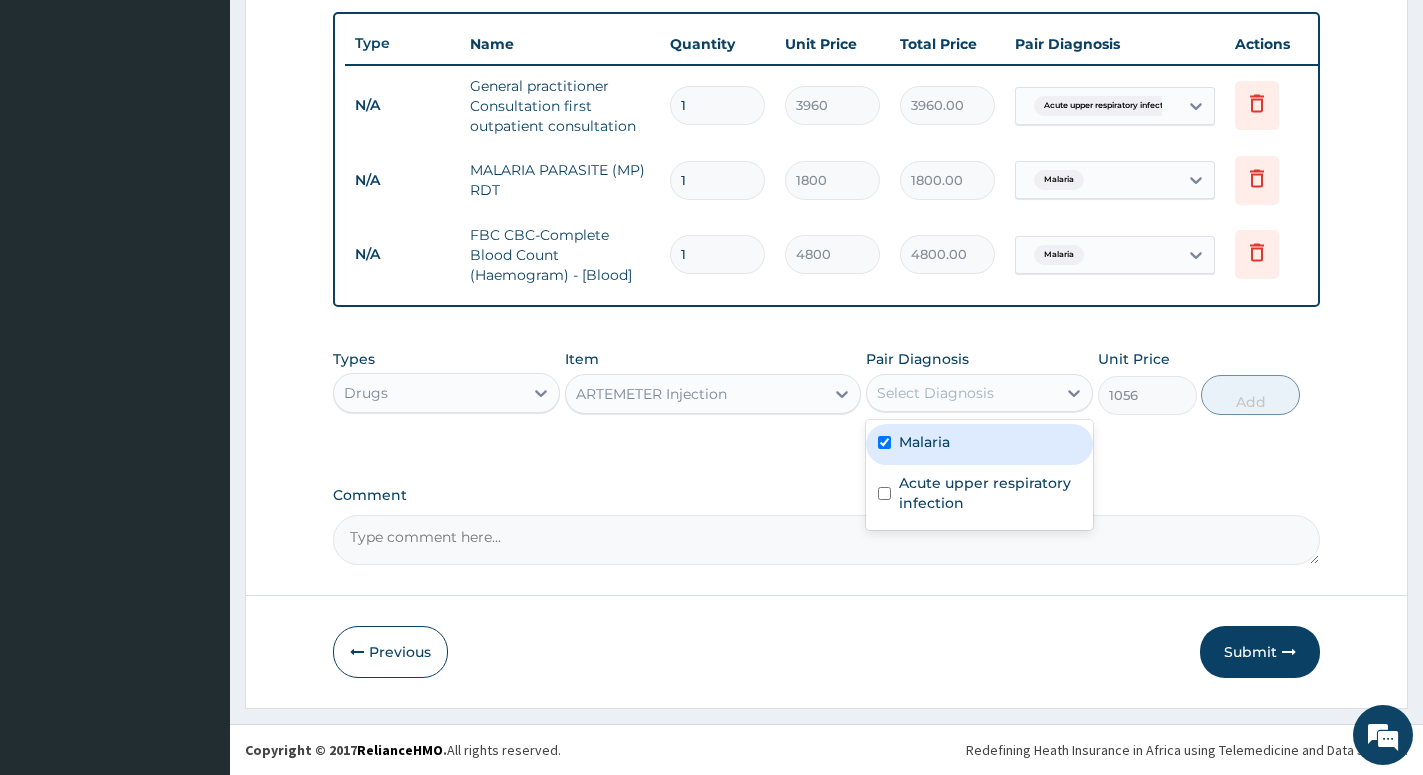checkbox on "true" 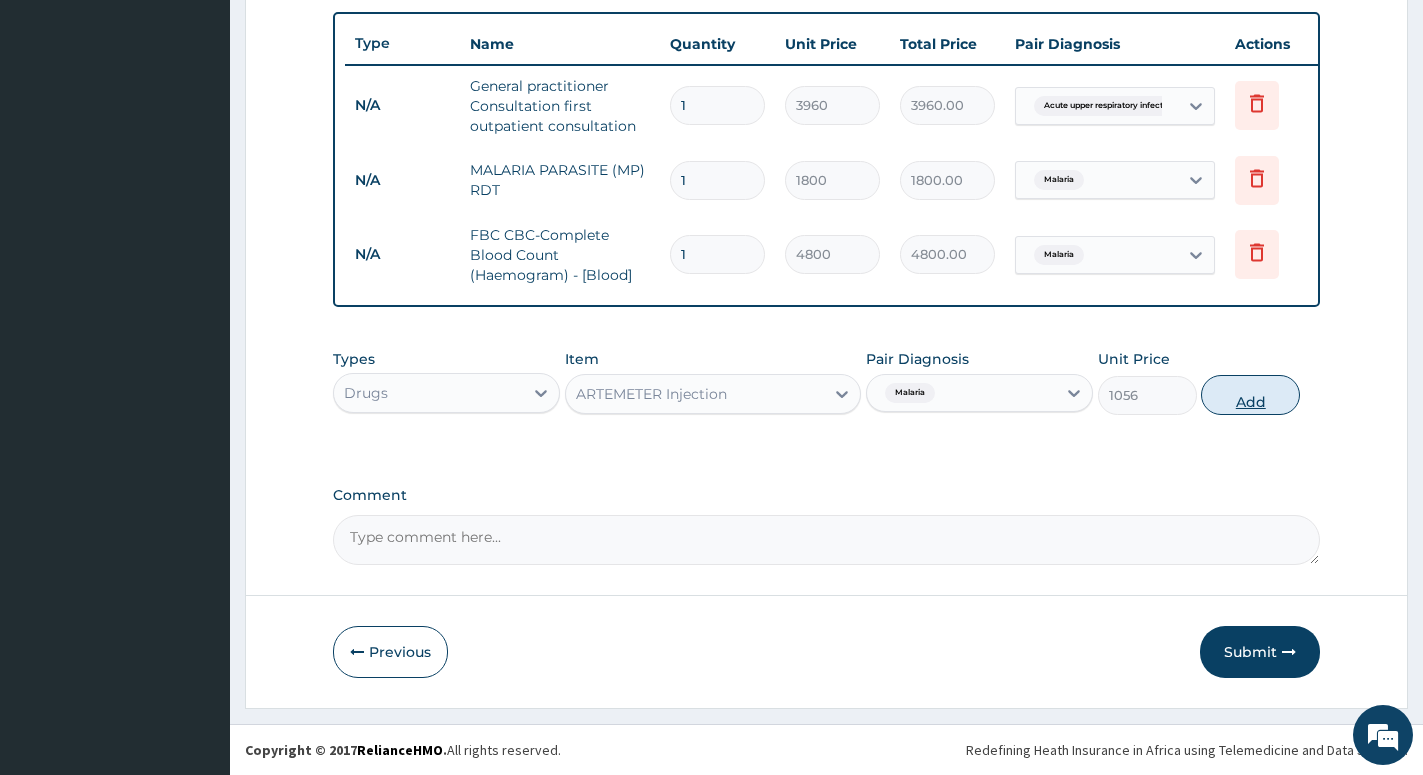 click on "Add" at bounding box center (1250, 395) 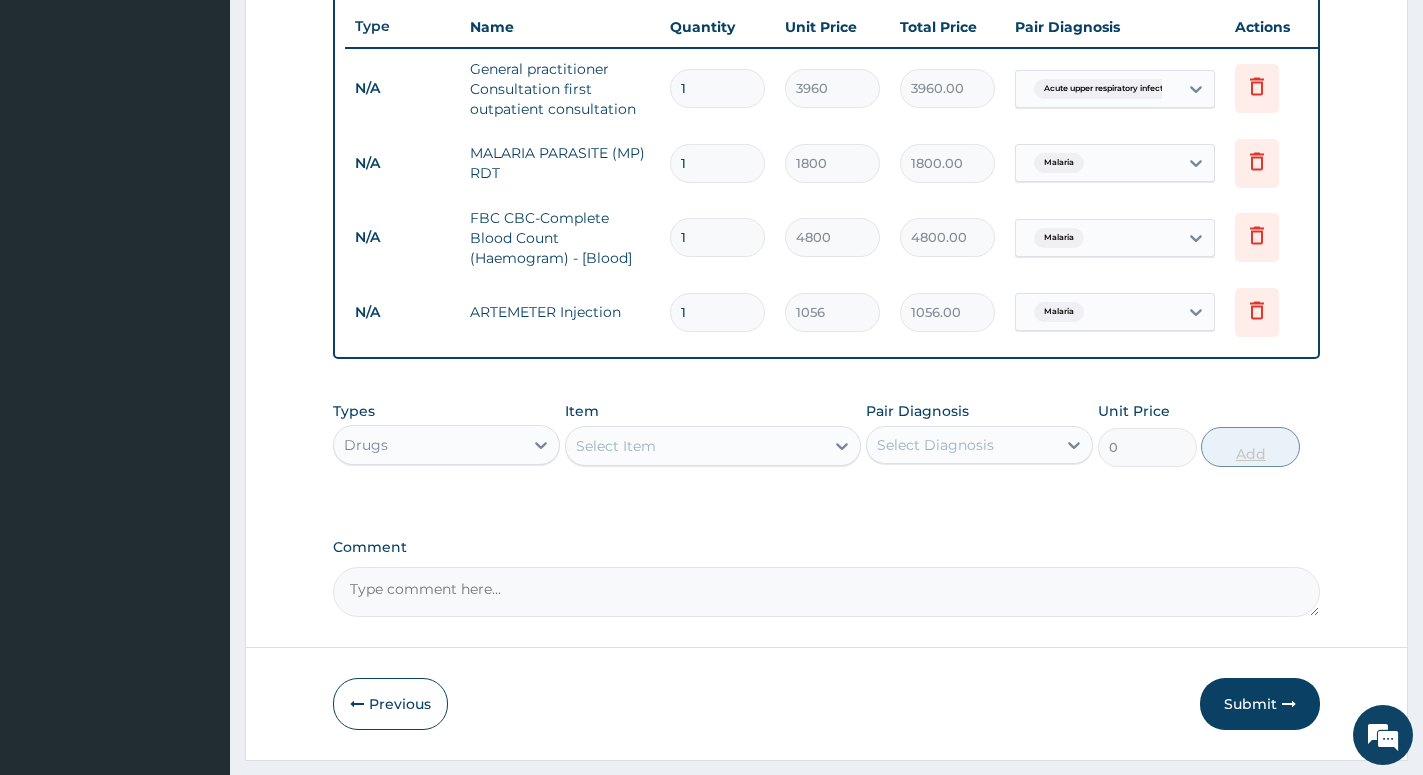 type 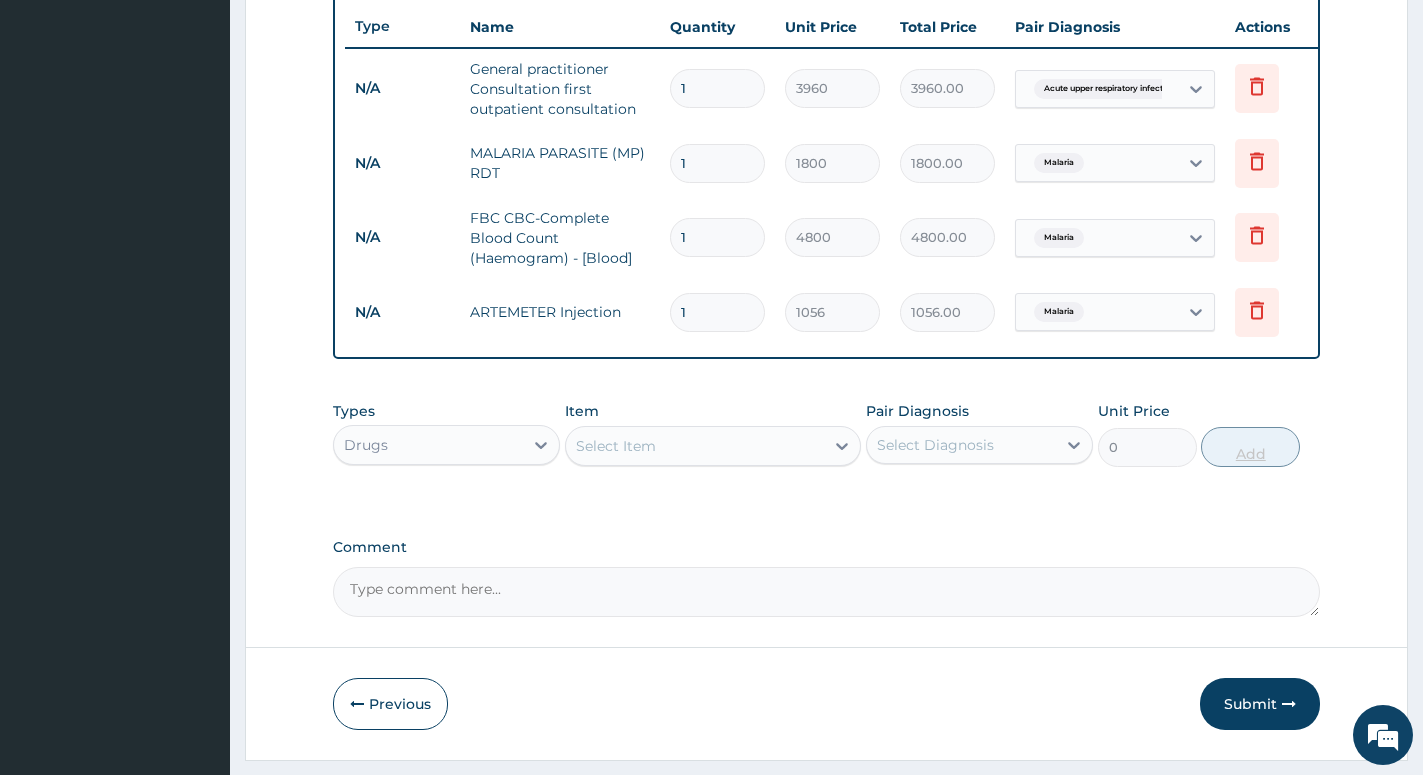 type on "0.00" 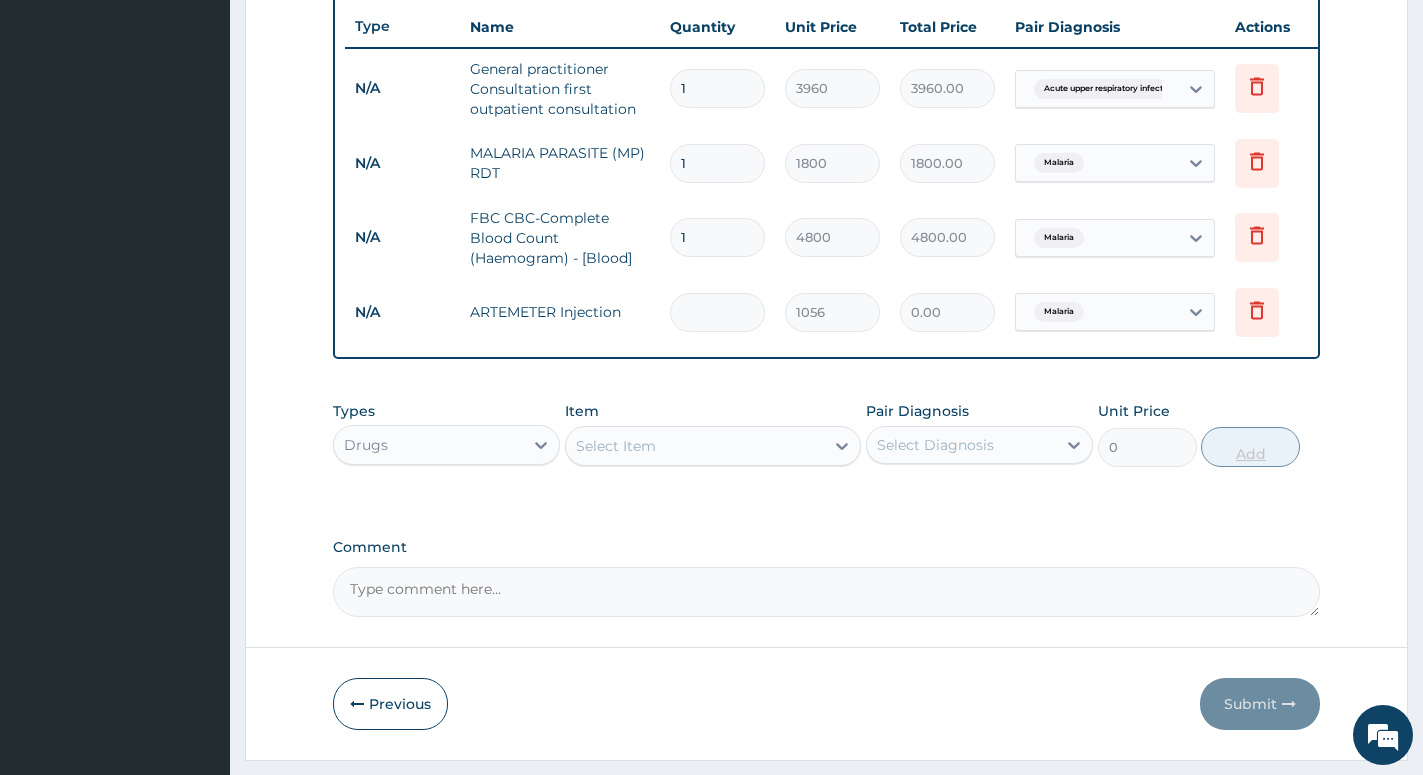 type on "4" 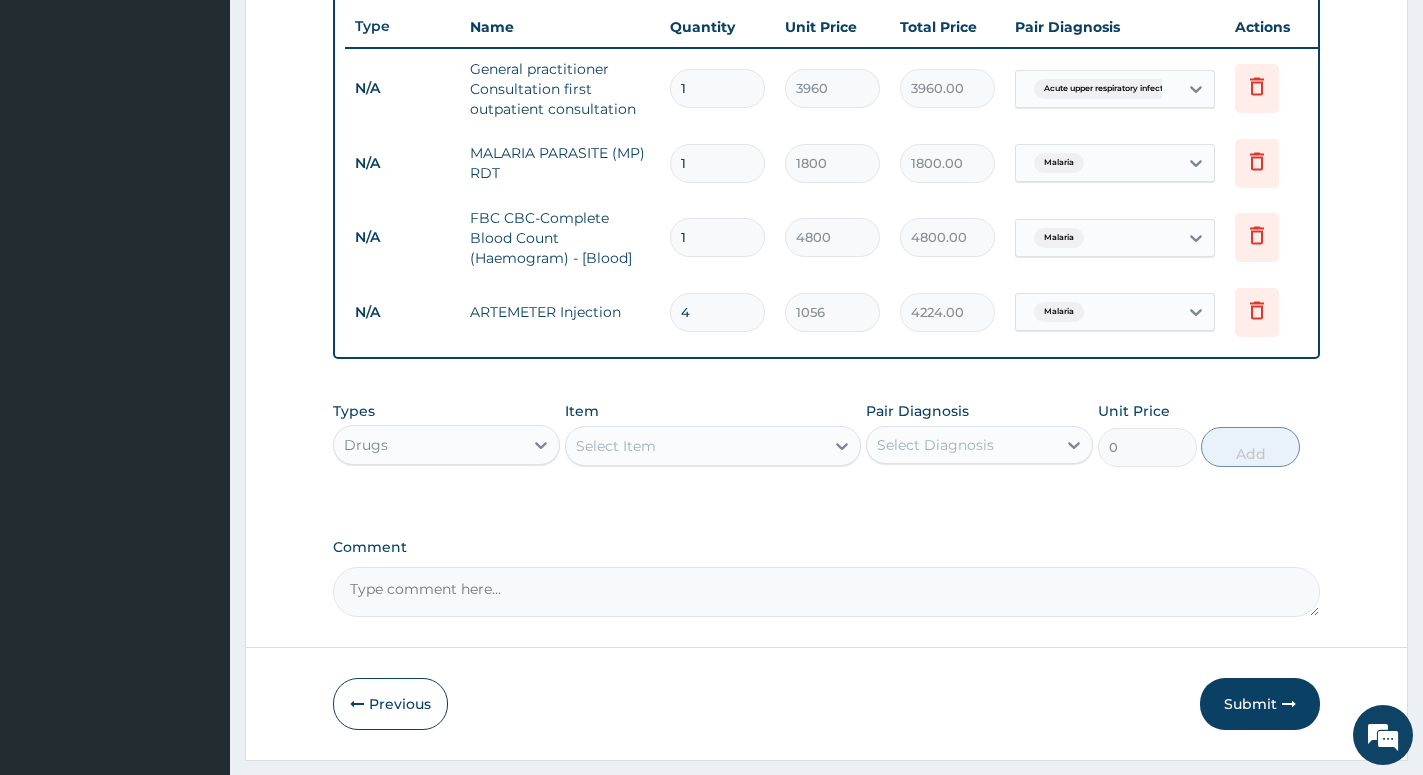 type on "4" 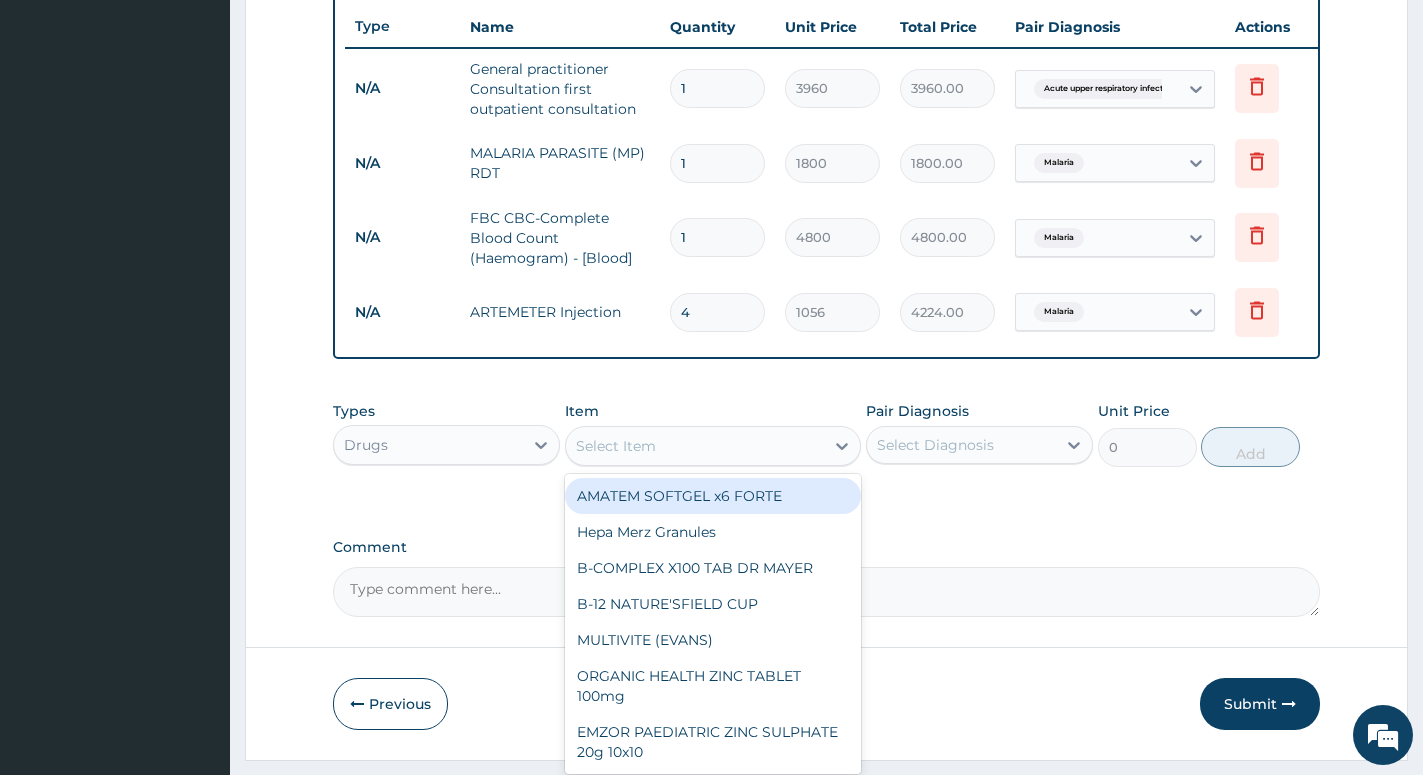 click on "Select Item" at bounding box center [695, 446] 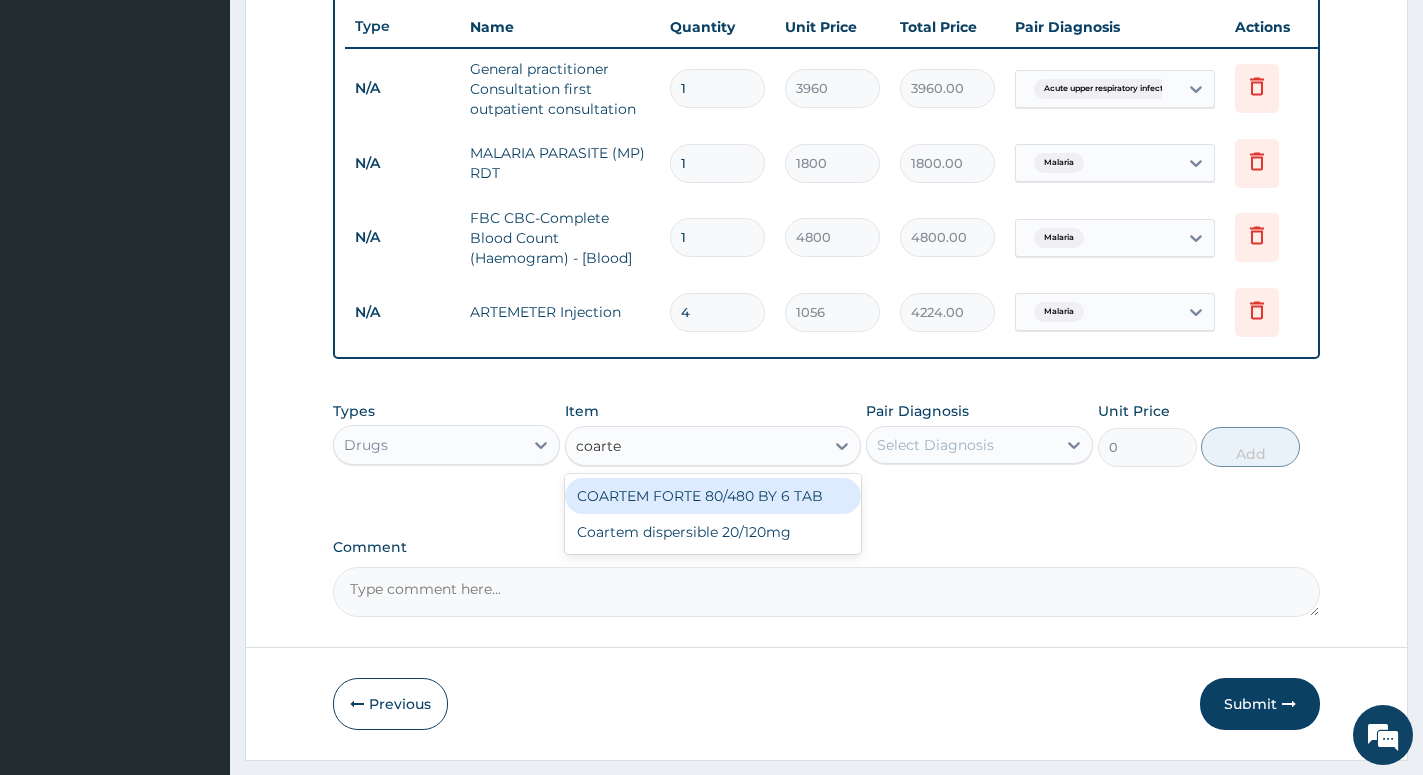 type on "coartem" 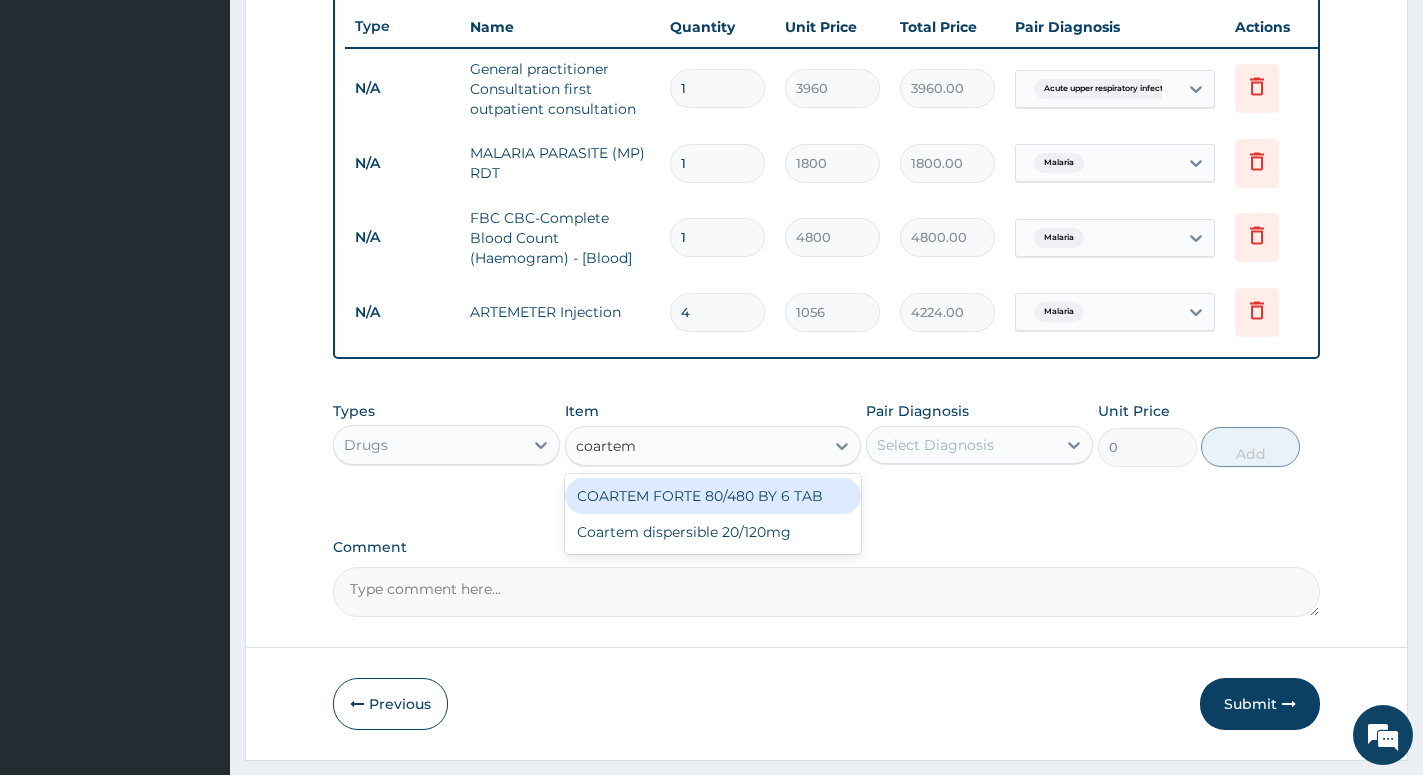 click on "COARTEM FORTE 80/480 BY 6 TAB" at bounding box center [713, 496] 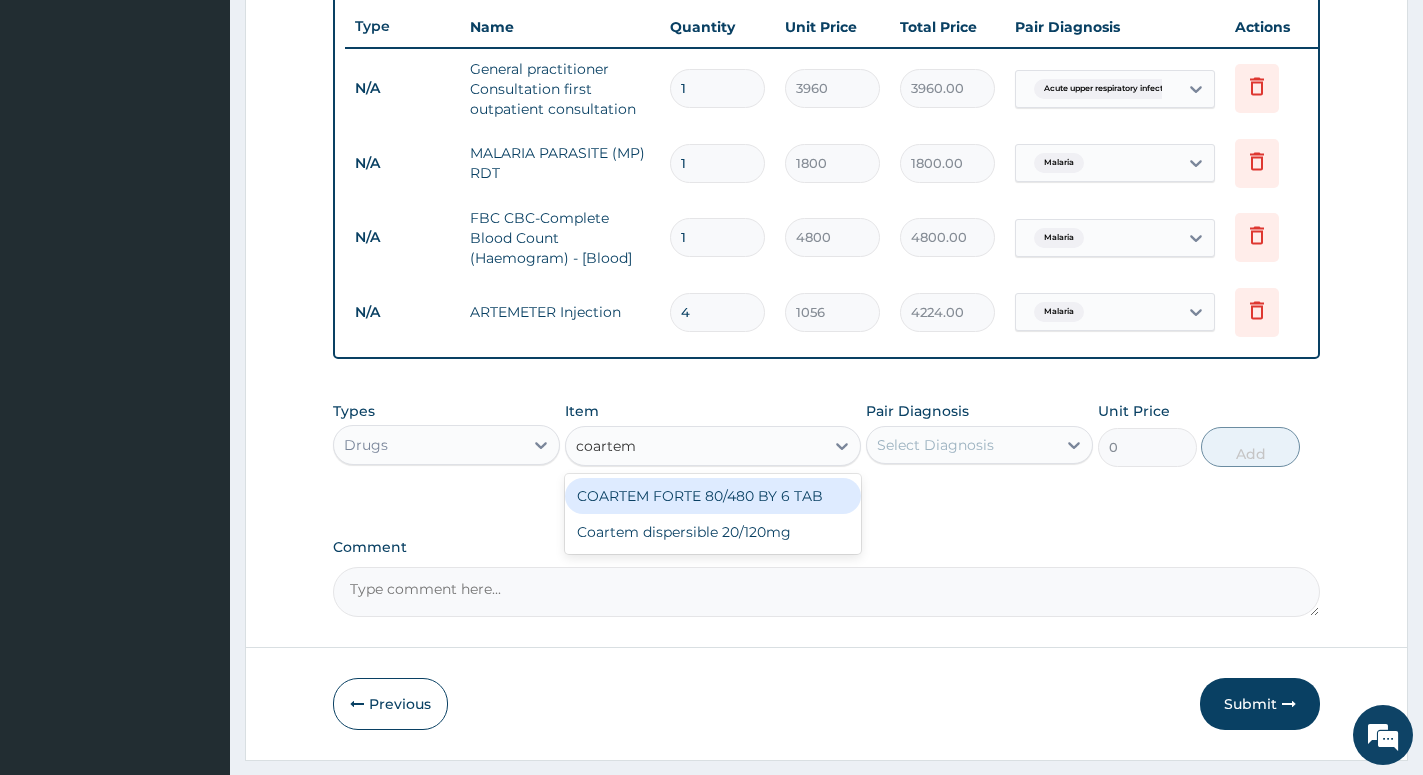 type 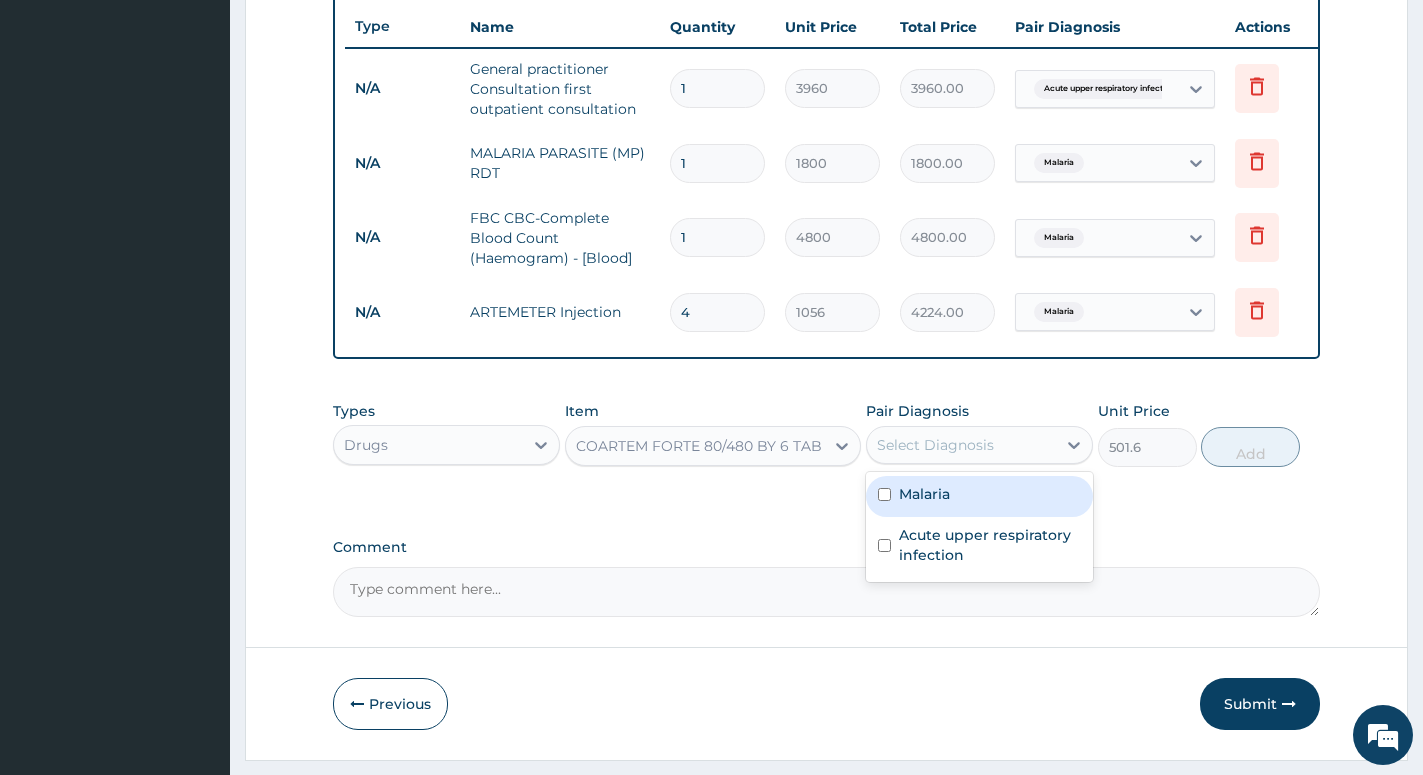 drag, startPoint x: 913, startPoint y: 460, endPoint x: 927, endPoint y: 487, distance: 30.413813 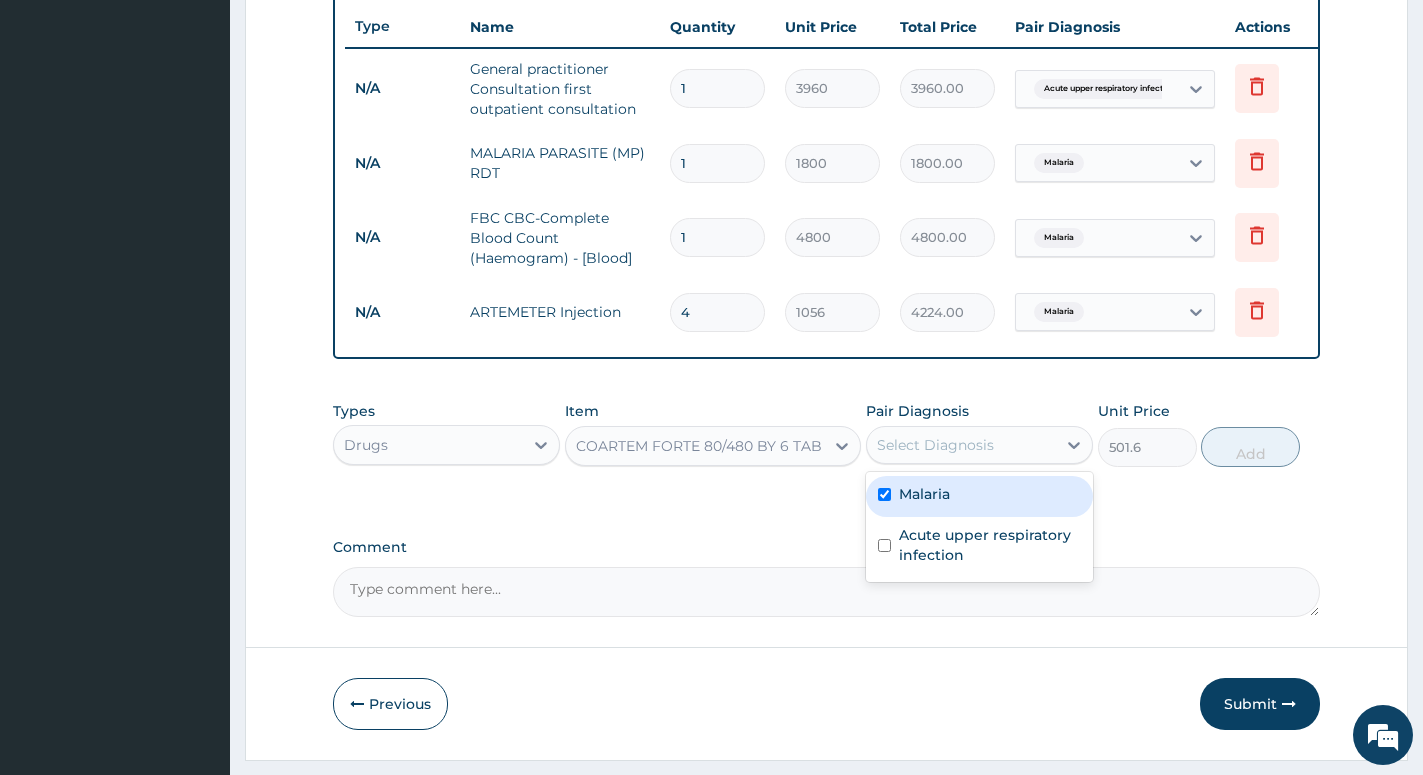 checkbox on "true" 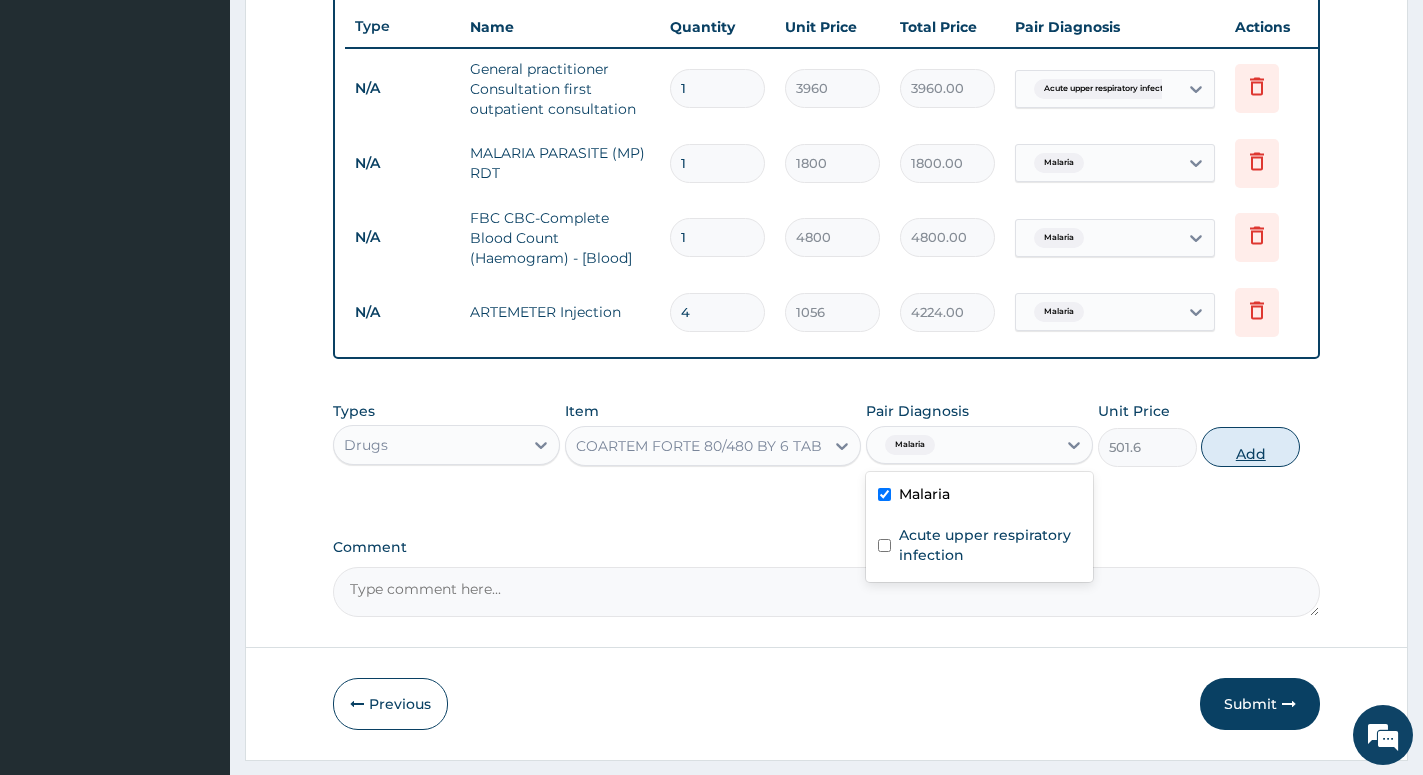click on "Add" at bounding box center [1250, 447] 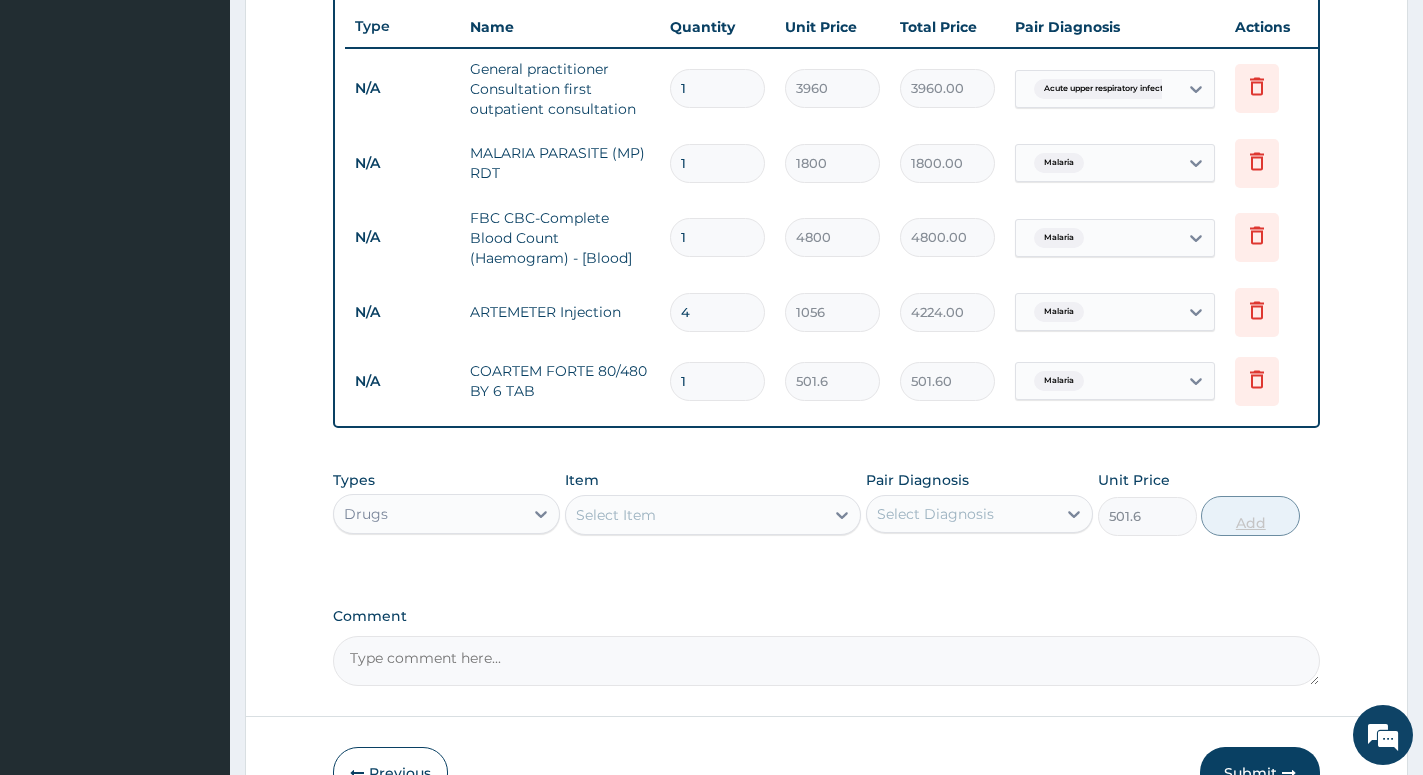type on "0" 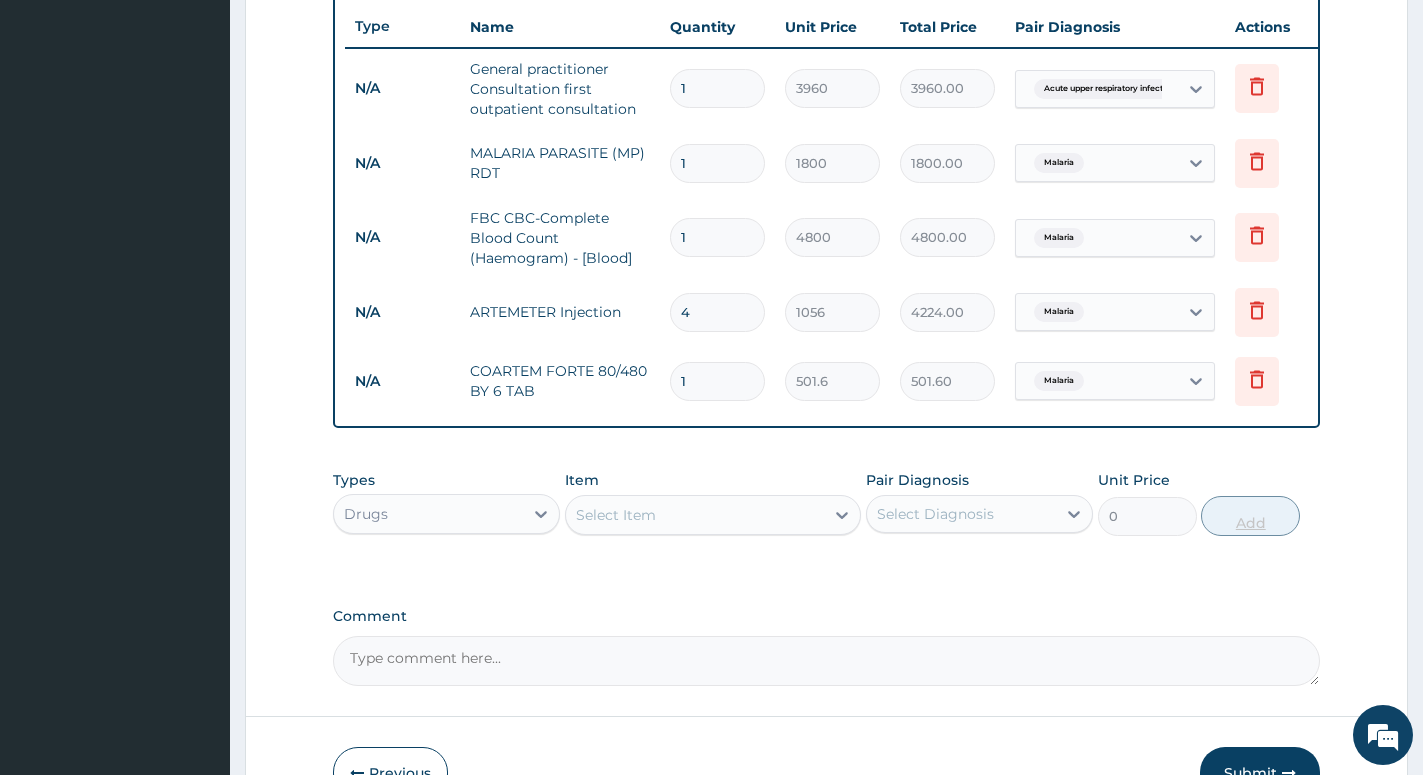 type 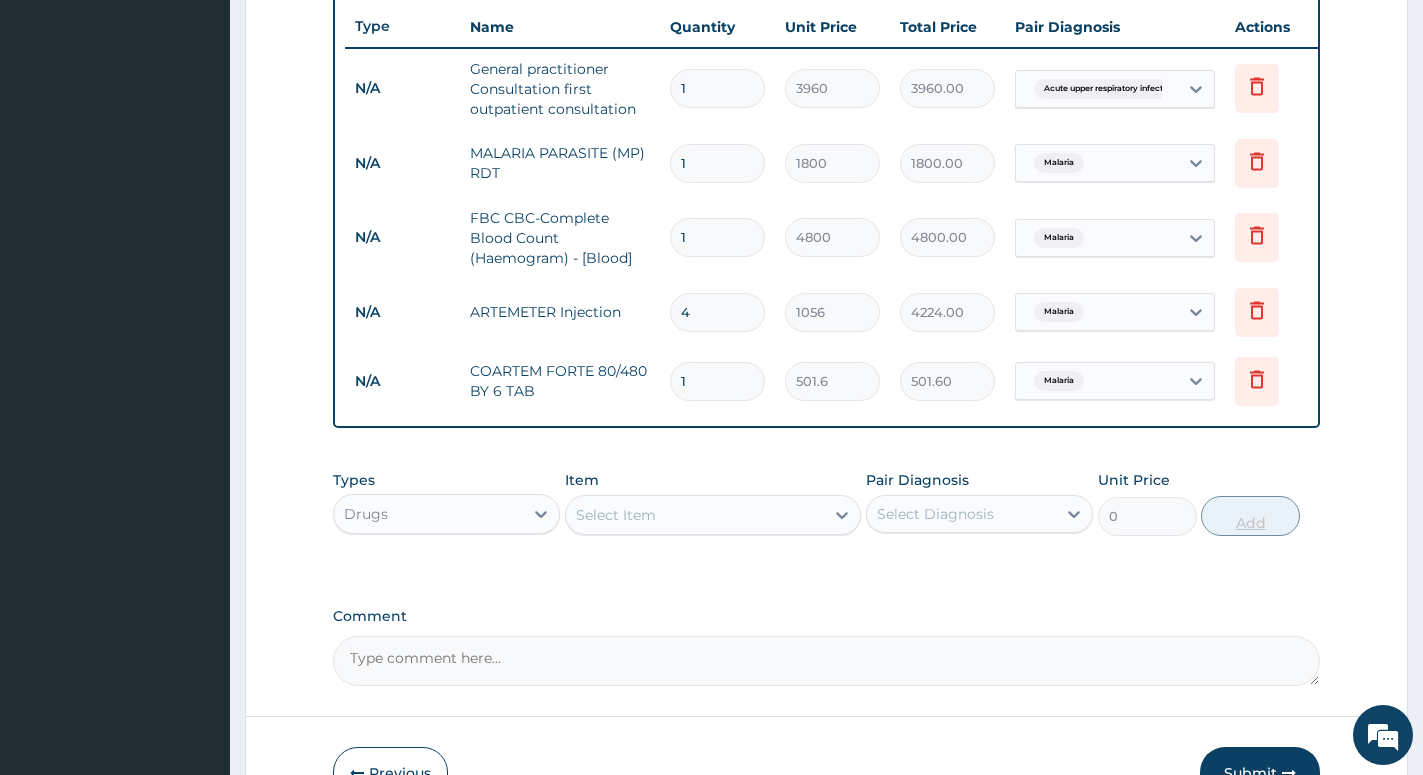 type on "0.00" 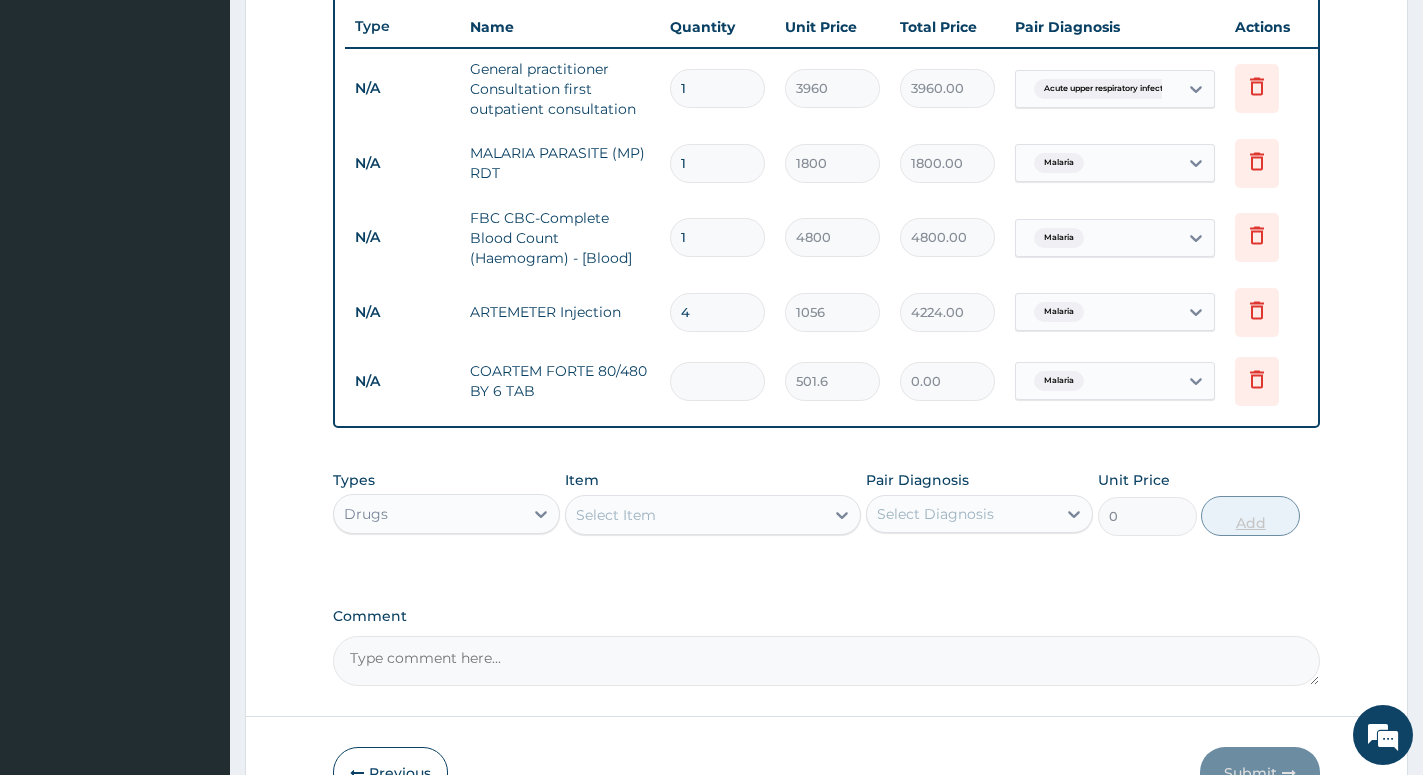 type on "8" 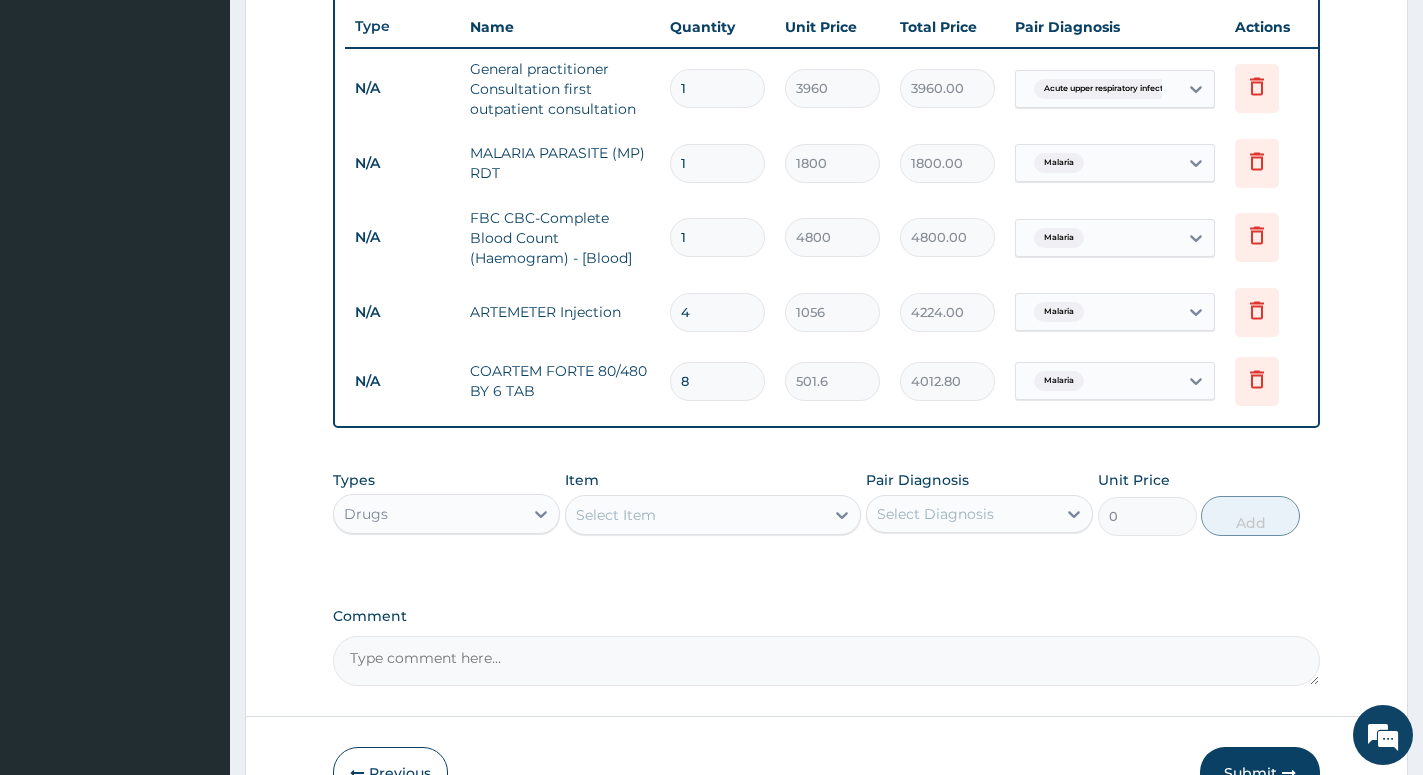 type on "8" 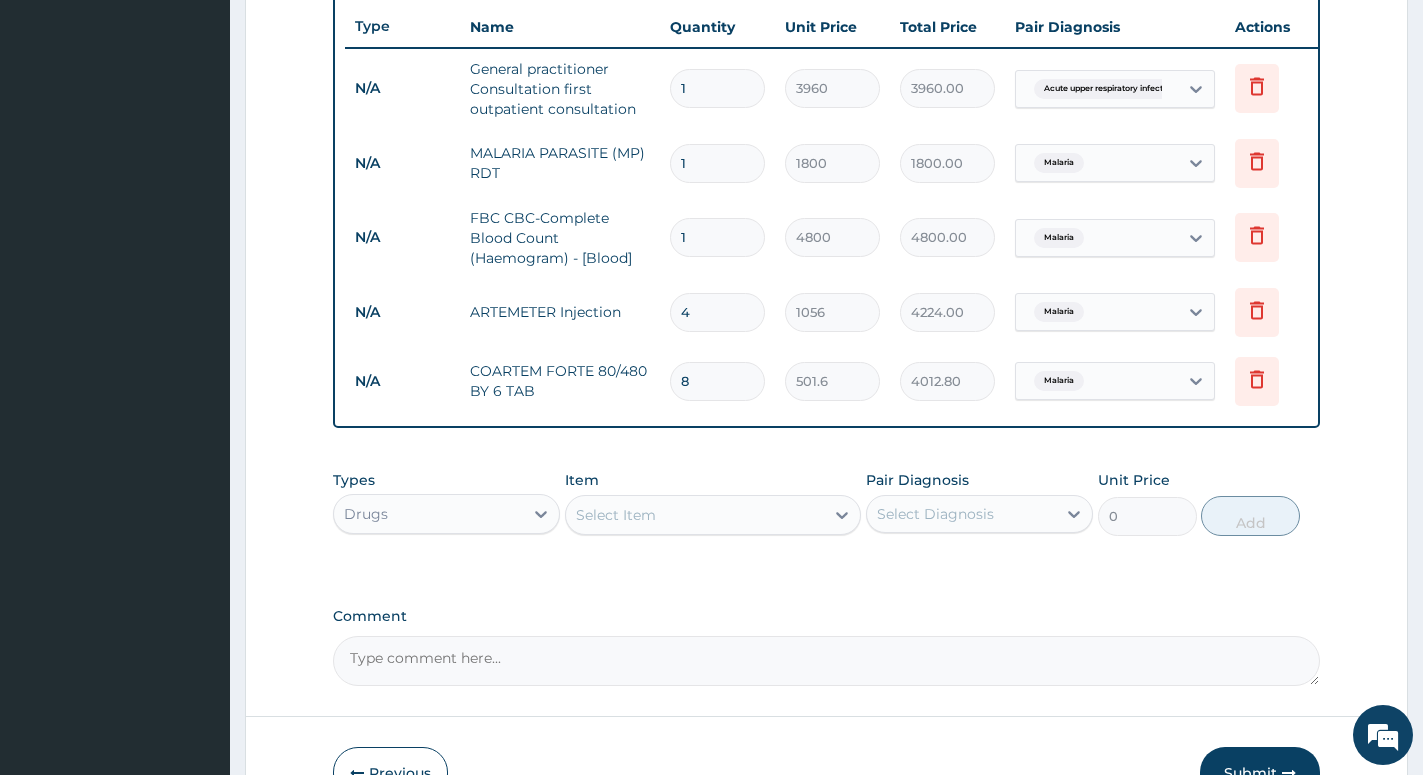 click on "Select Item" at bounding box center (695, 515) 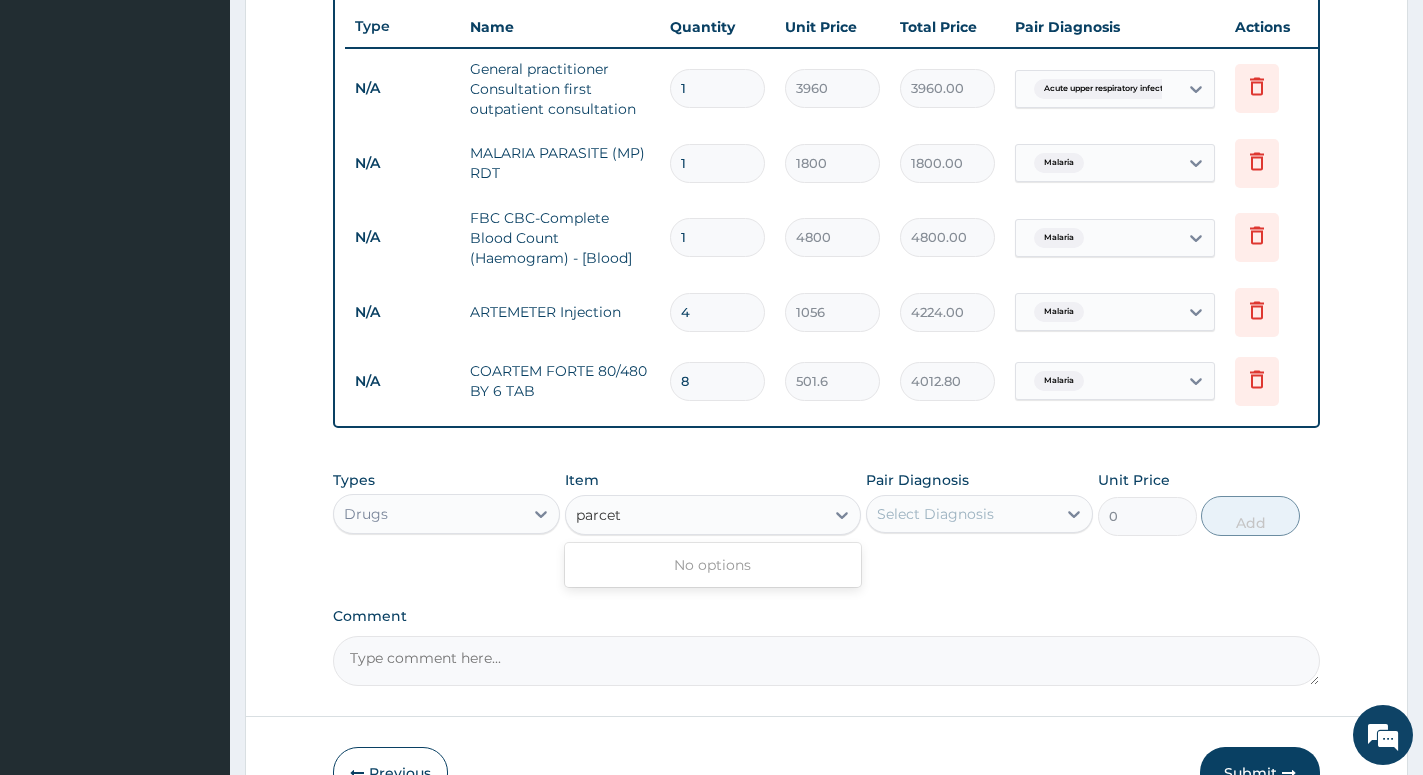 type on "paracet" 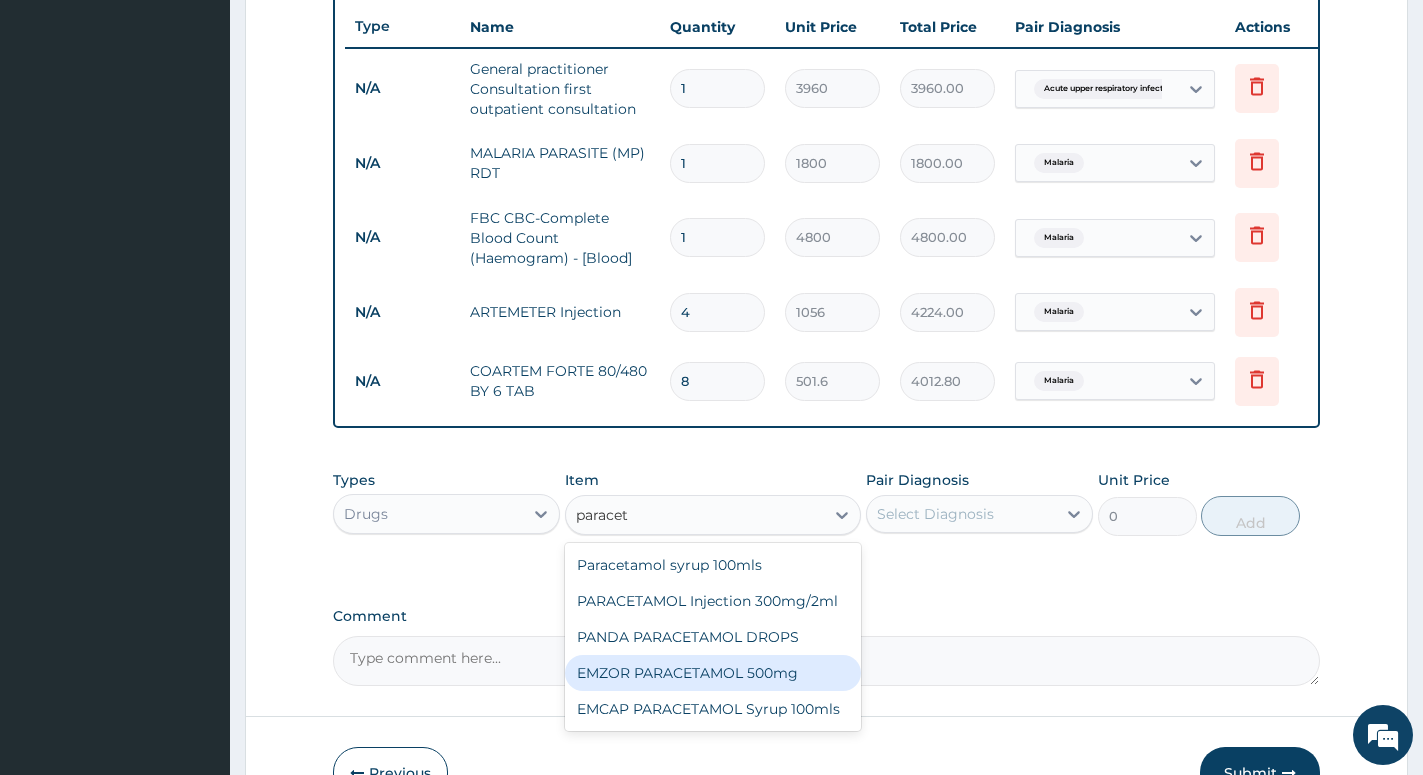 click on "EMZOR PARACETAMOL 500mg" at bounding box center (713, 673) 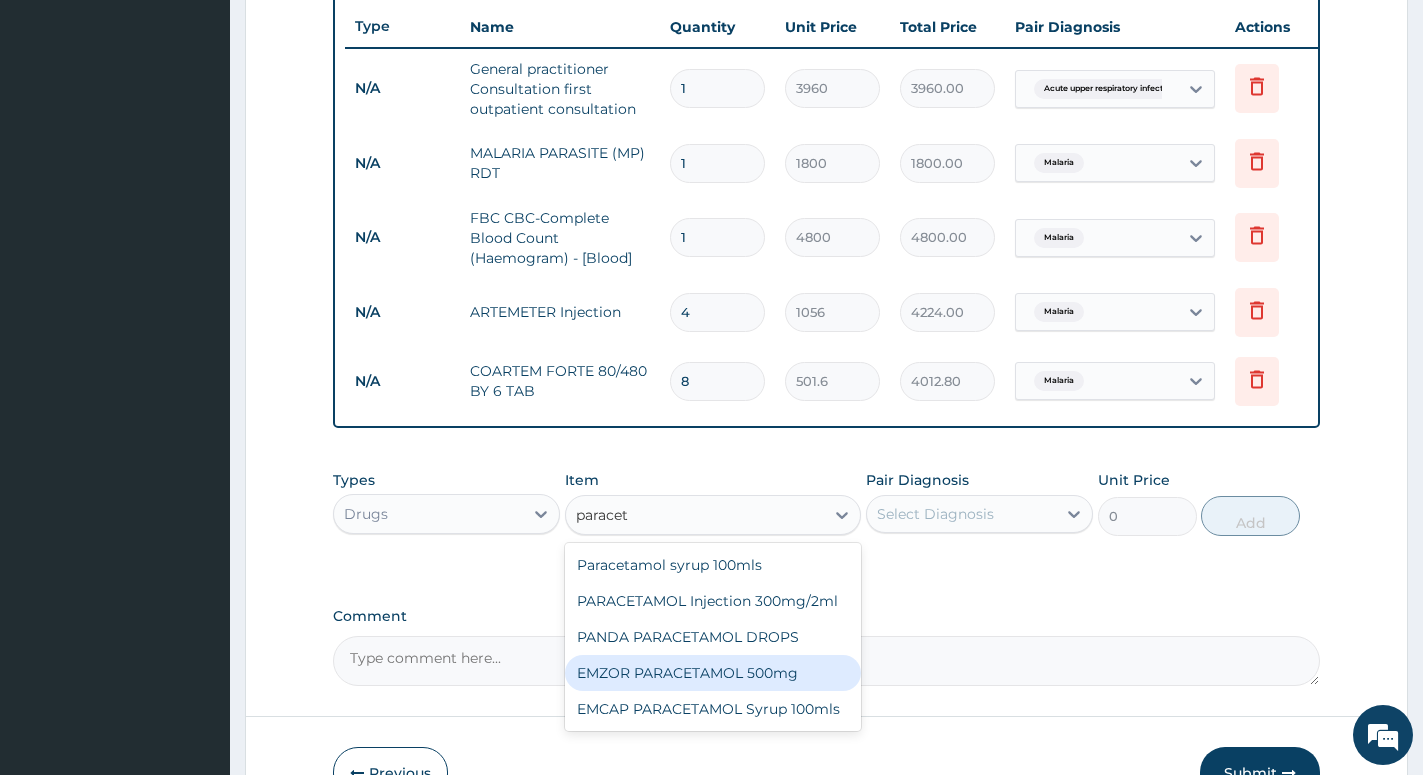type 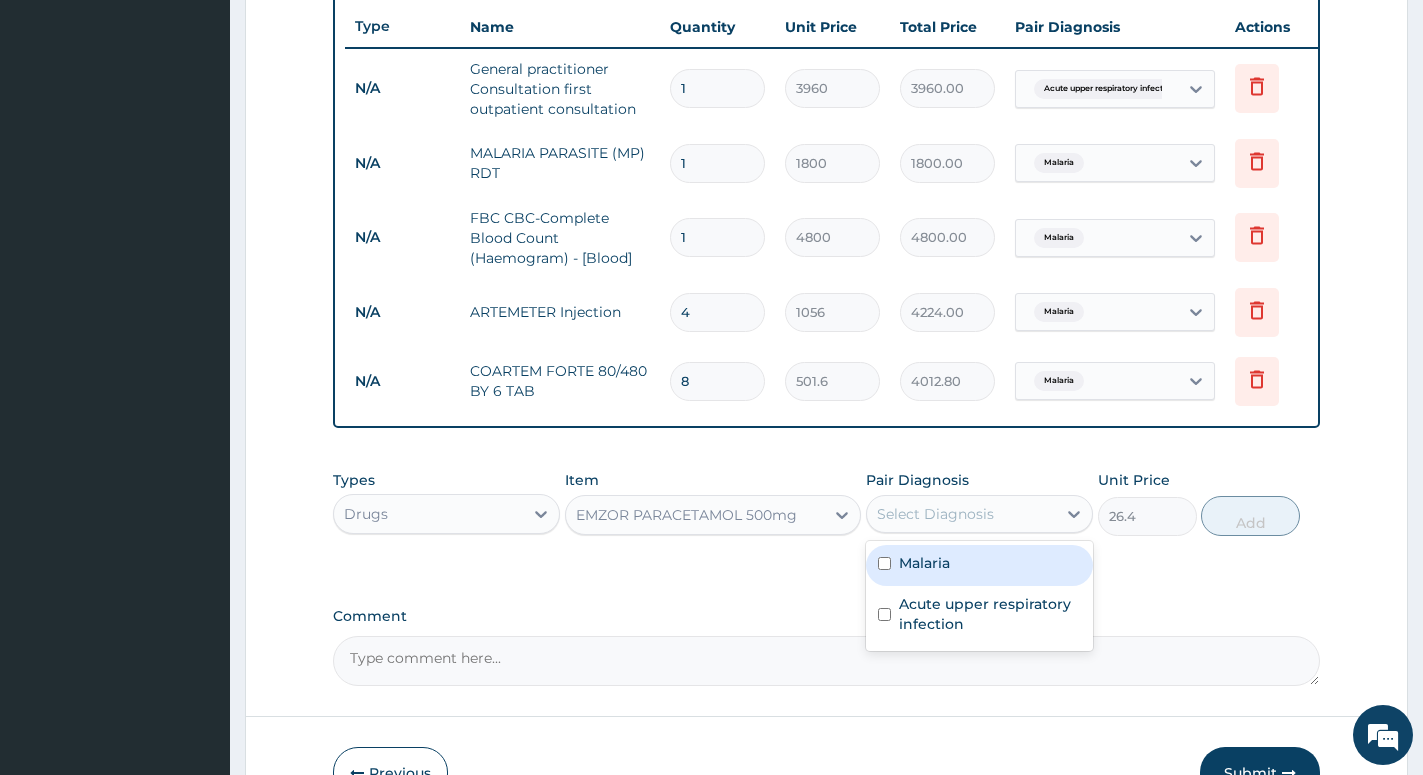 drag, startPoint x: 953, startPoint y: 525, endPoint x: 947, endPoint y: 606, distance: 81.22192 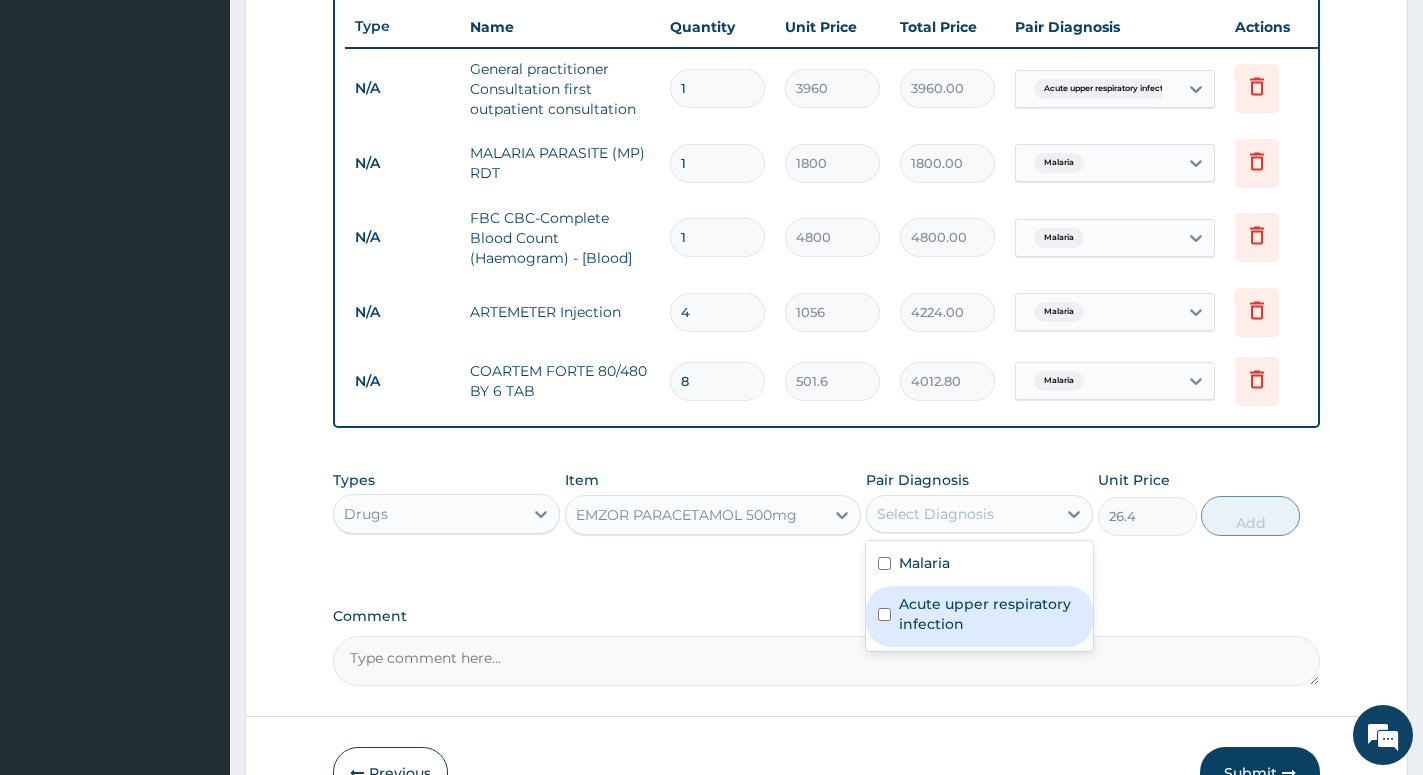 click on "Acute upper respiratory infection" at bounding box center (979, 616) 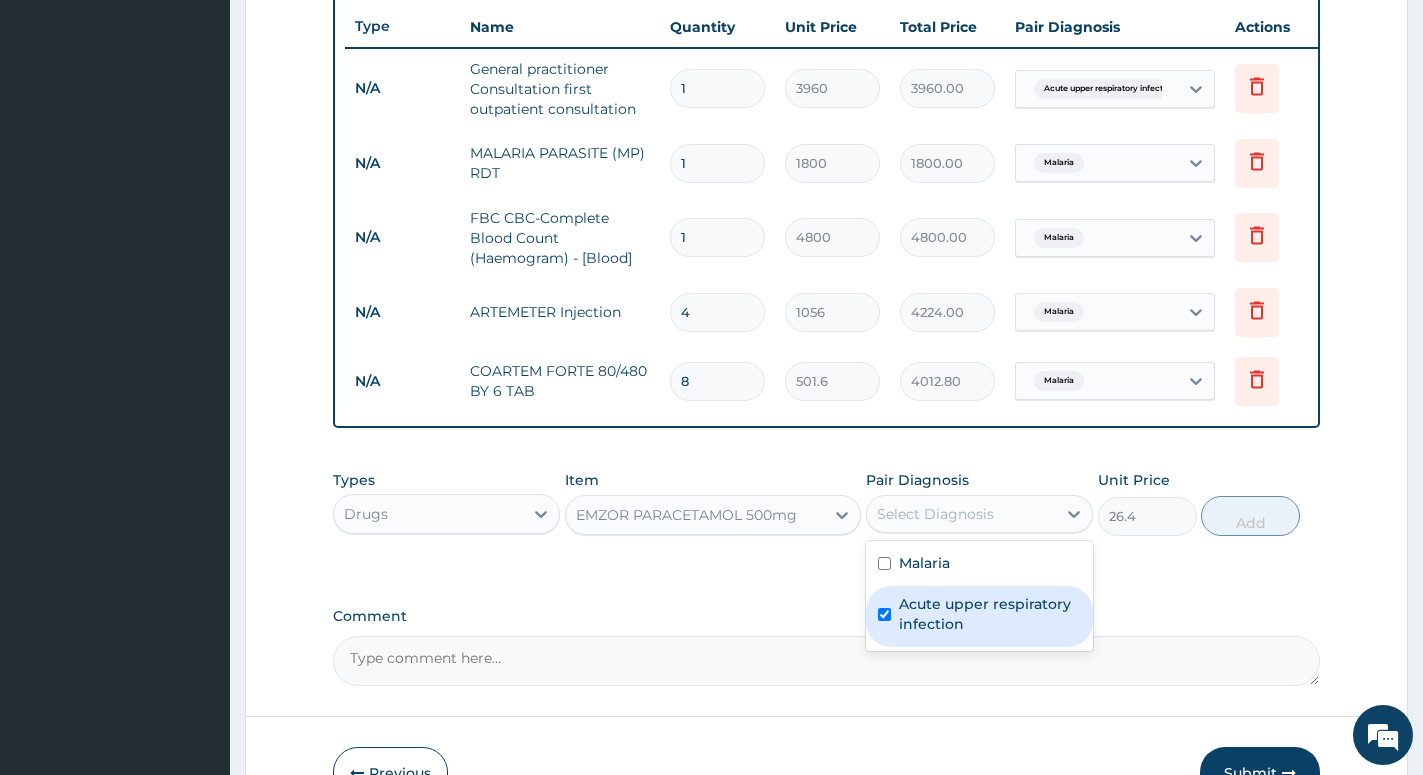 checkbox on "true" 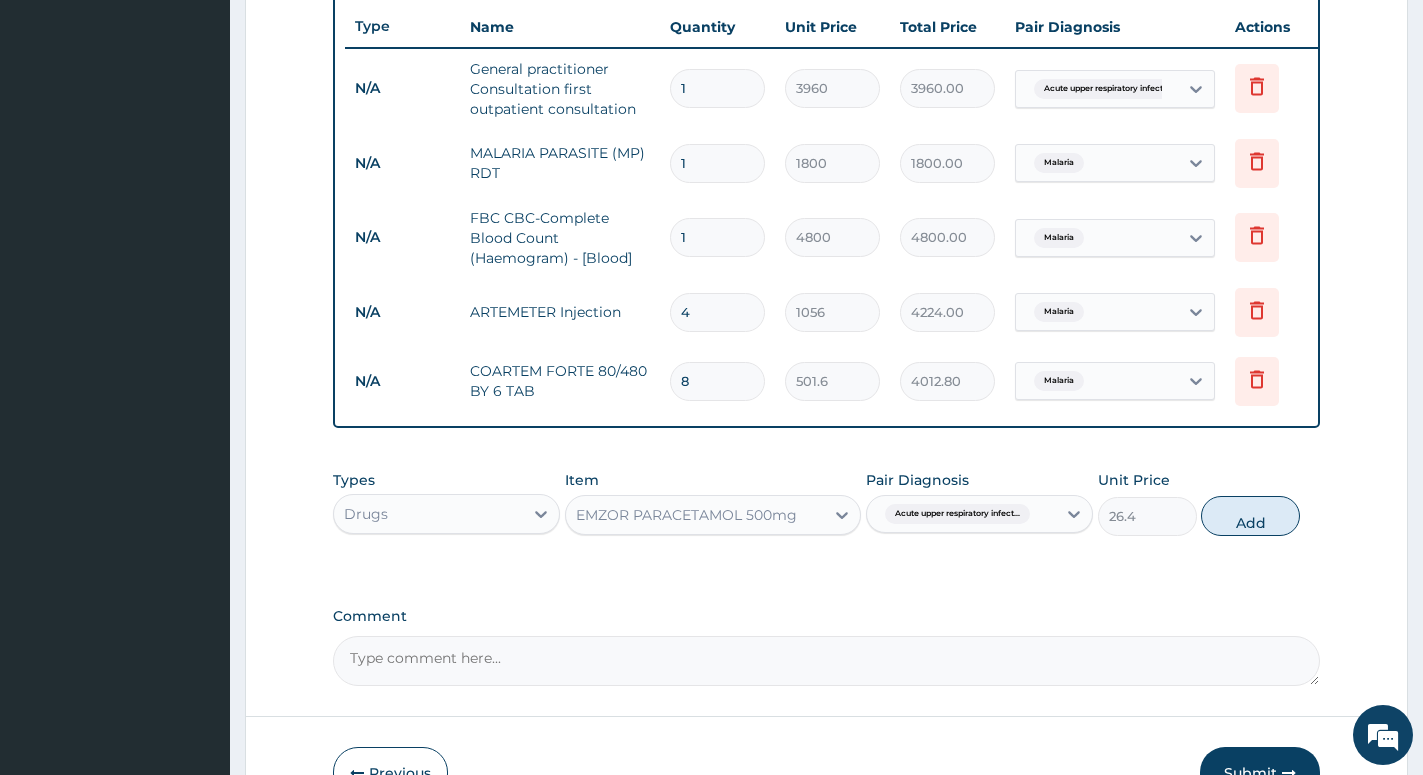 click on "Acute upper respiratory infect..." at bounding box center (957, 514) 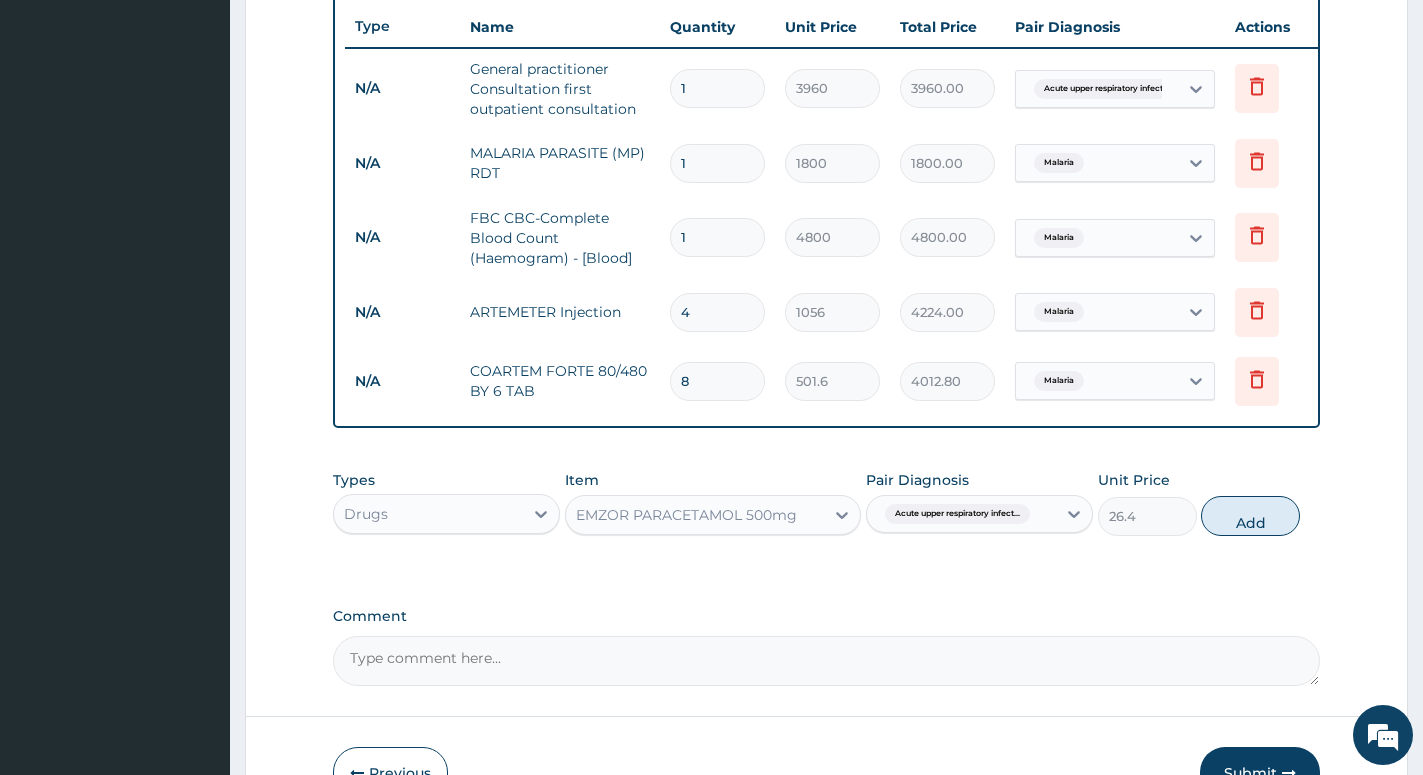 drag, startPoint x: 951, startPoint y: 534, endPoint x: 943, endPoint y: 555, distance: 22.472204 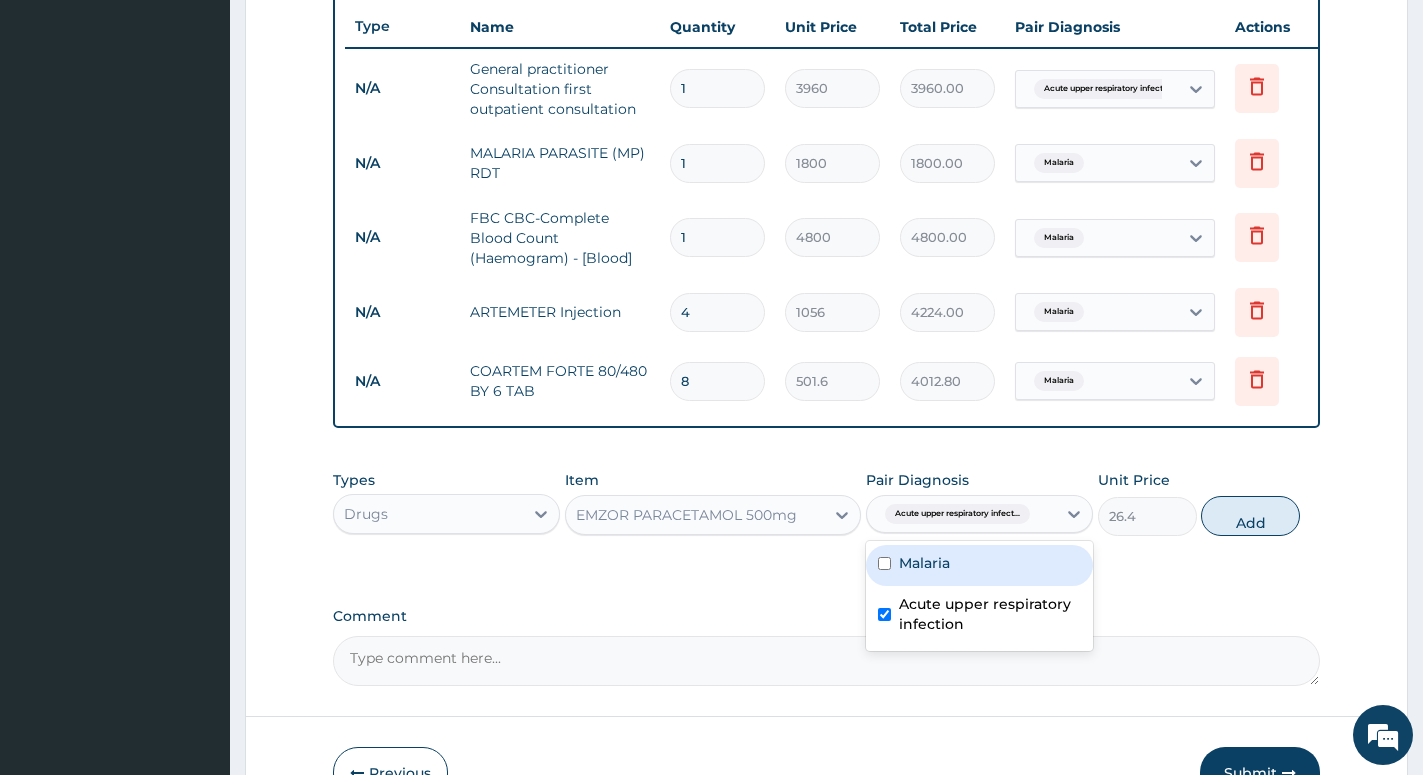 click on "Malaria" at bounding box center [924, 563] 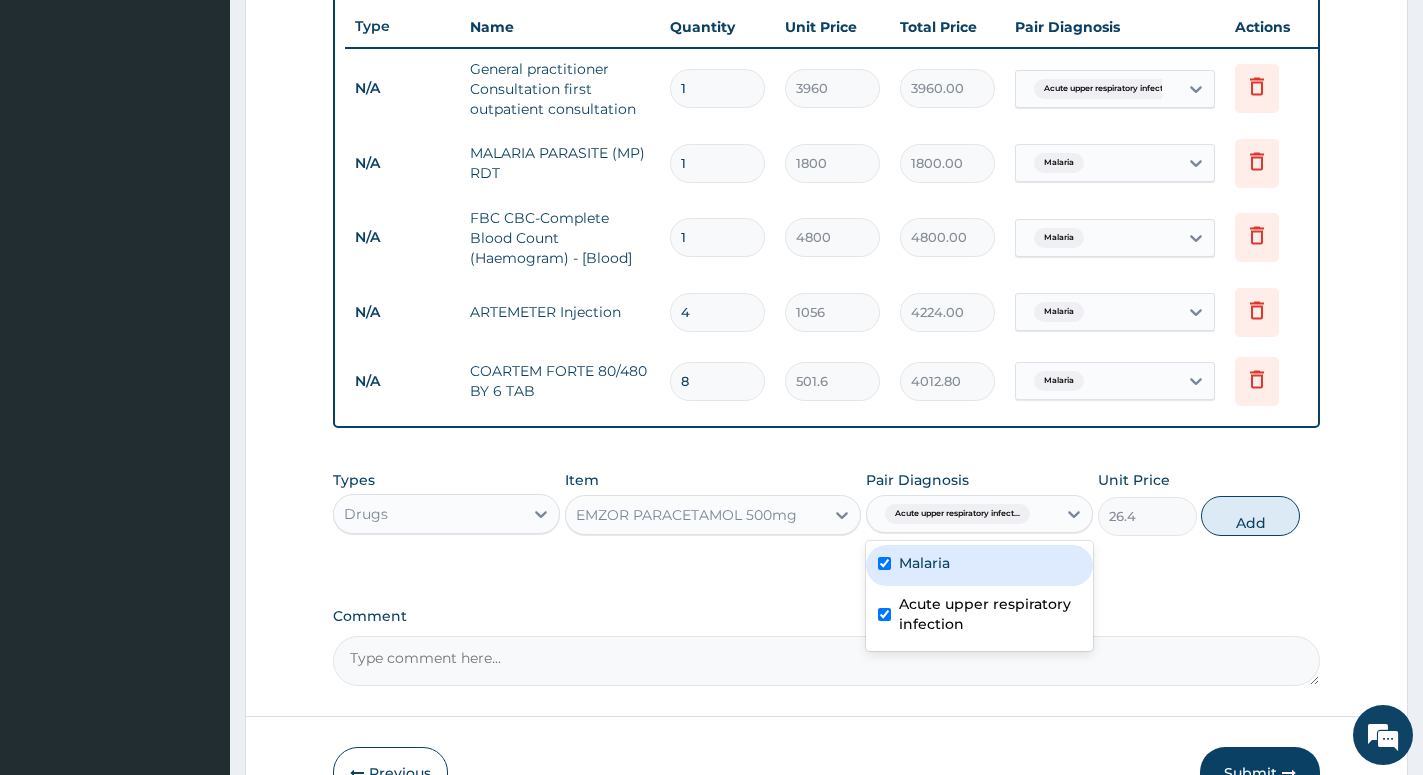 checkbox on "true" 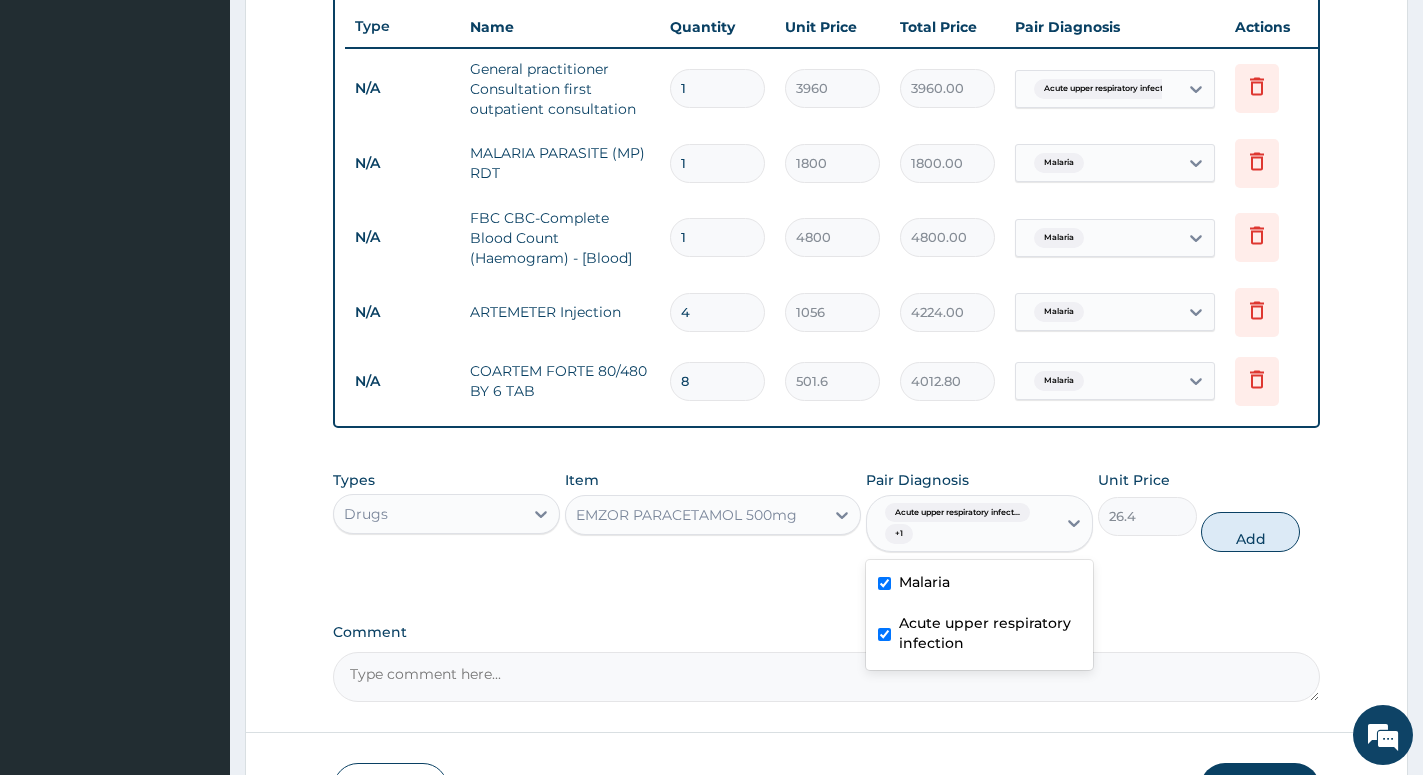 click on "Acute upper respiratory infection" at bounding box center [990, 633] 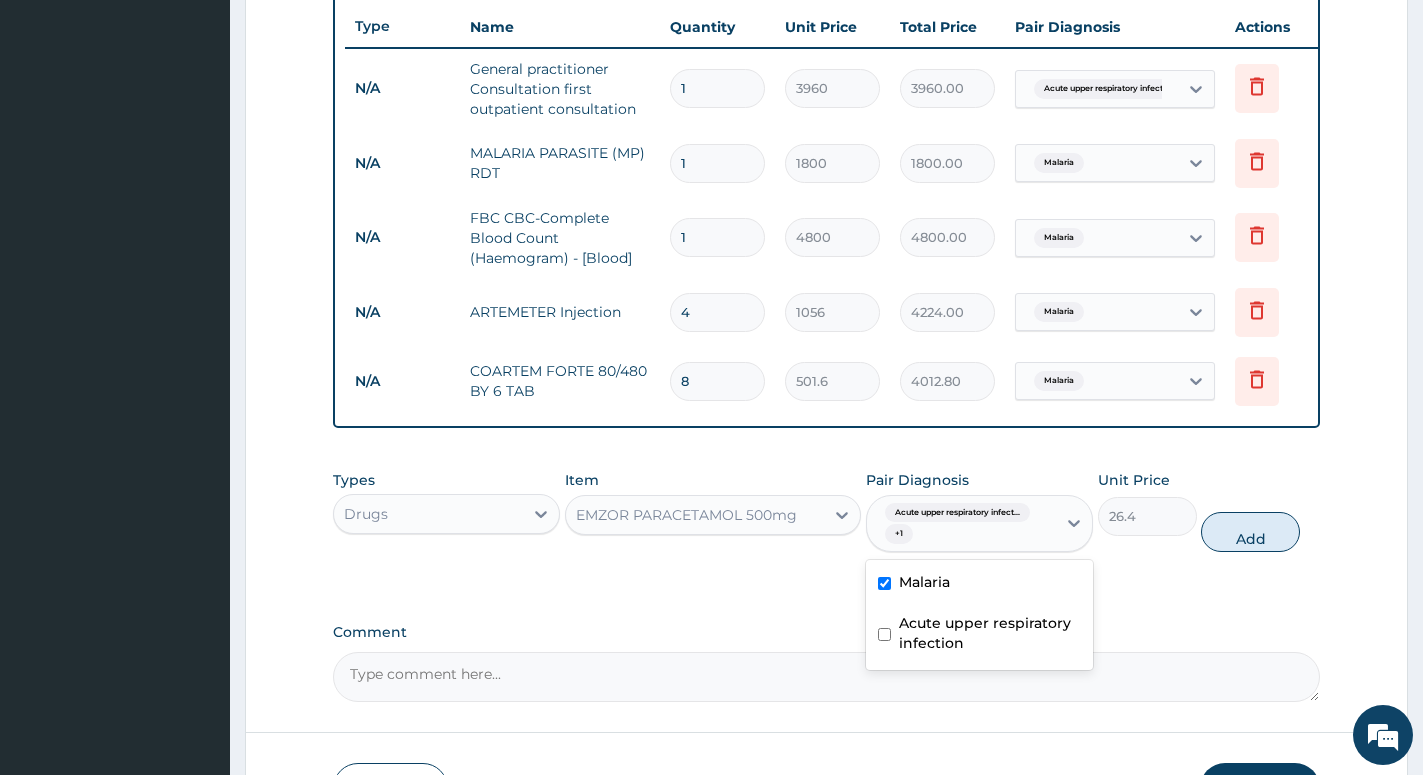 checkbox on "false" 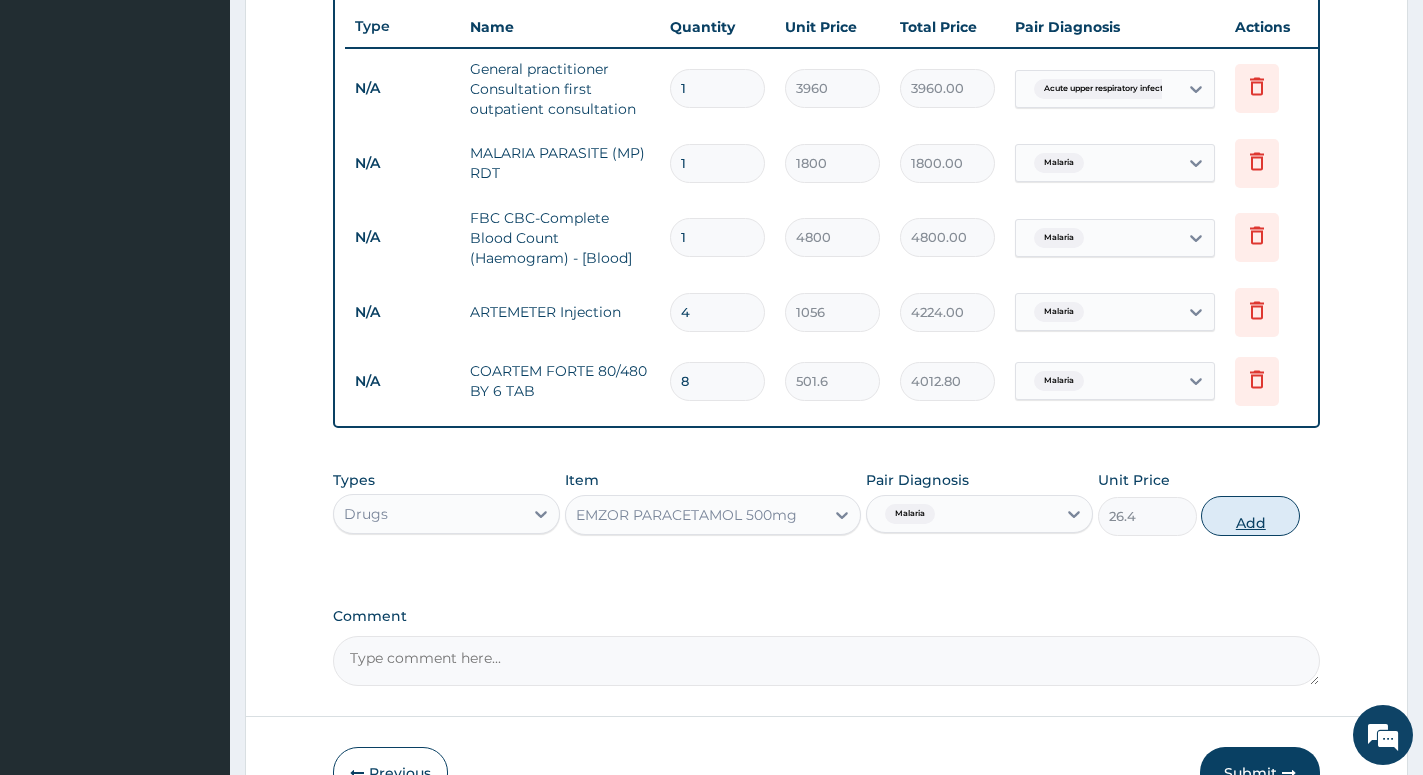 click on "Add" at bounding box center (1250, 516) 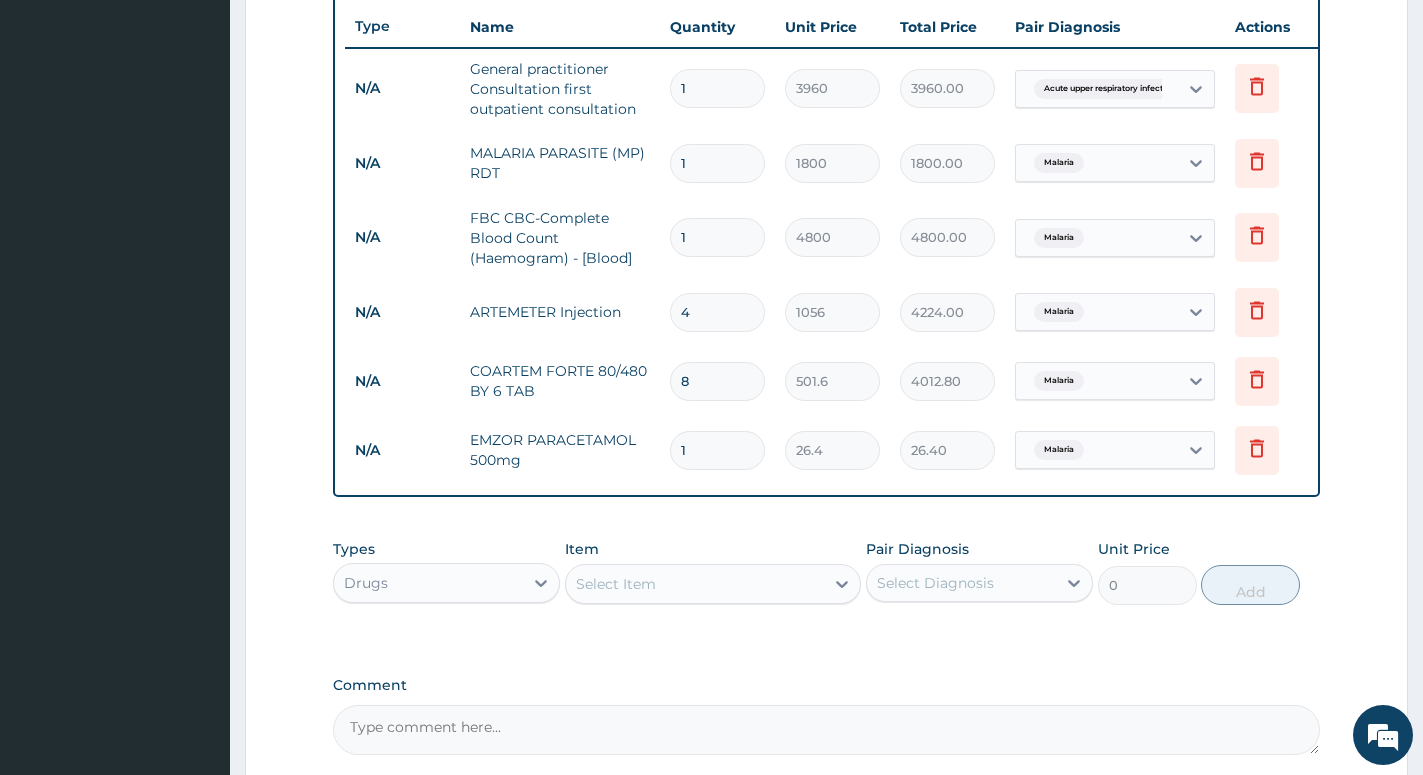 type 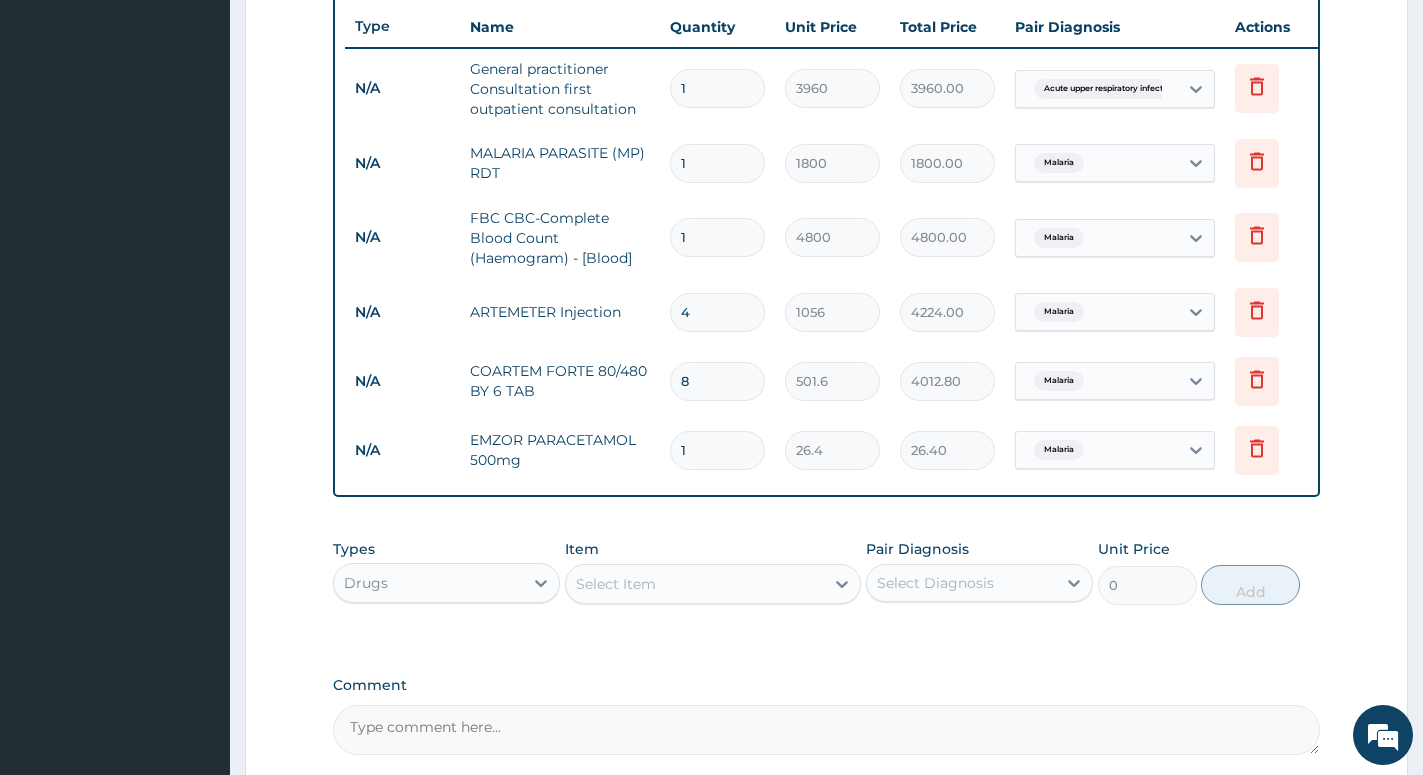 type on "0.00" 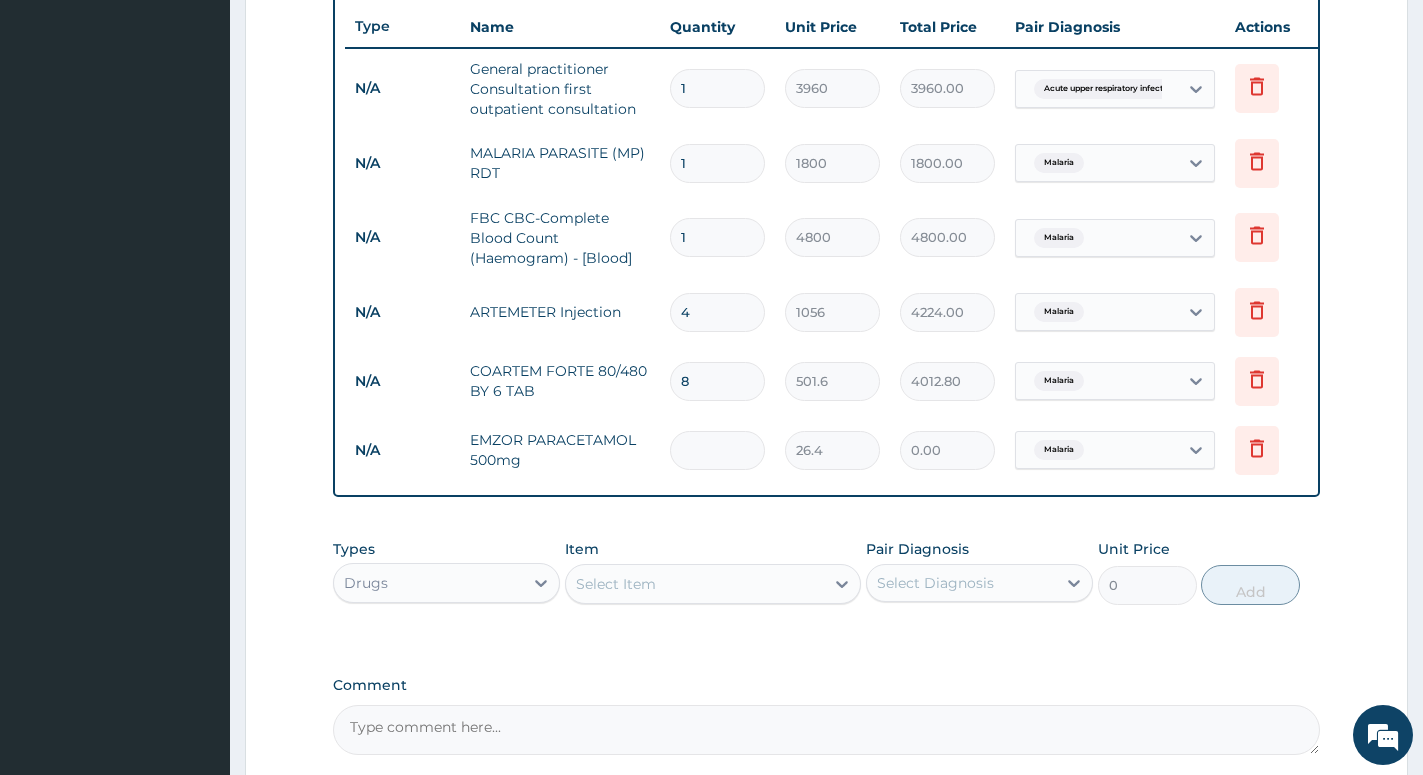 type on "3" 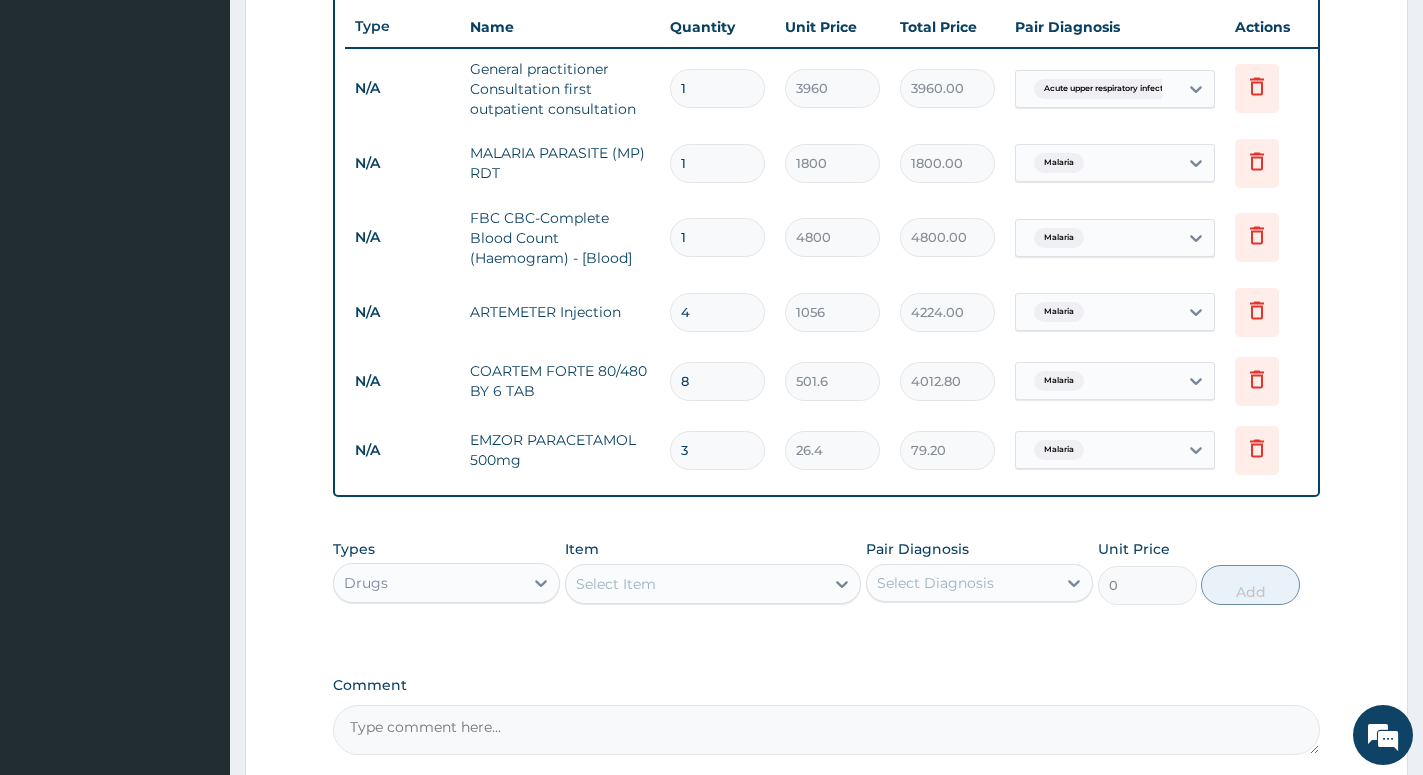 type on "30" 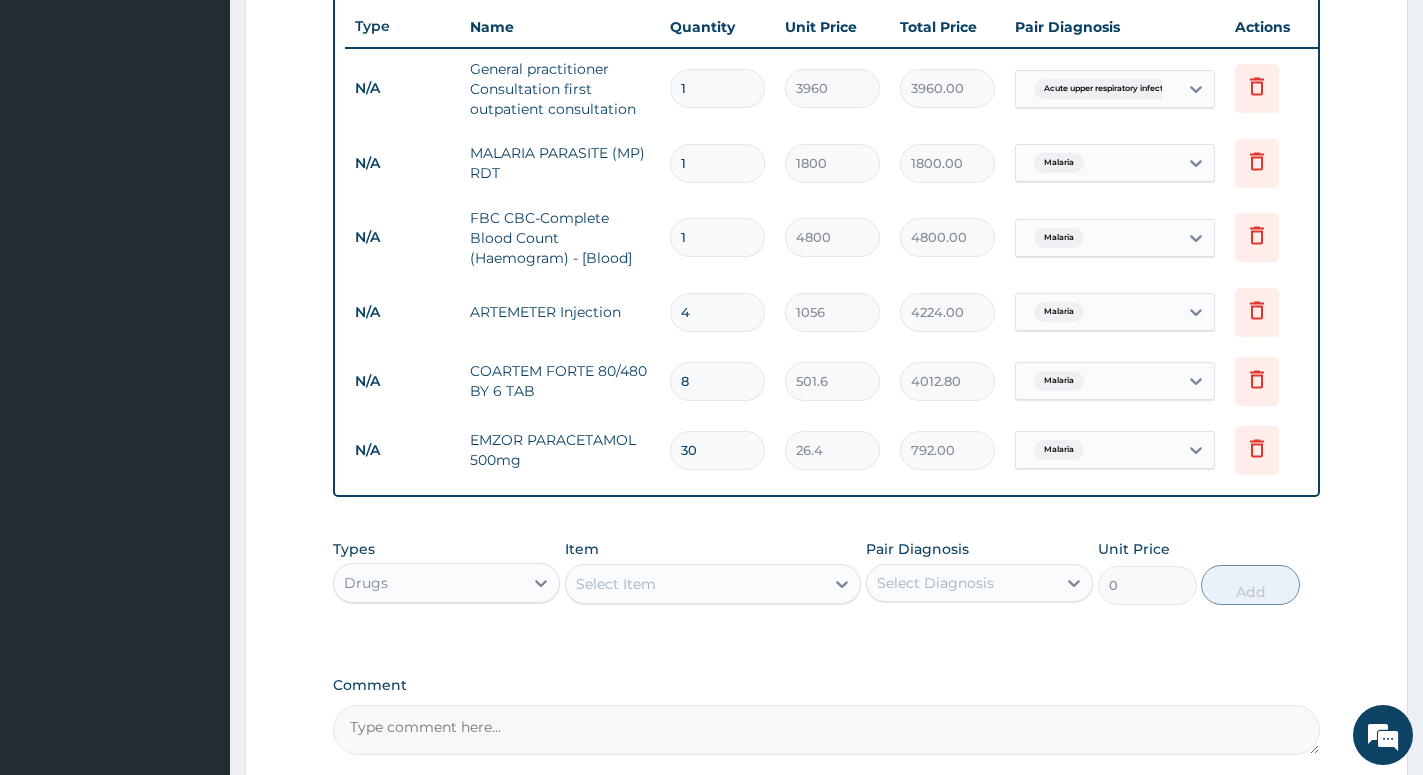 type on "30" 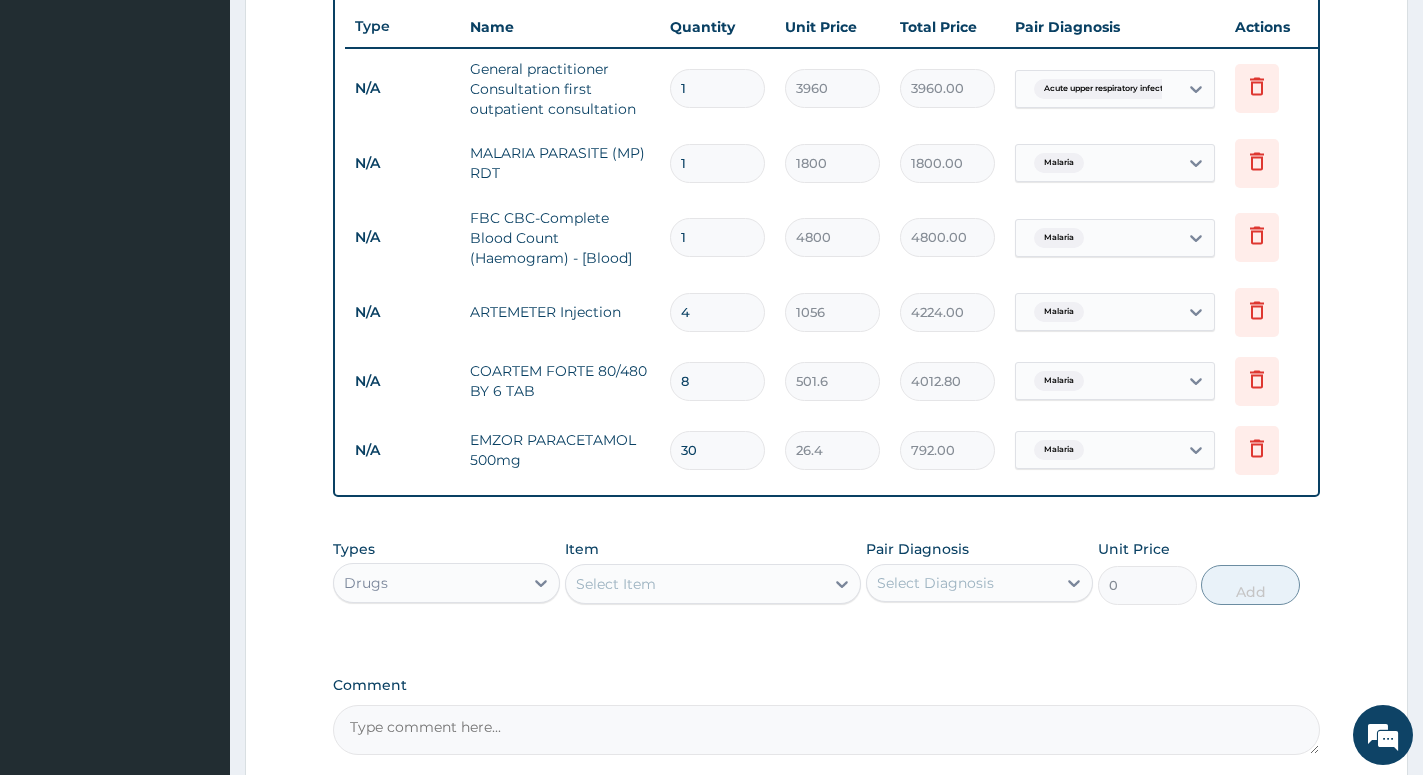 click on "Select Item" at bounding box center (695, 584) 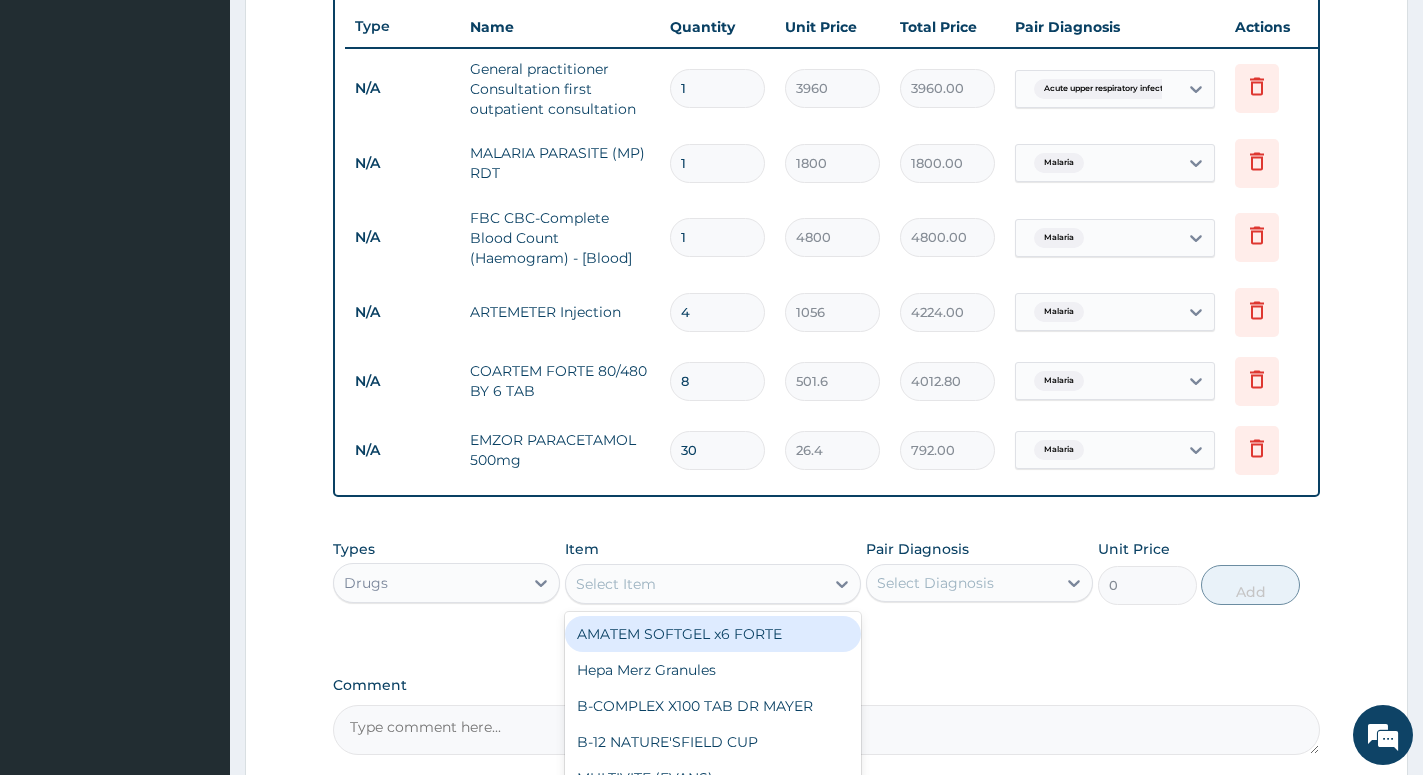 click on "Select Item" at bounding box center (695, 584) 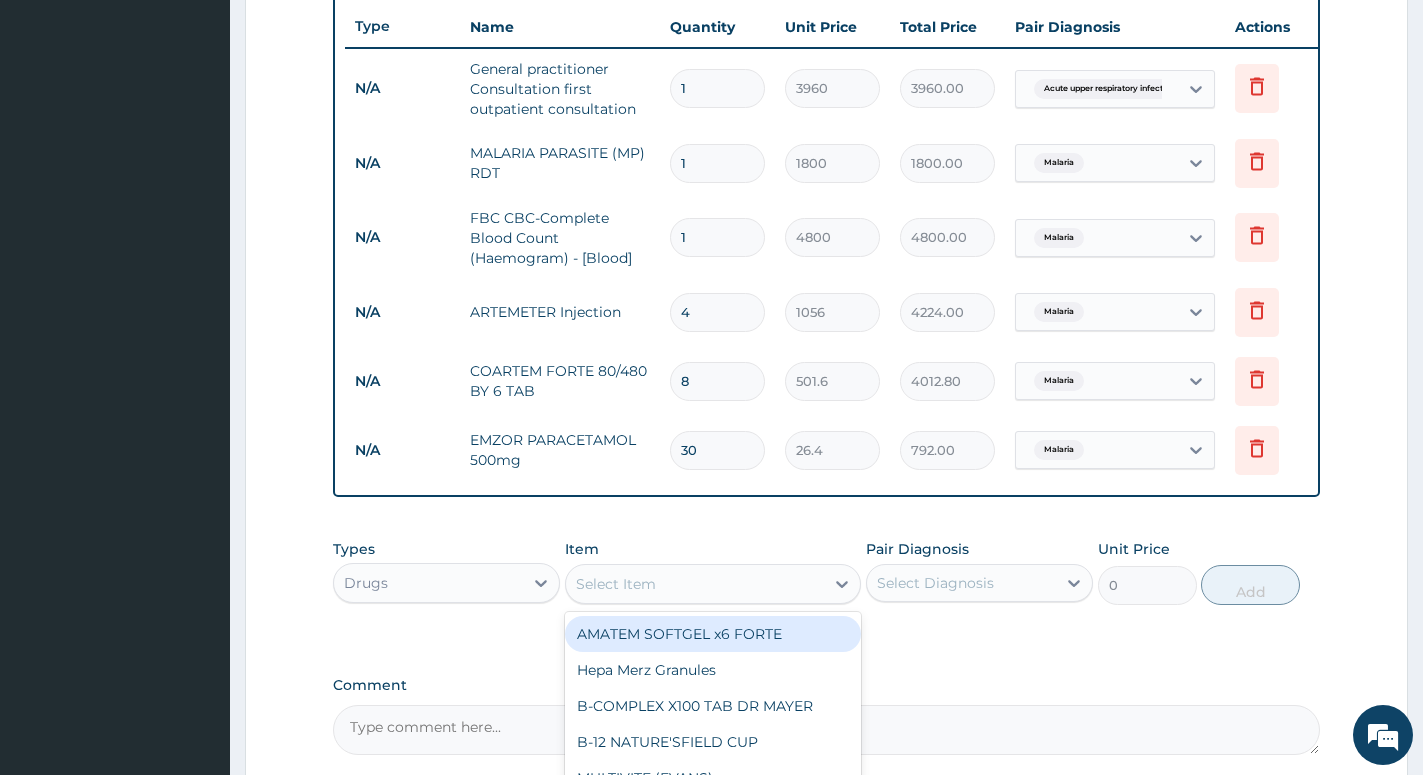 click on "Select Item" at bounding box center [695, 584] 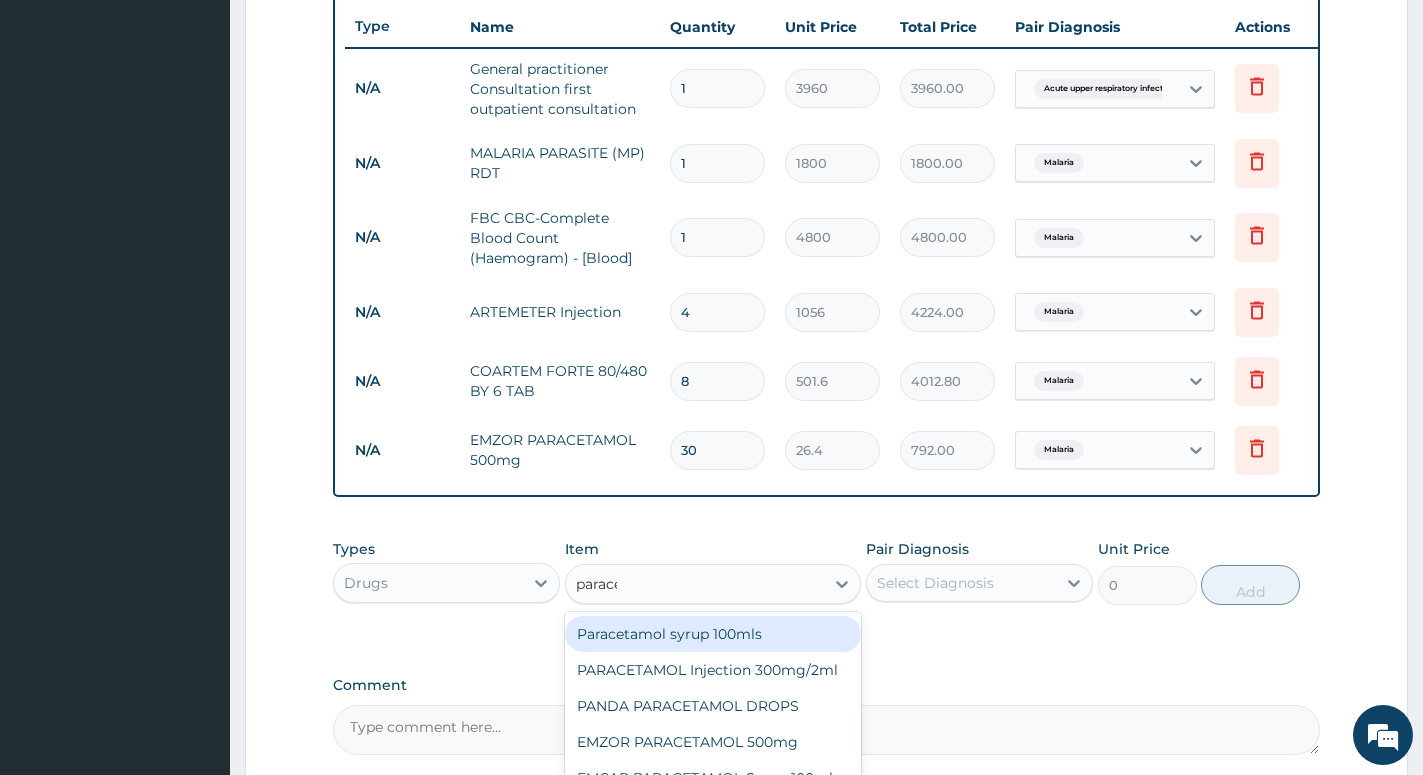 type on "paracet" 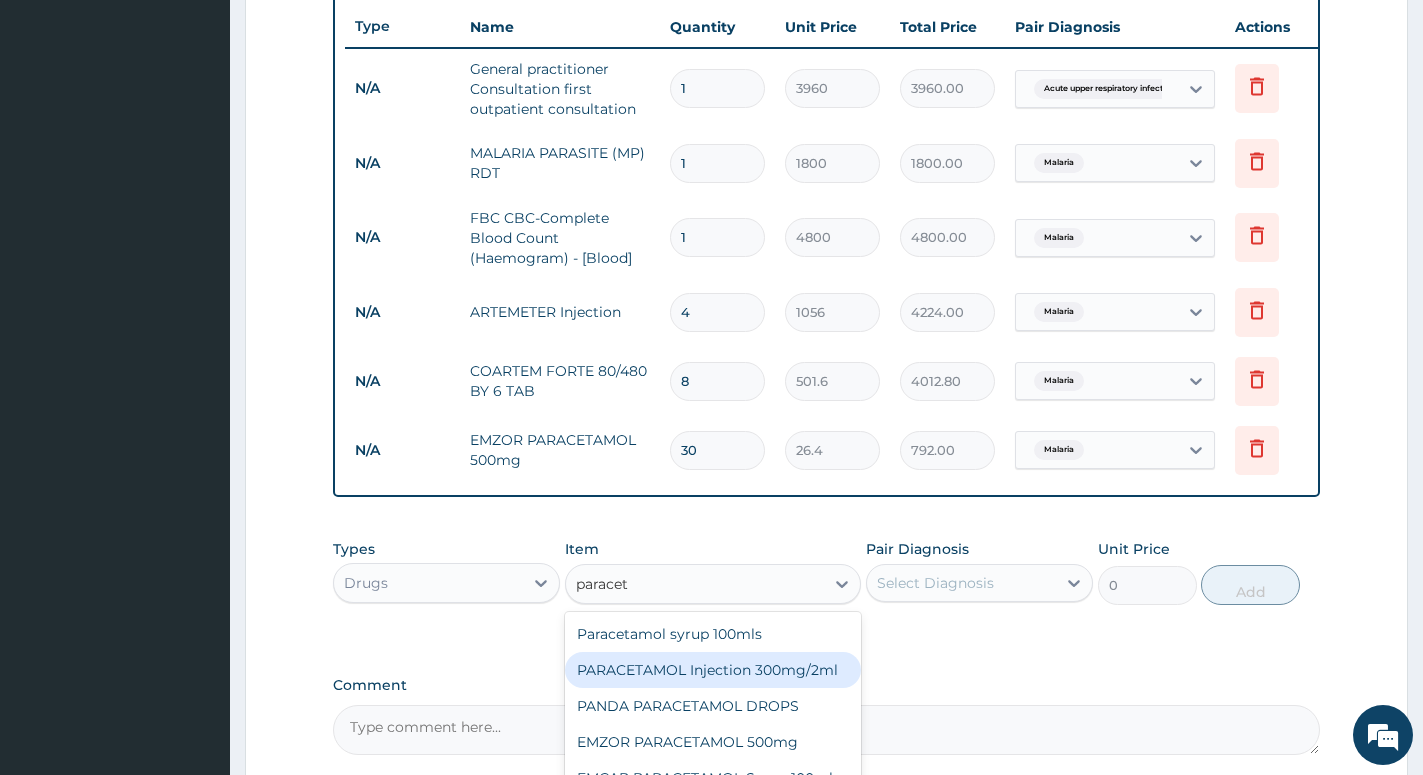 click on "PARACETAMOL Injection 300mg/2ml" at bounding box center [713, 670] 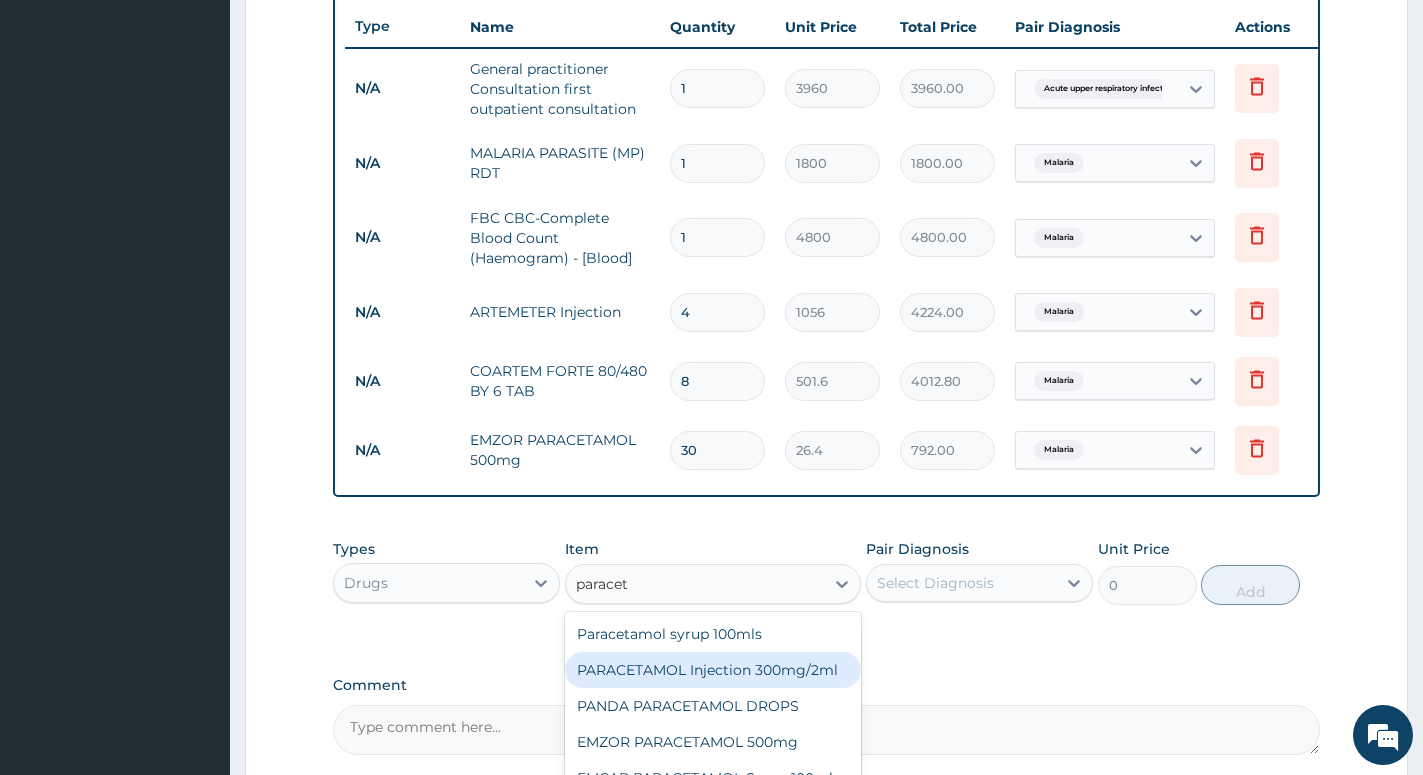 type 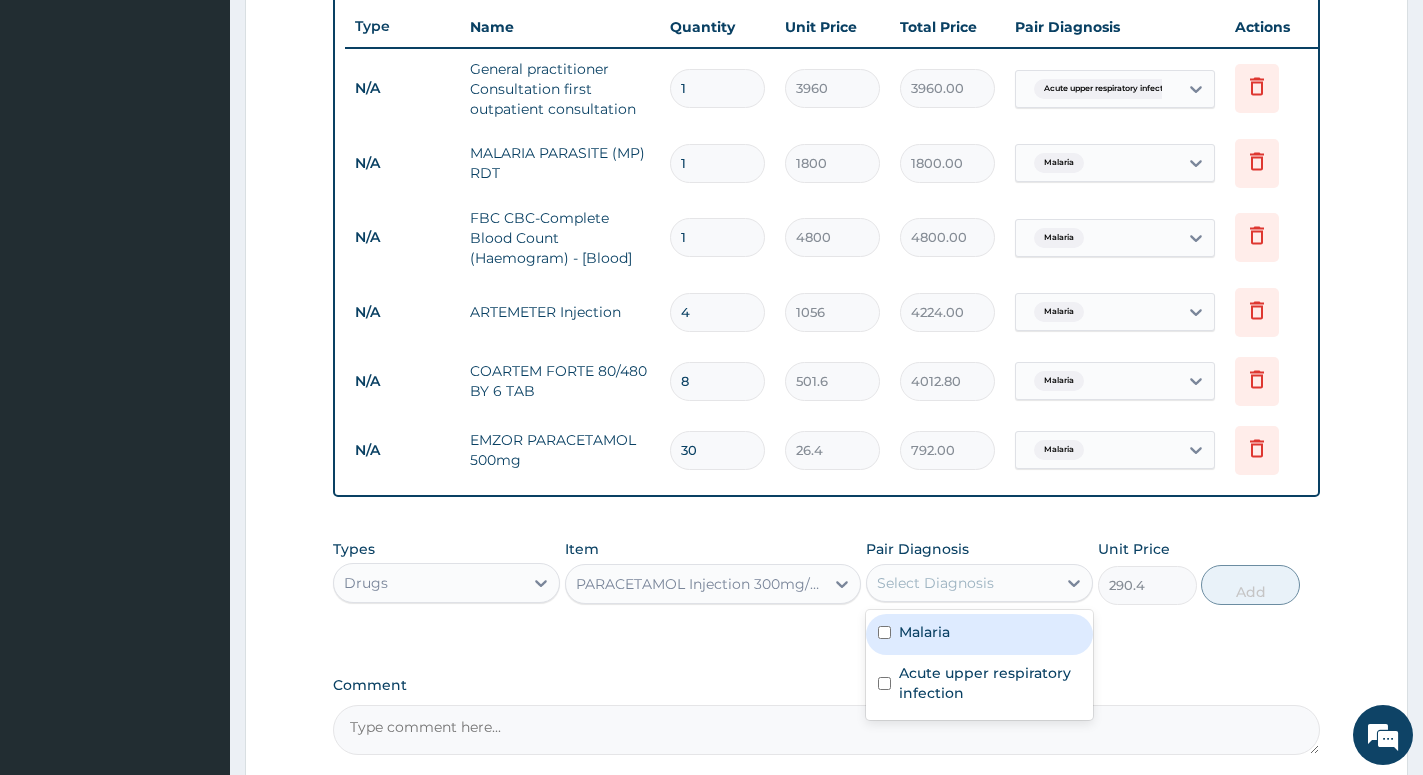 click on "Select Diagnosis" at bounding box center (935, 583) 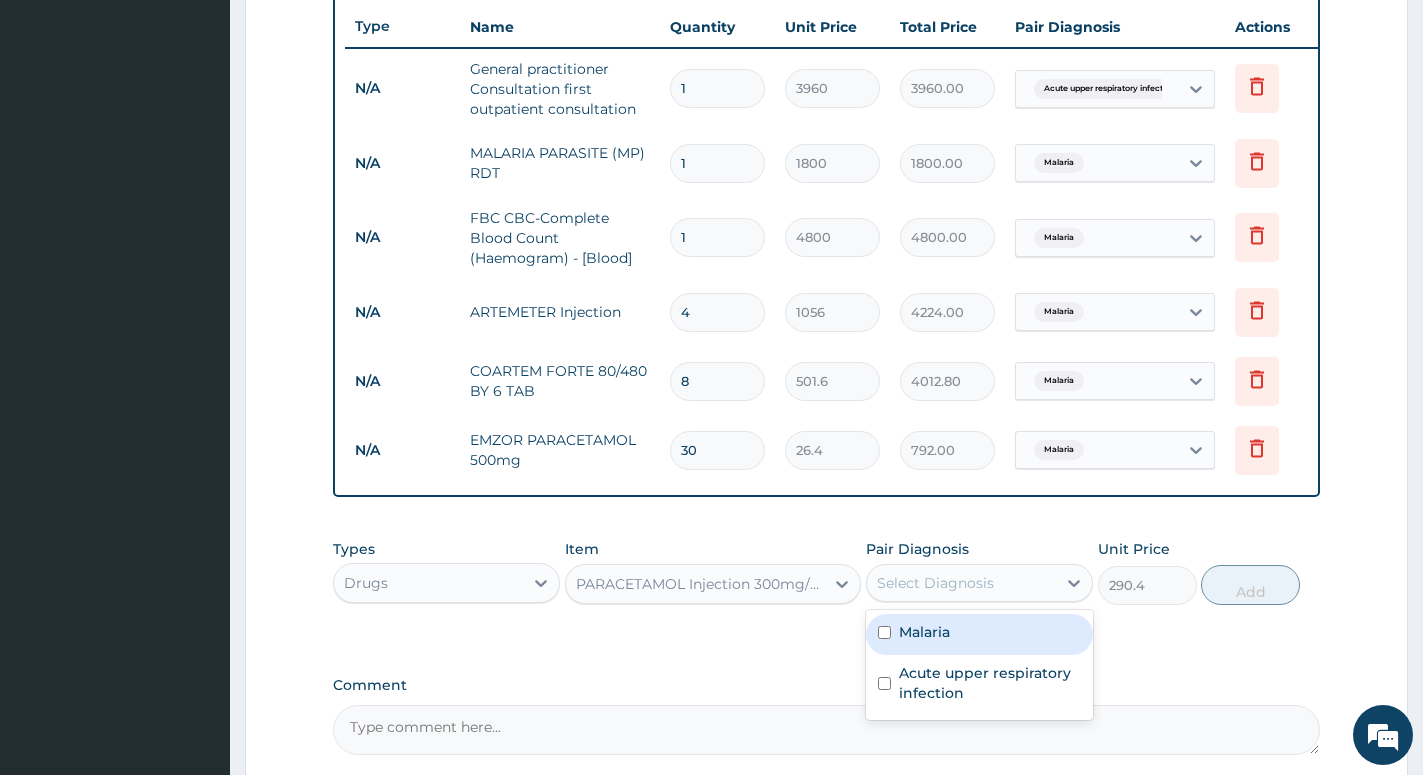 click on "Malaria" at bounding box center [924, 632] 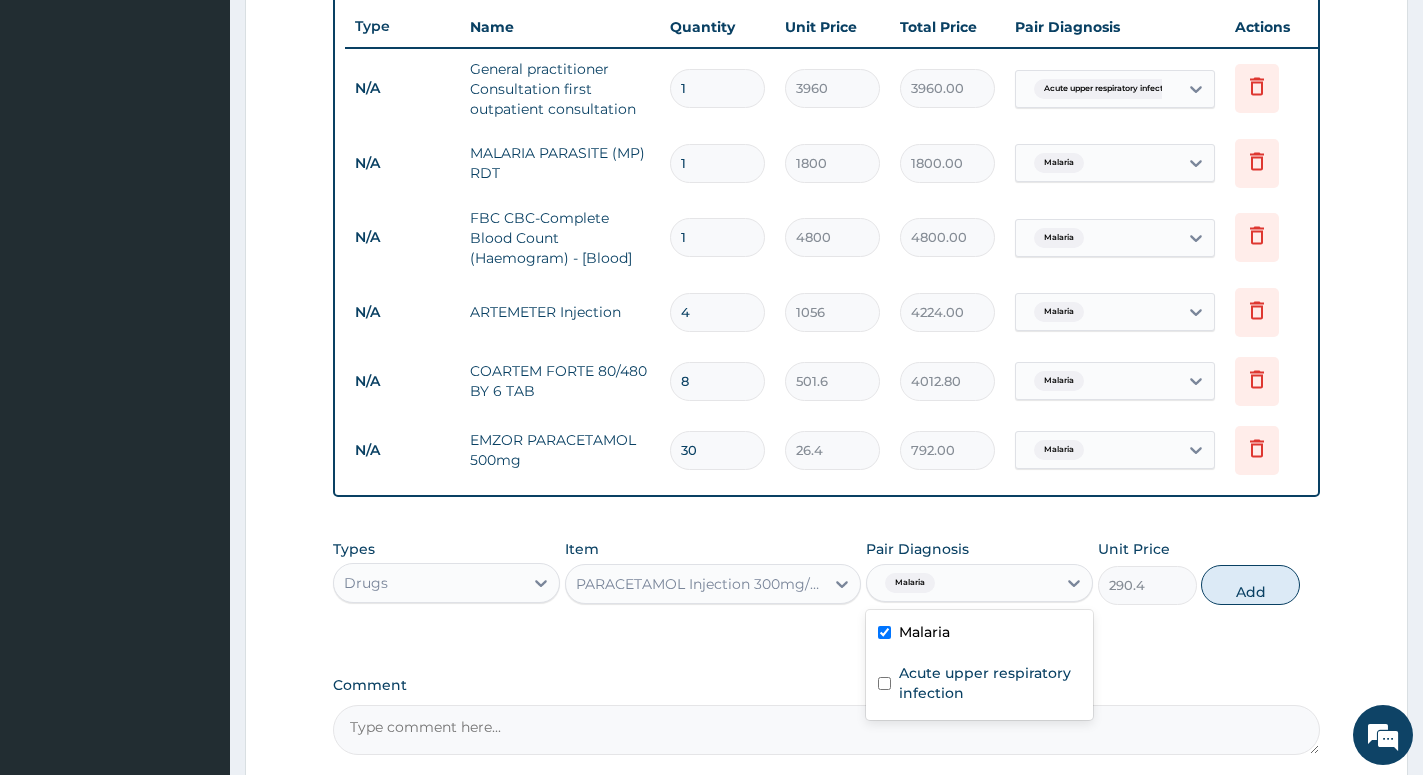 checkbox on "true" 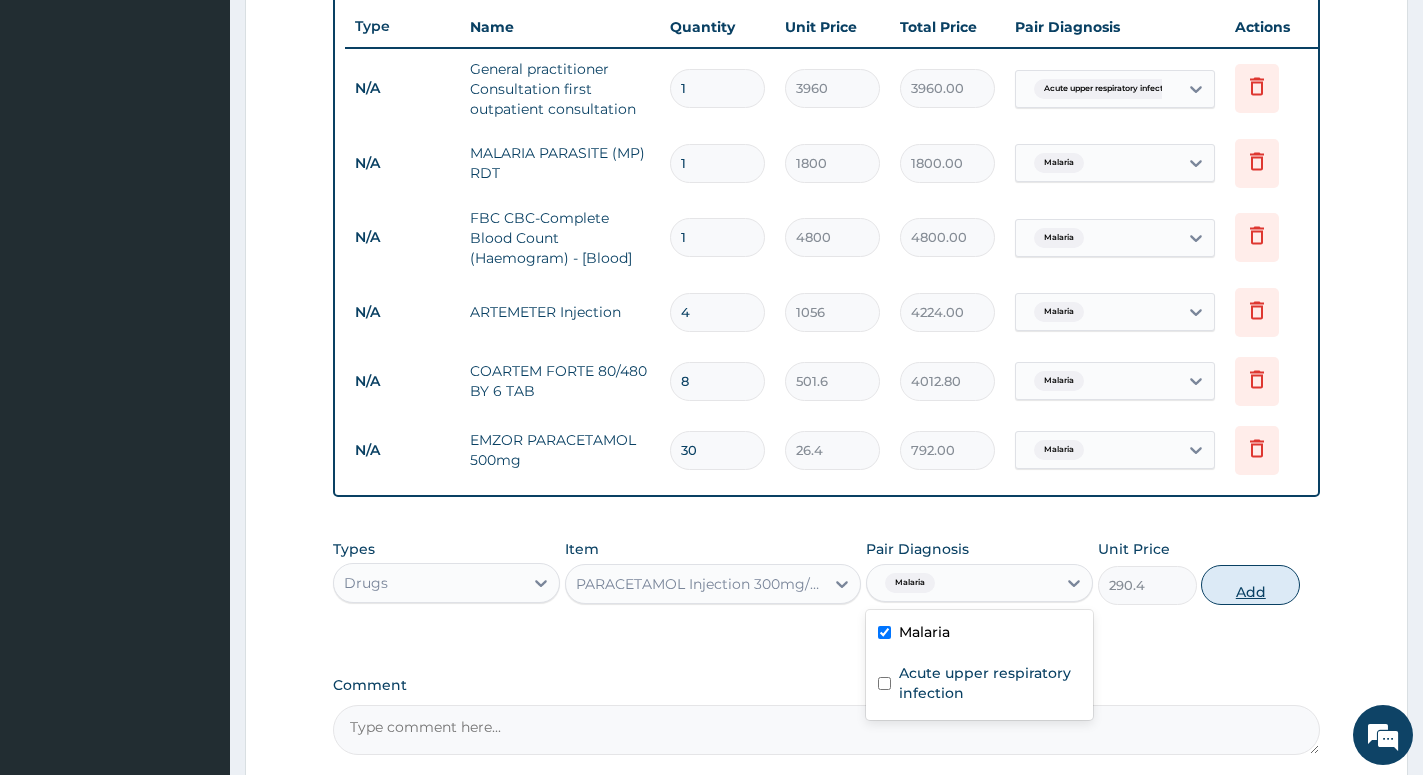 click on "Add" at bounding box center (1250, 585) 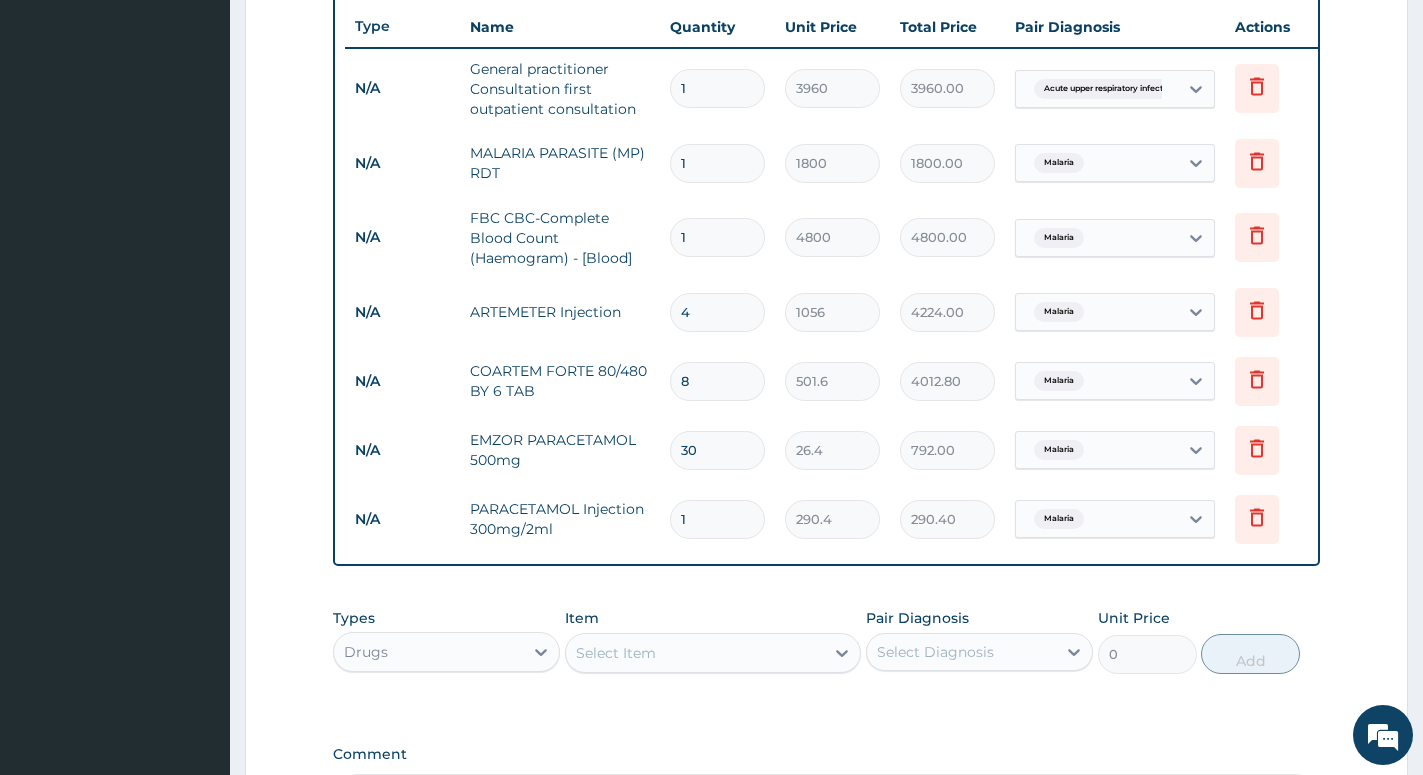 click on "Select Item" at bounding box center (695, 653) 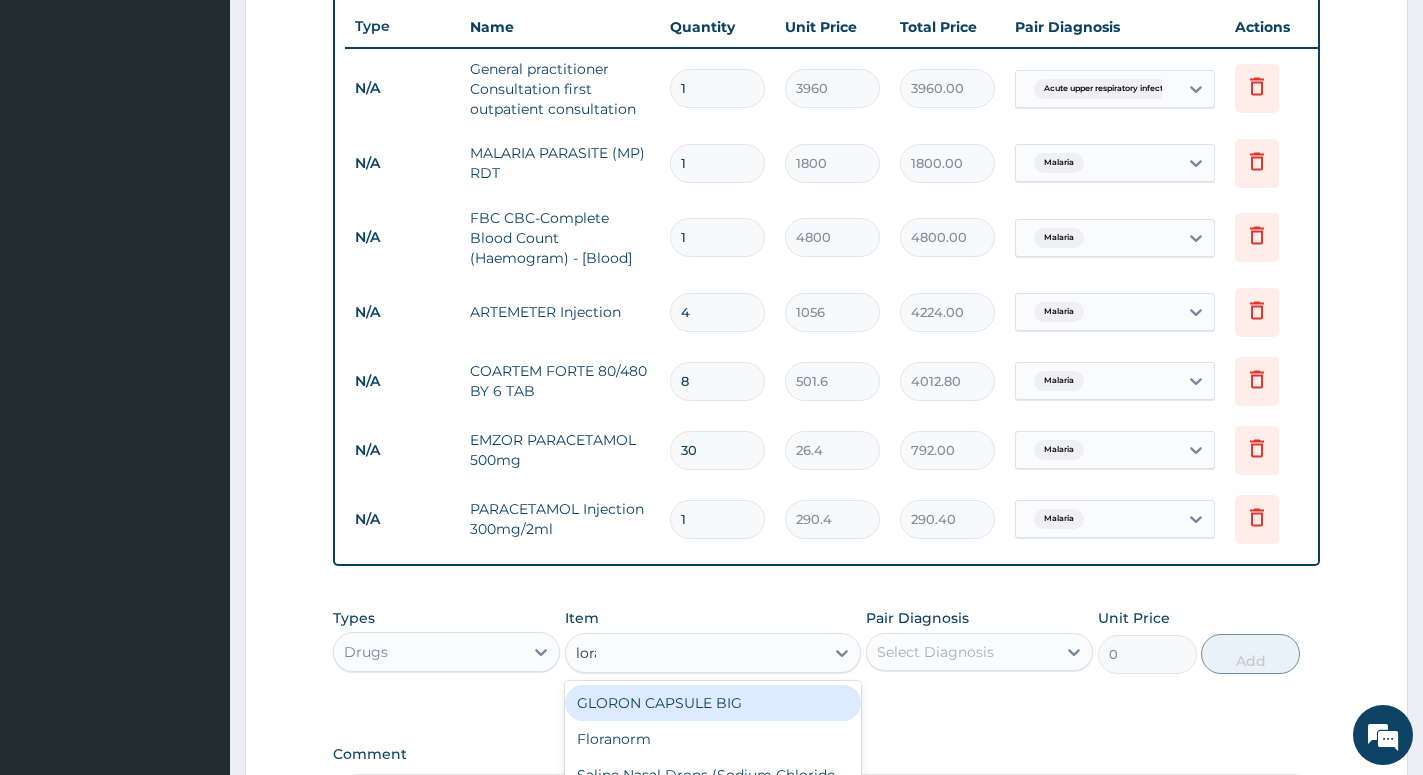 type on "lorat" 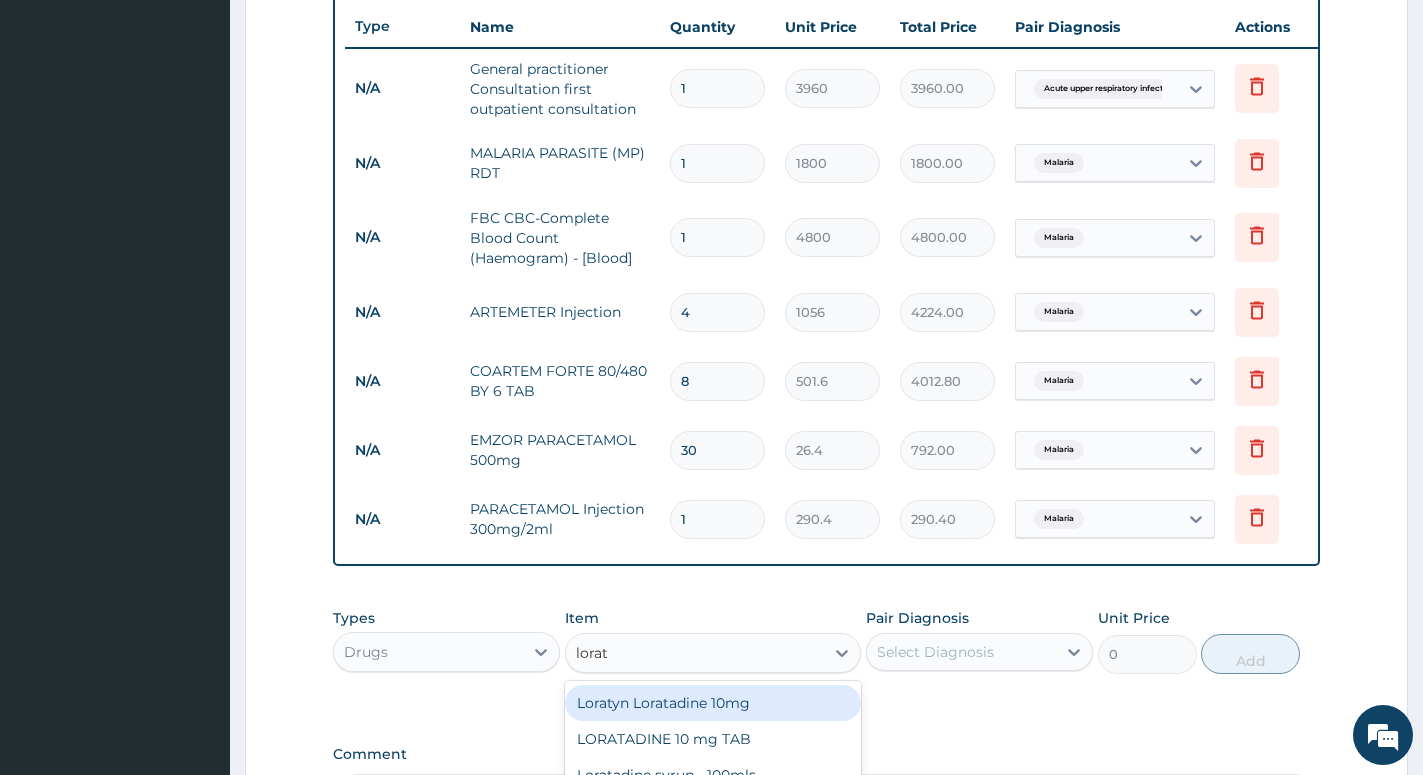 scroll, scrollTop: 953, scrollLeft: 0, axis: vertical 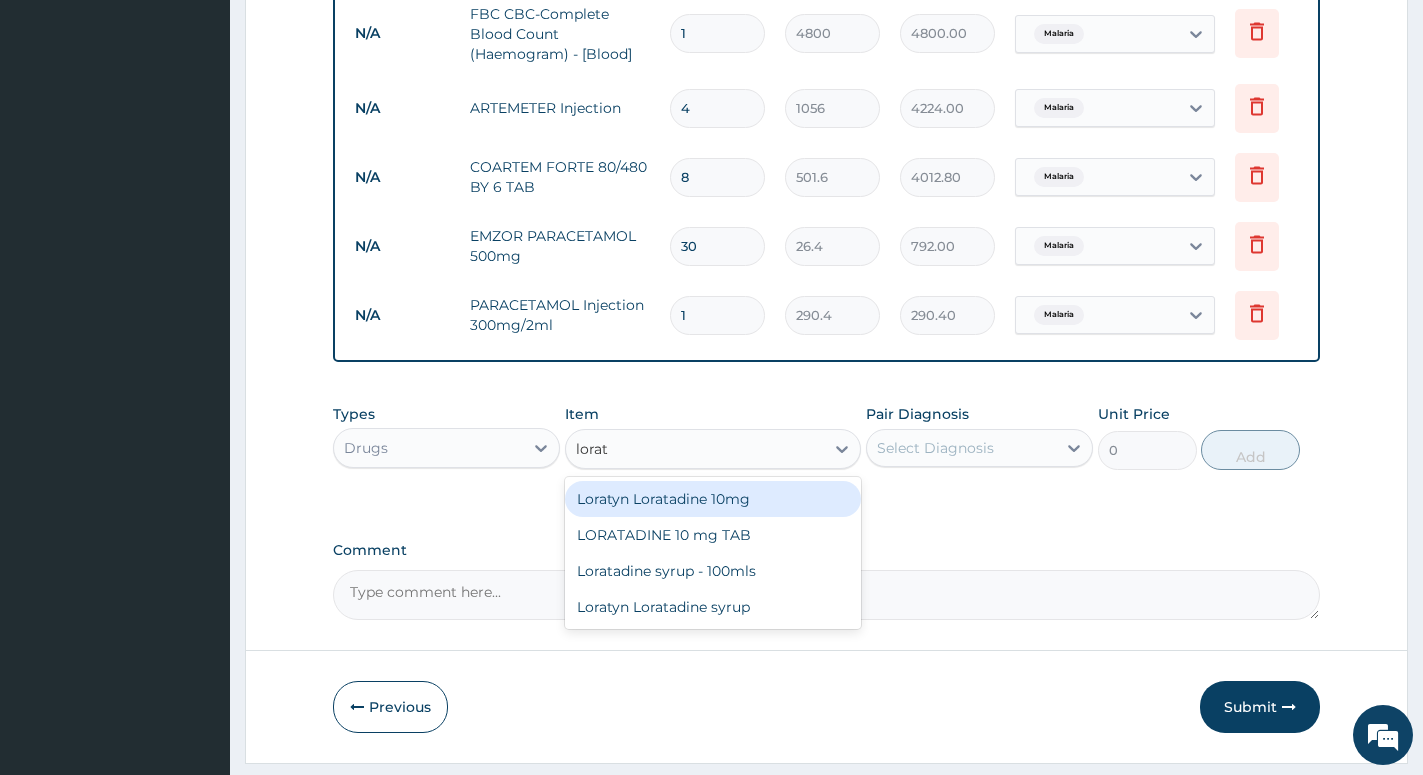 click on "Loratyn Loratadine 10mg" at bounding box center (713, 499) 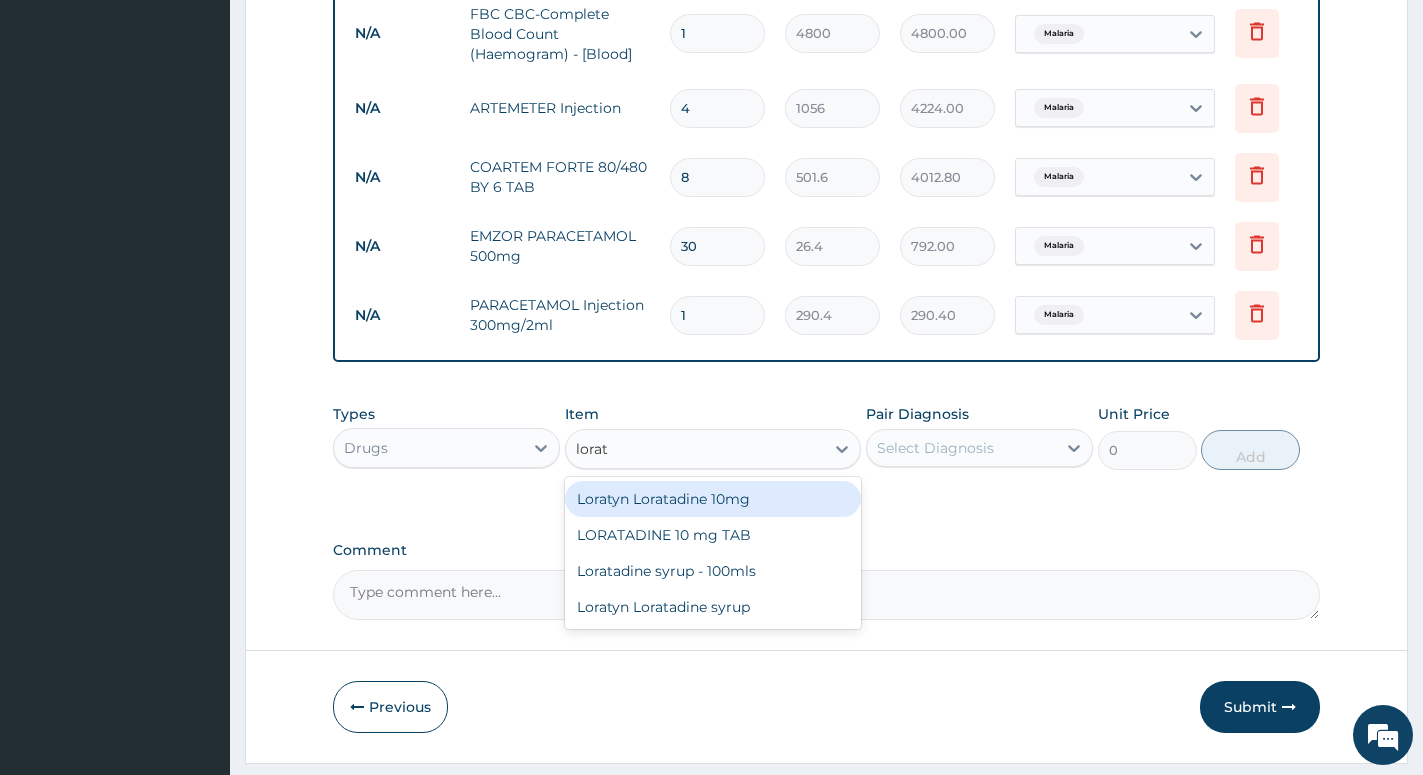 type 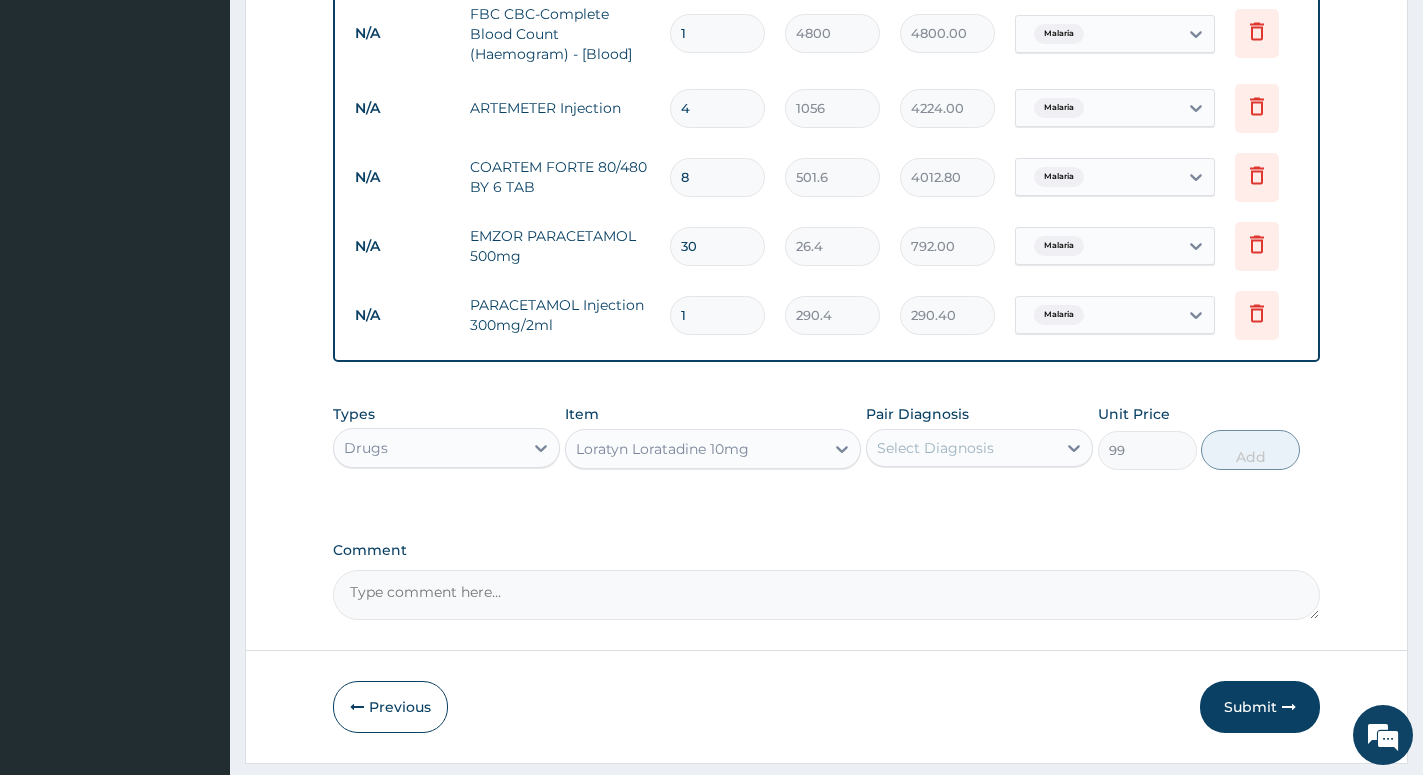 click on "Select Diagnosis" at bounding box center [935, 448] 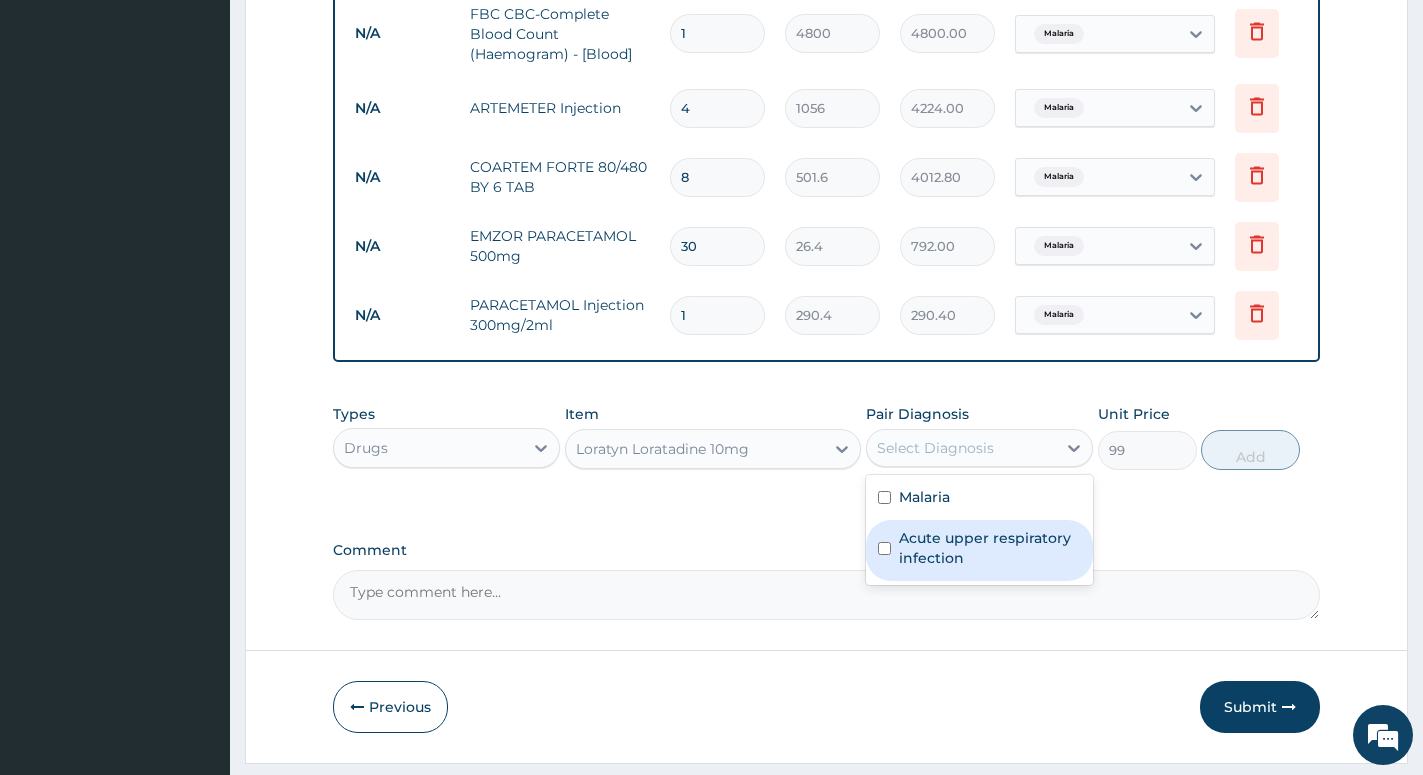 drag, startPoint x: 914, startPoint y: 557, endPoint x: 1155, endPoint y: 520, distance: 243.8237 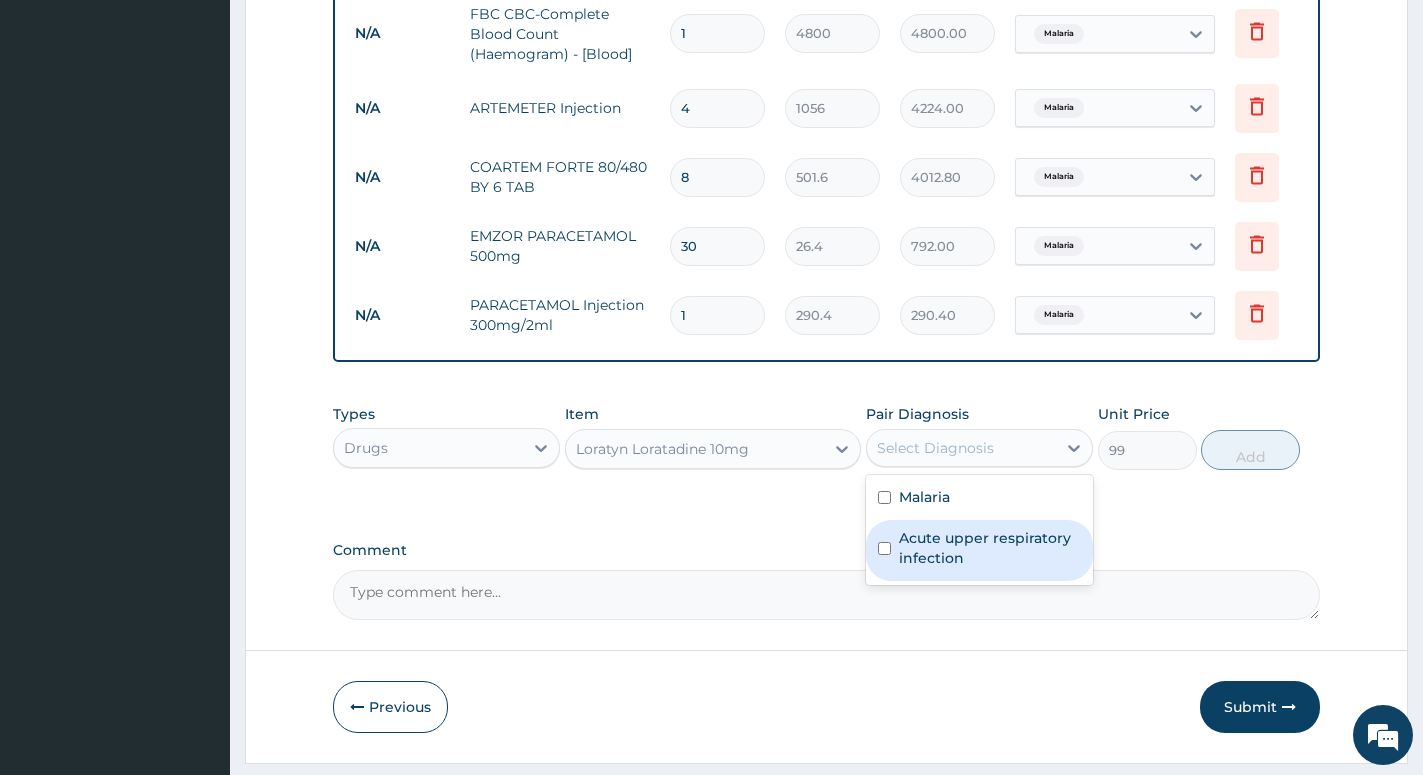 click on "Acute upper respiratory infection" at bounding box center [990, 548] 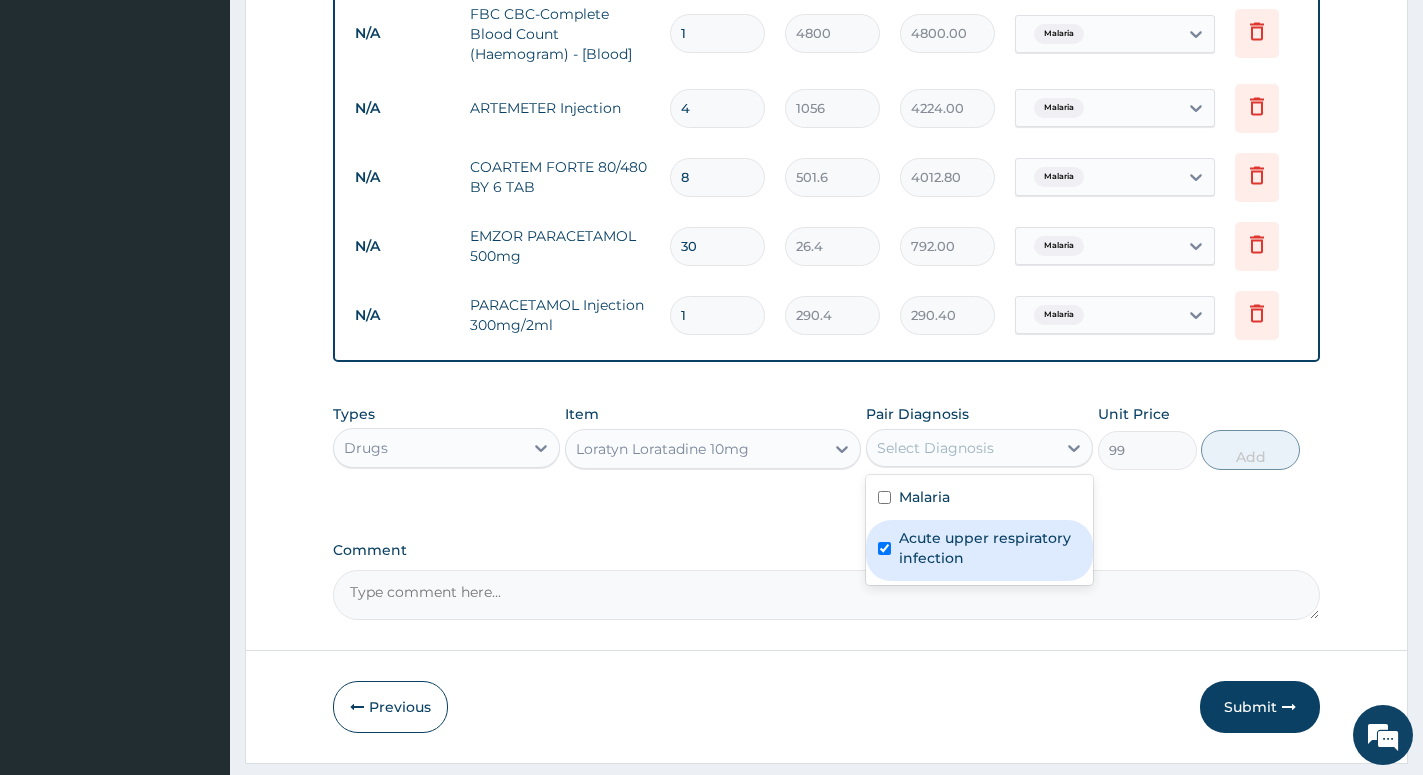 checkbox on "true" 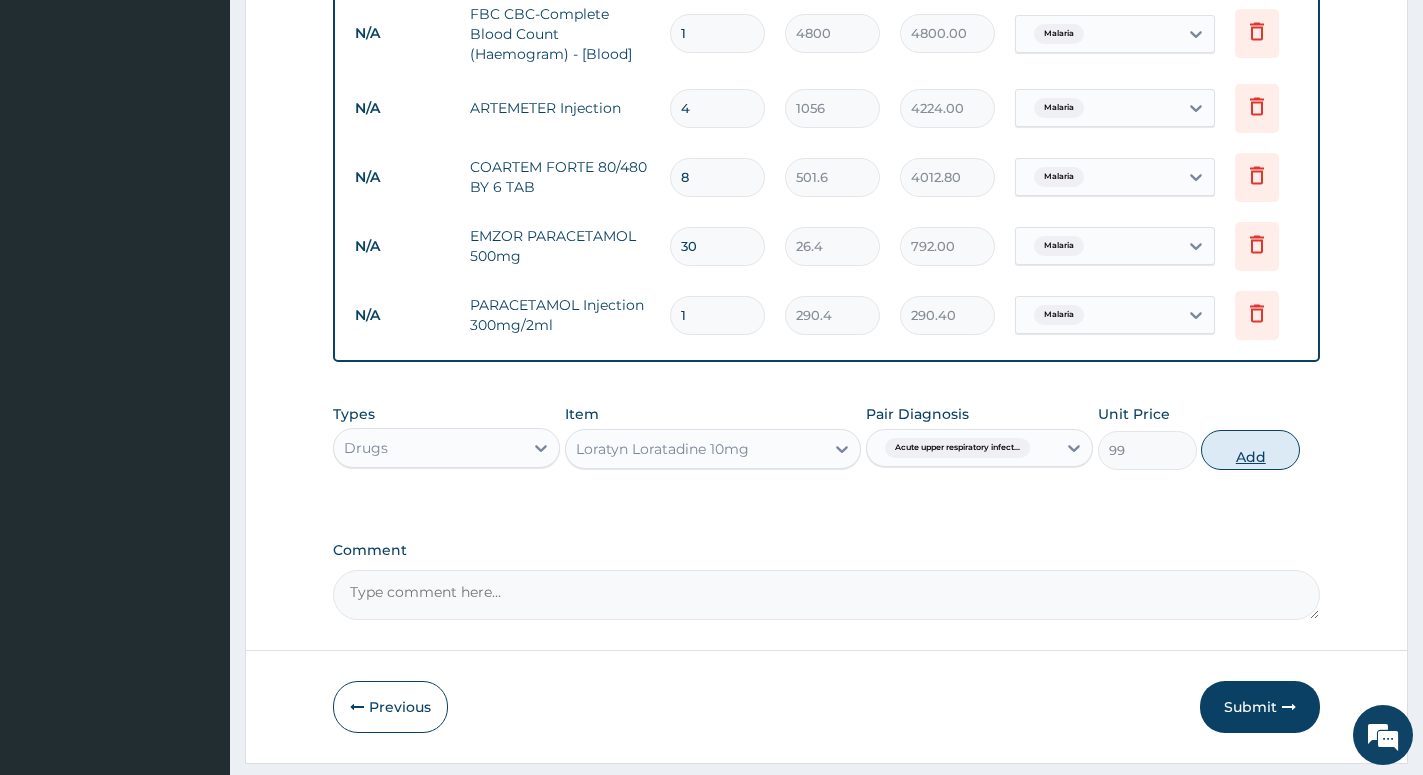 click on "Add" at bounding box center (1250, 450) 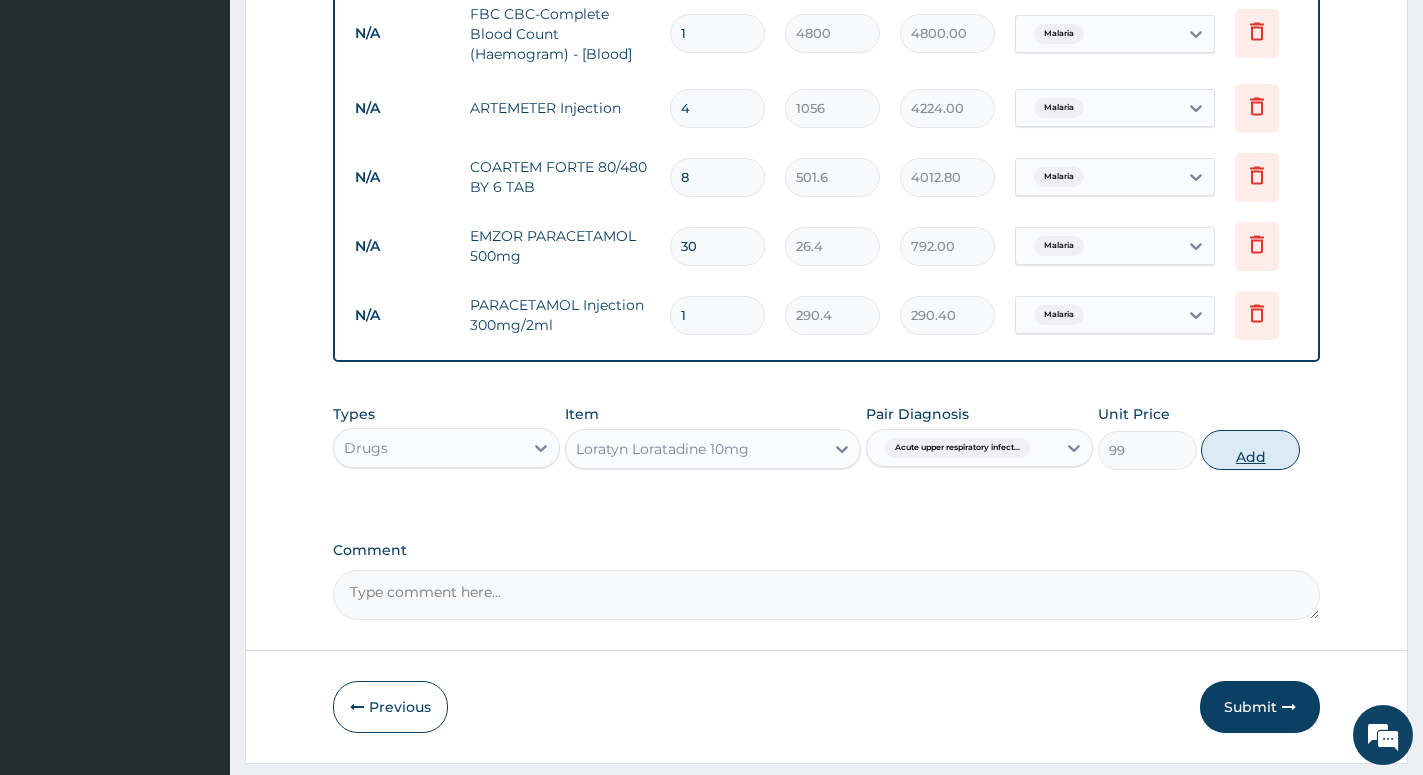 type on "0" 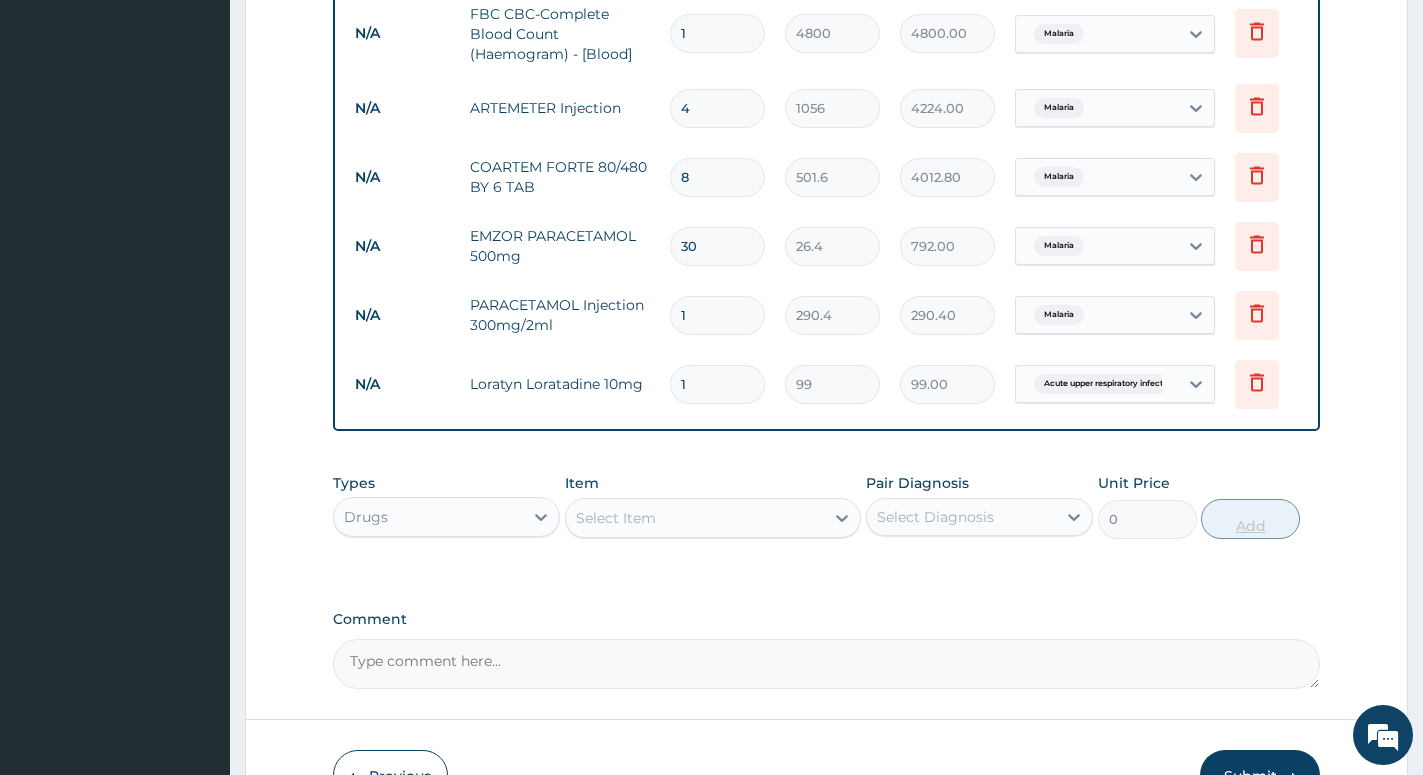 type on "10" 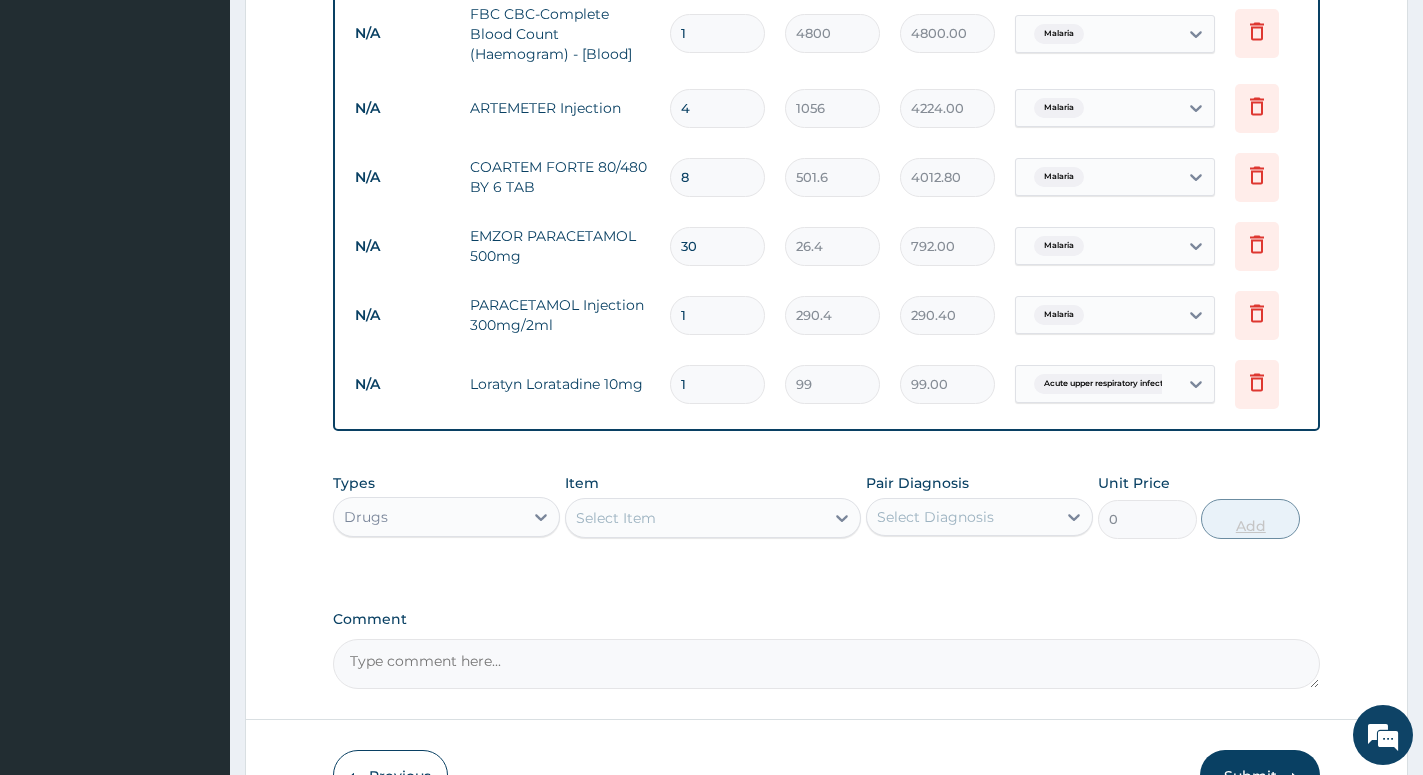 type on "990.00" 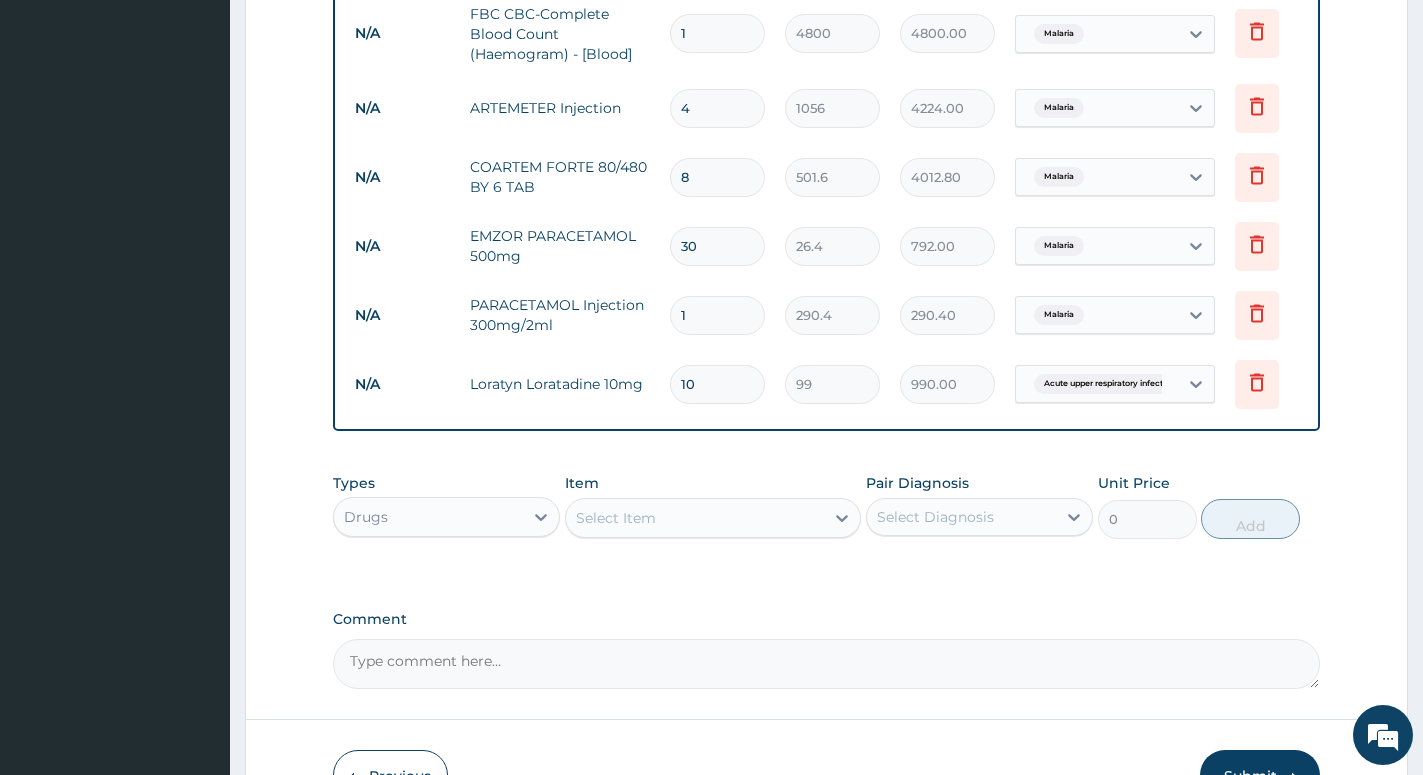 type on "10" 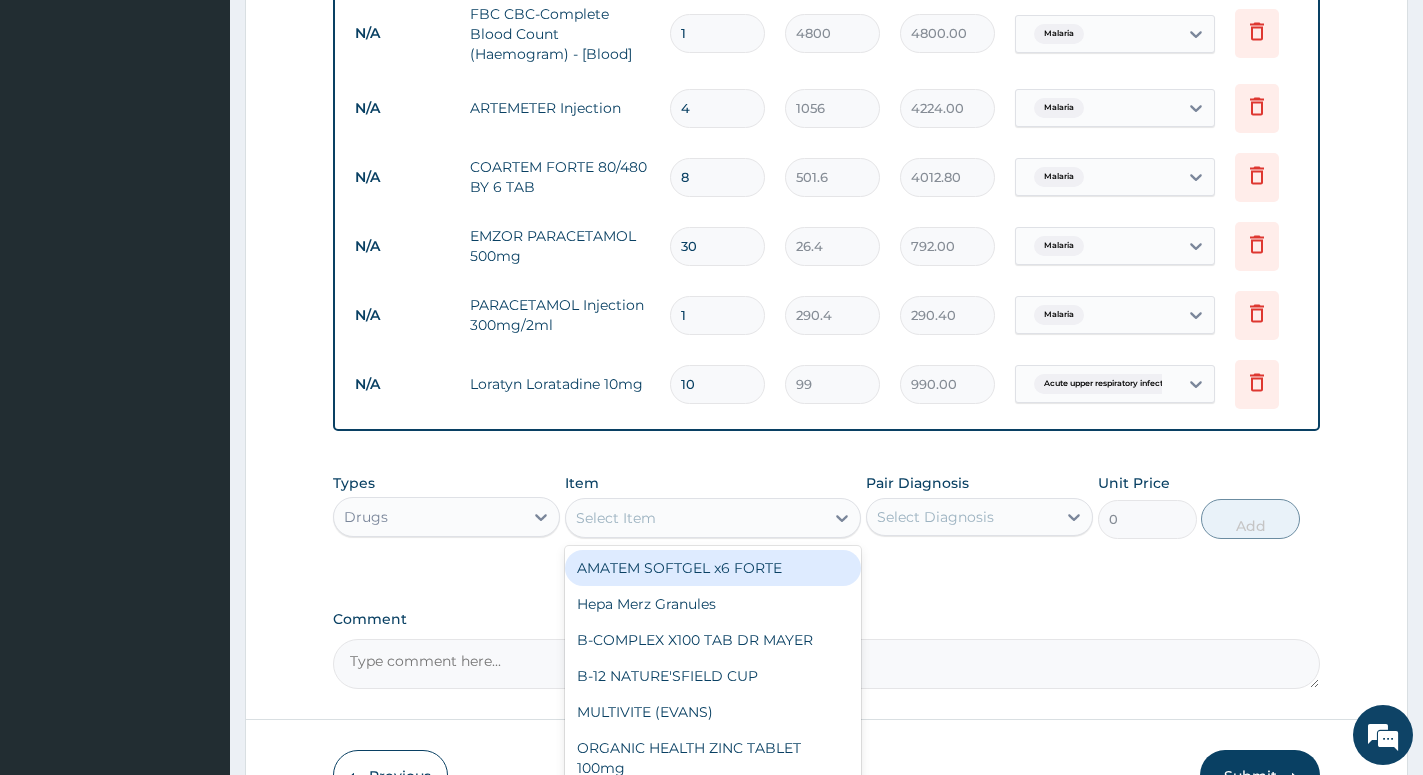 click on "Select Item" at bounding box center [695, 518] 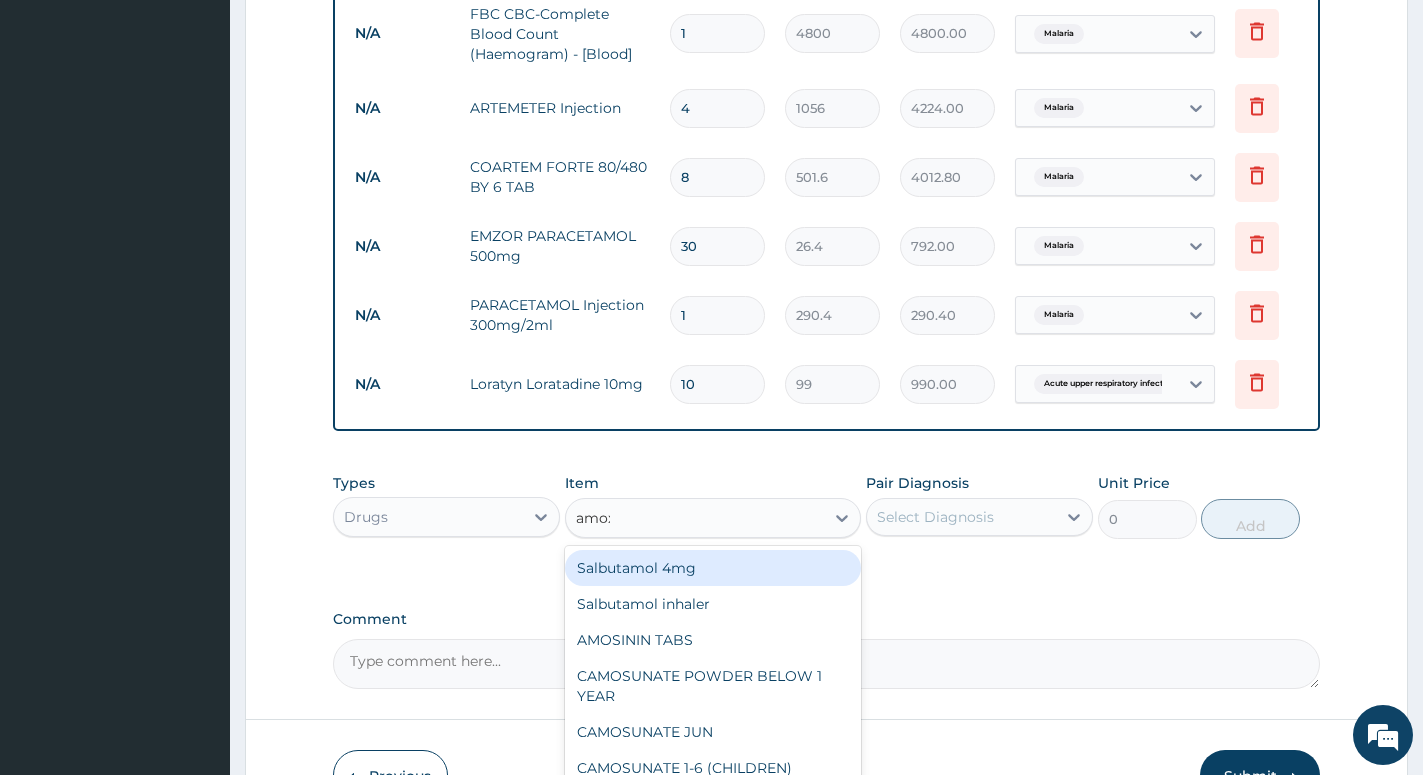 type on "amoxi" 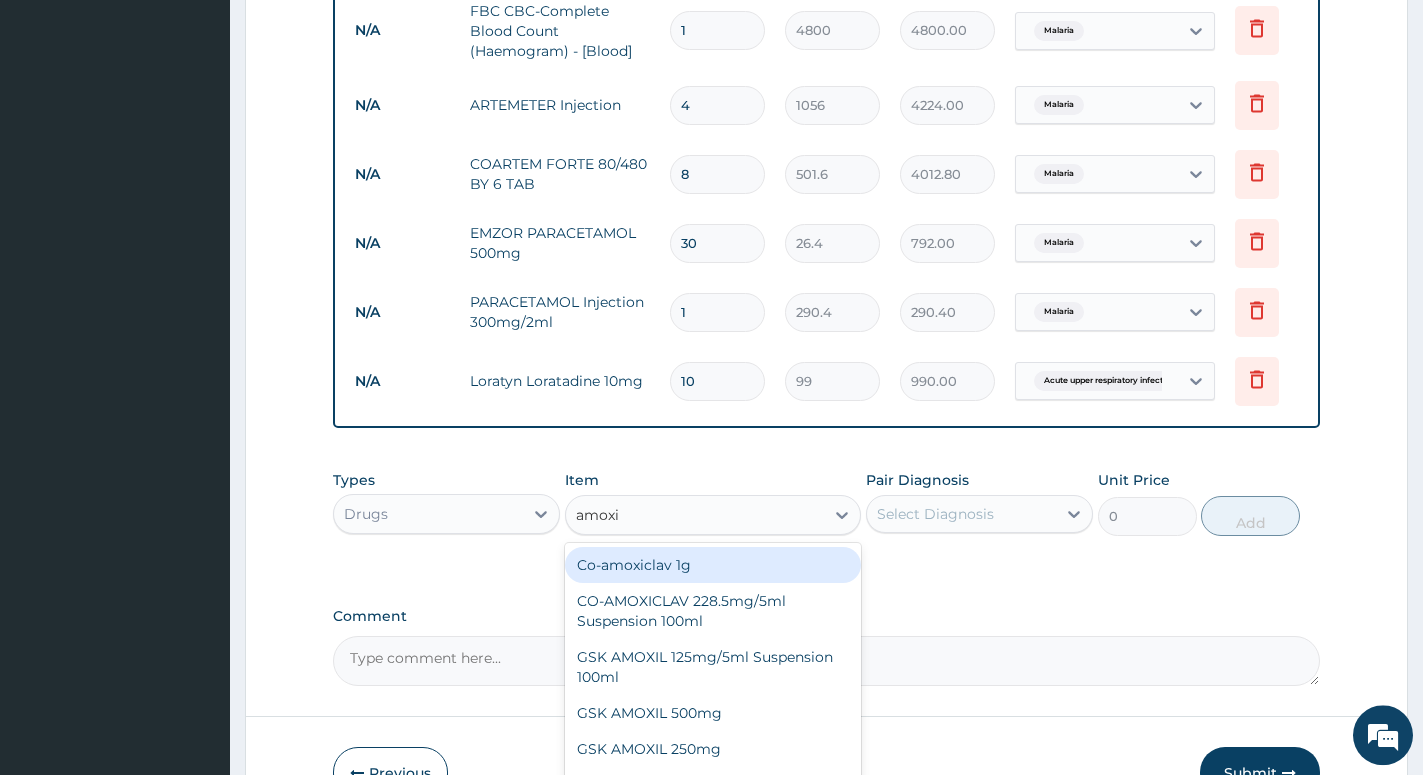 scroll, scrollTop: 1094, scrollLeft: 0, axis: vertical 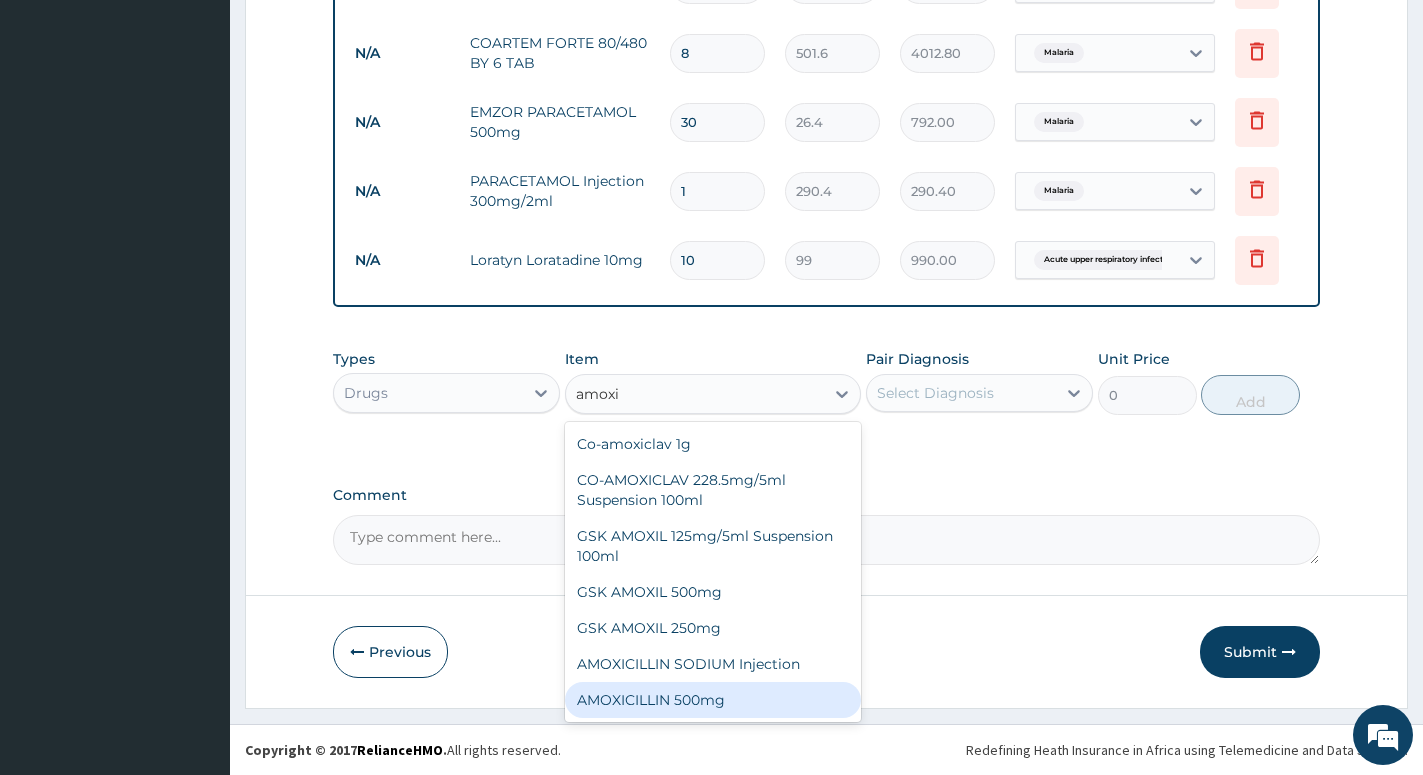 click on "AMOXICILLIN 500mg" at bounding box center [713, 700] 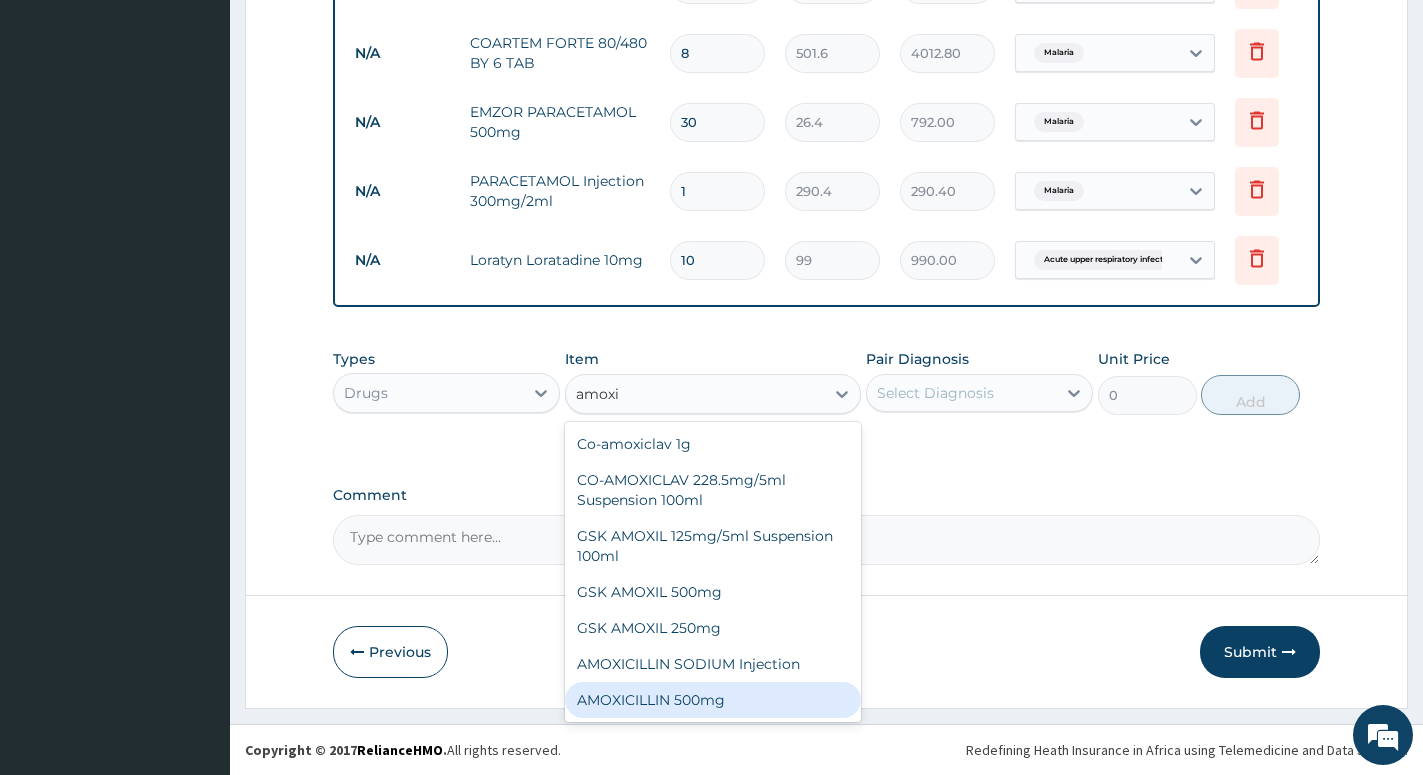 type 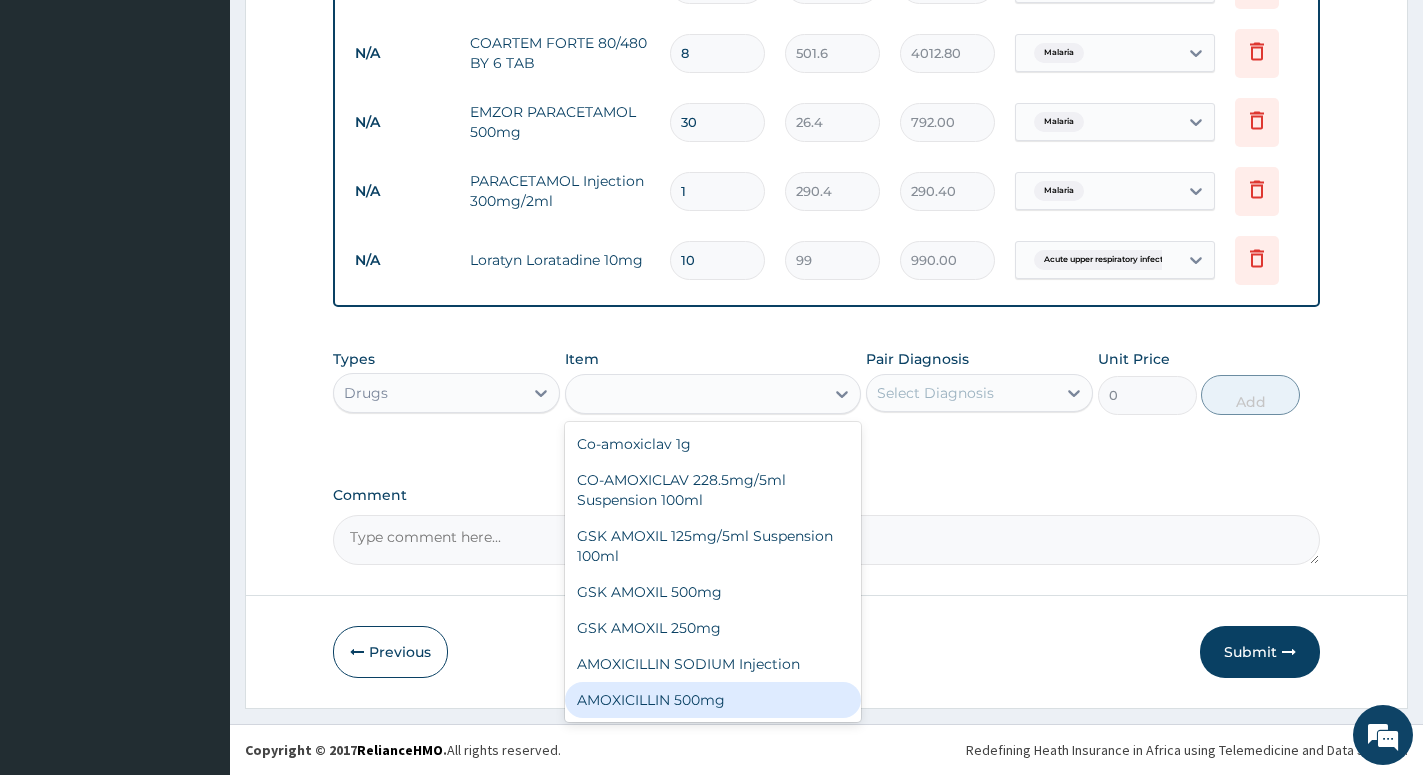 type on "79.2" 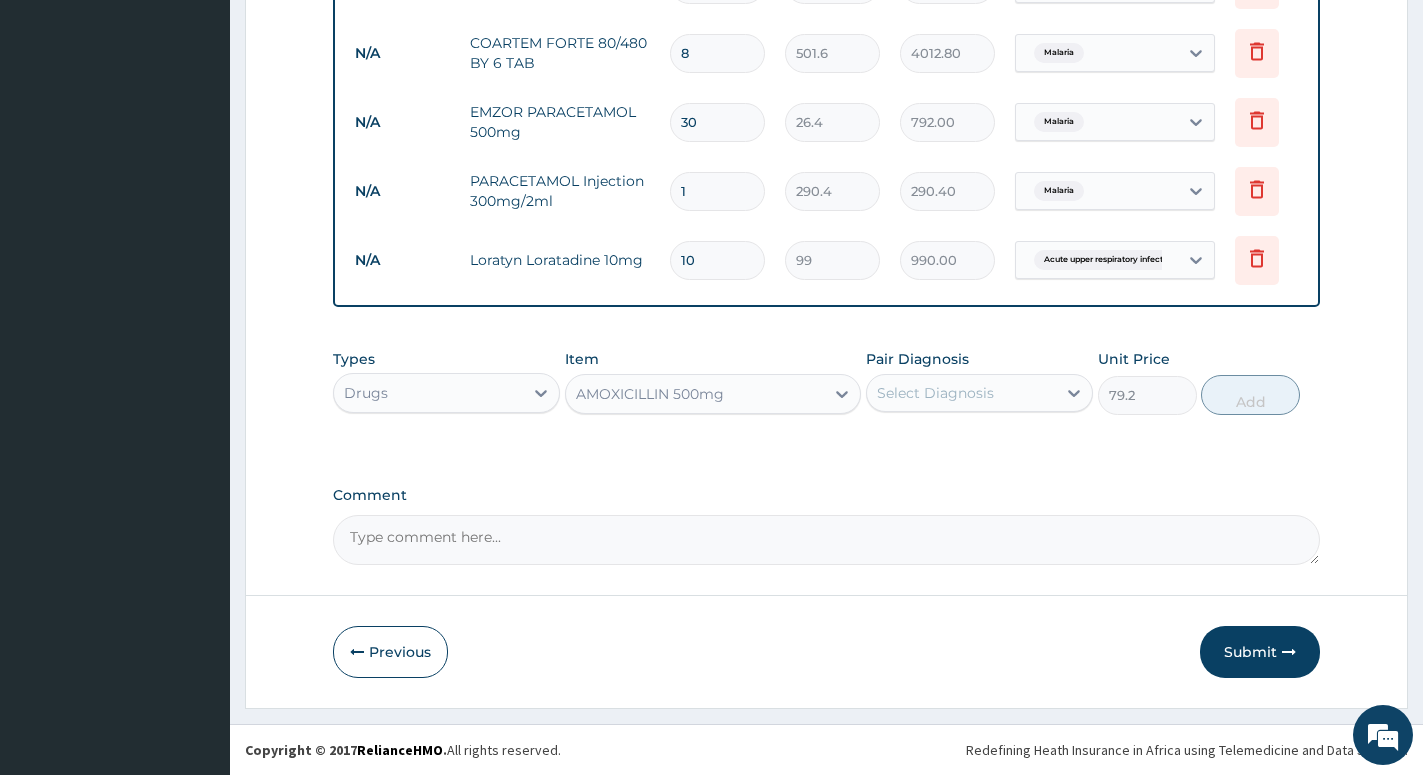 click on "Select Diagnosis" at bounding box center (935, 393) 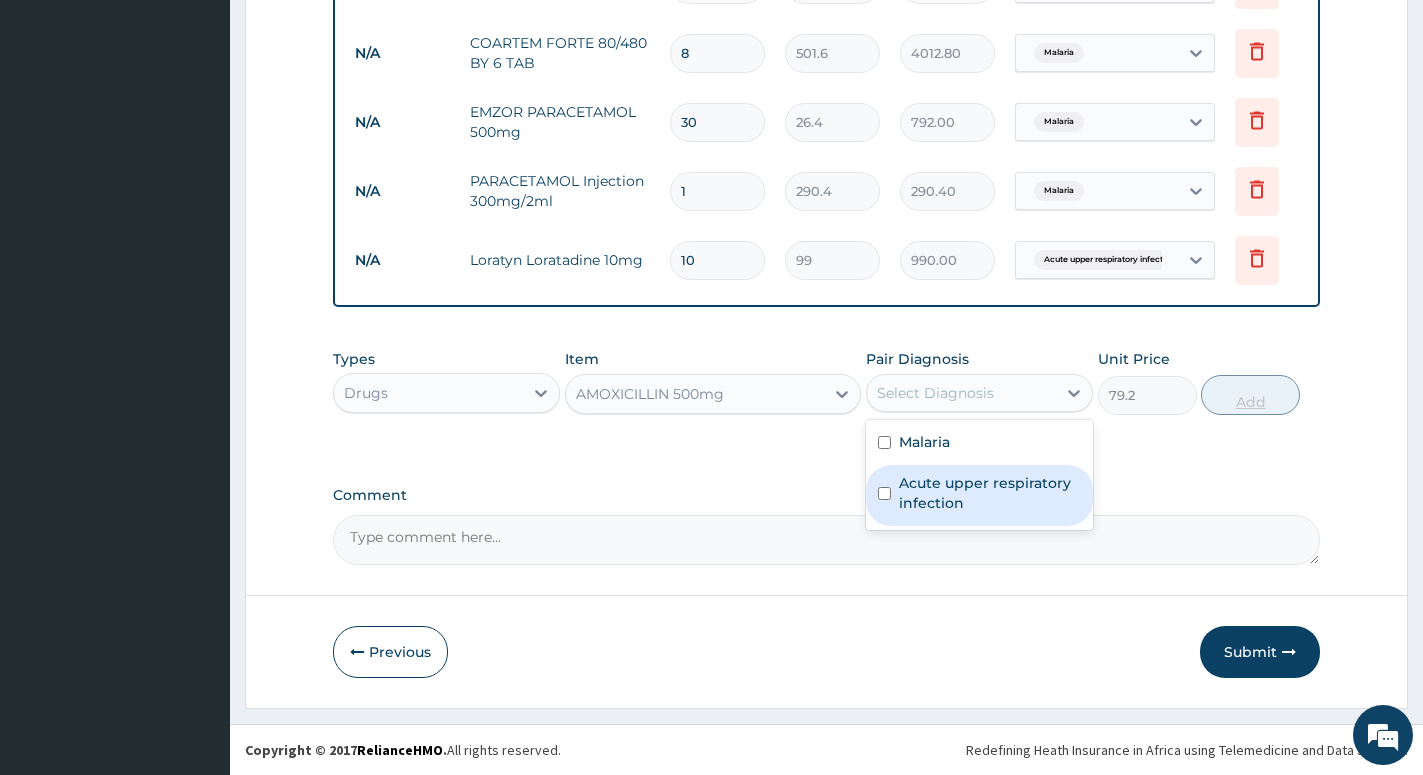 drag, startPoint x: 928, startPoint y: 491, endPoint x: 1236, endPoint y: 404, distance: 320.05154 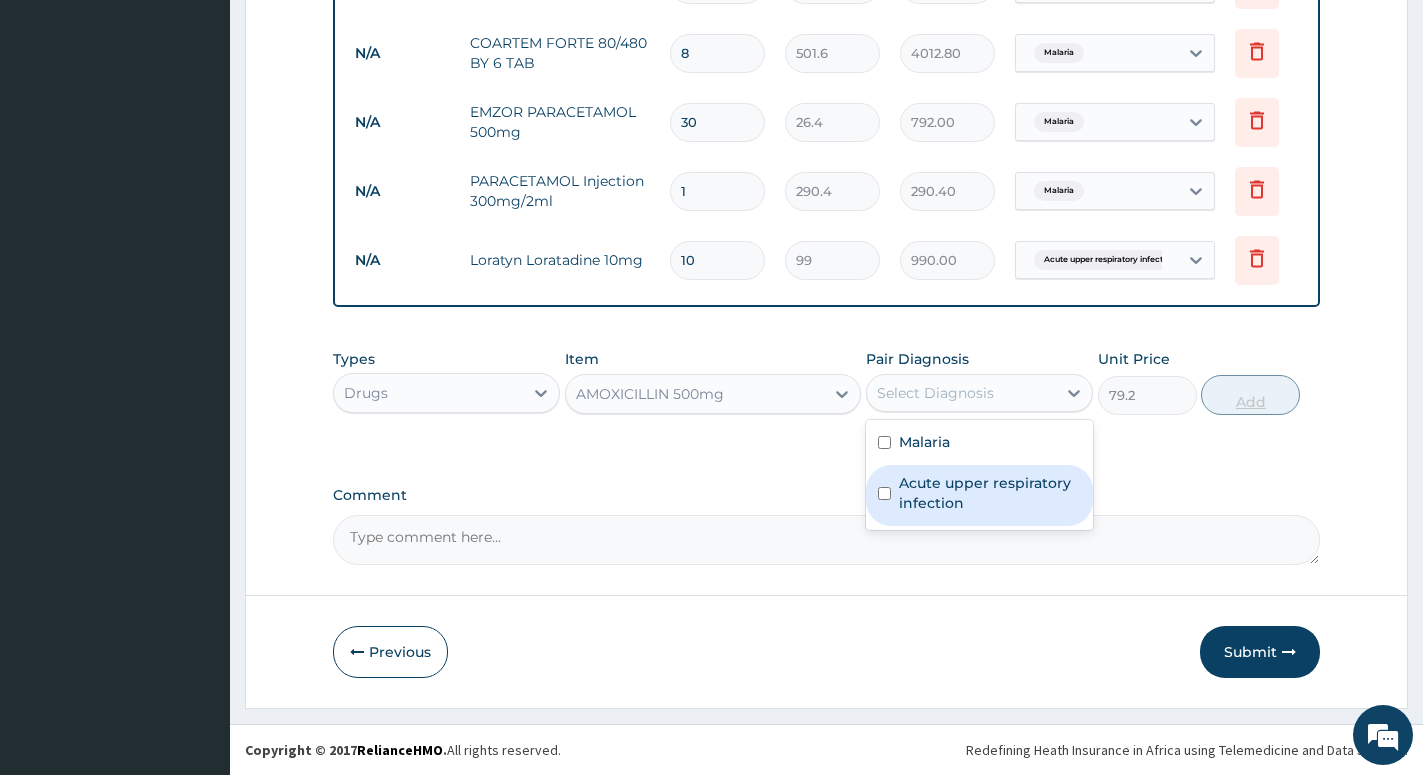 click on "Acute upper respiratory infection" at bounding box center (990, 493) 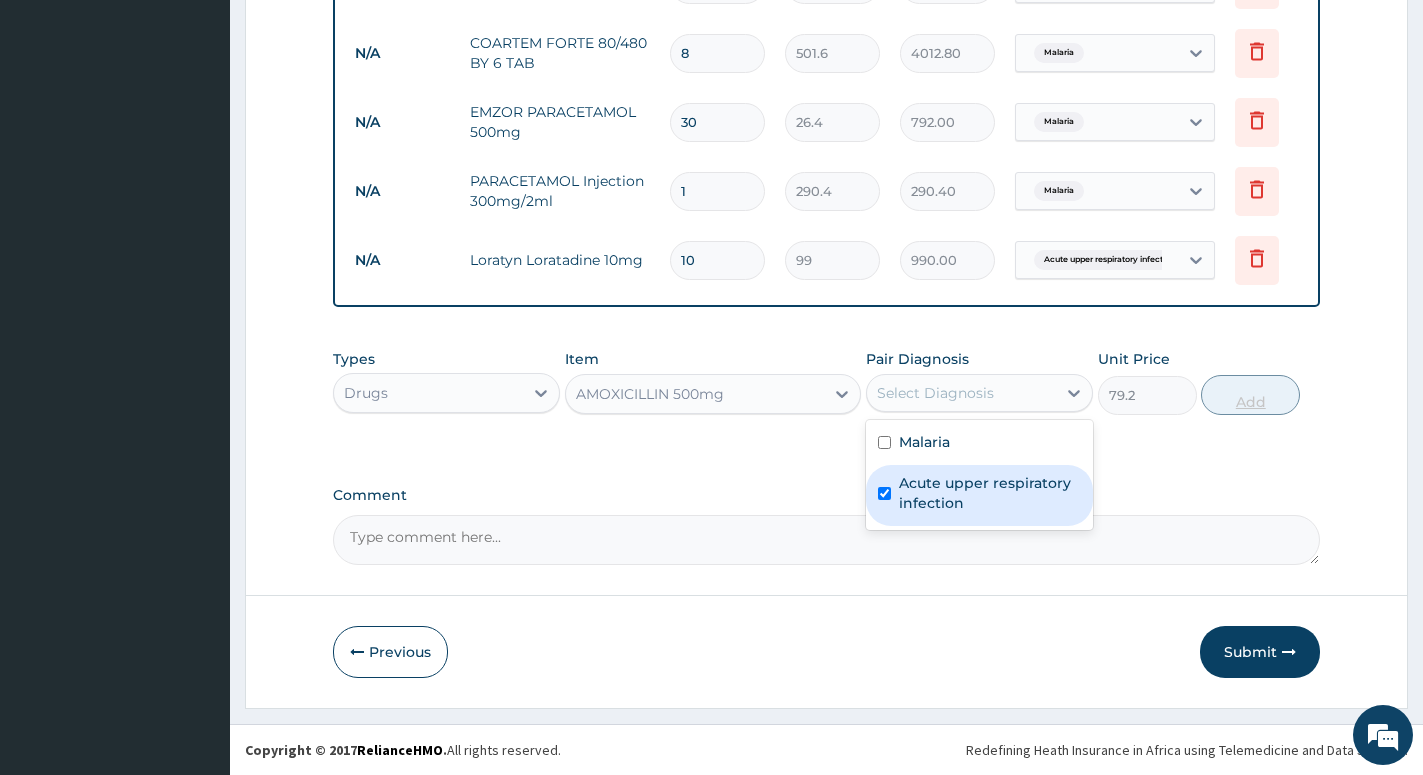 checkbox on "true" 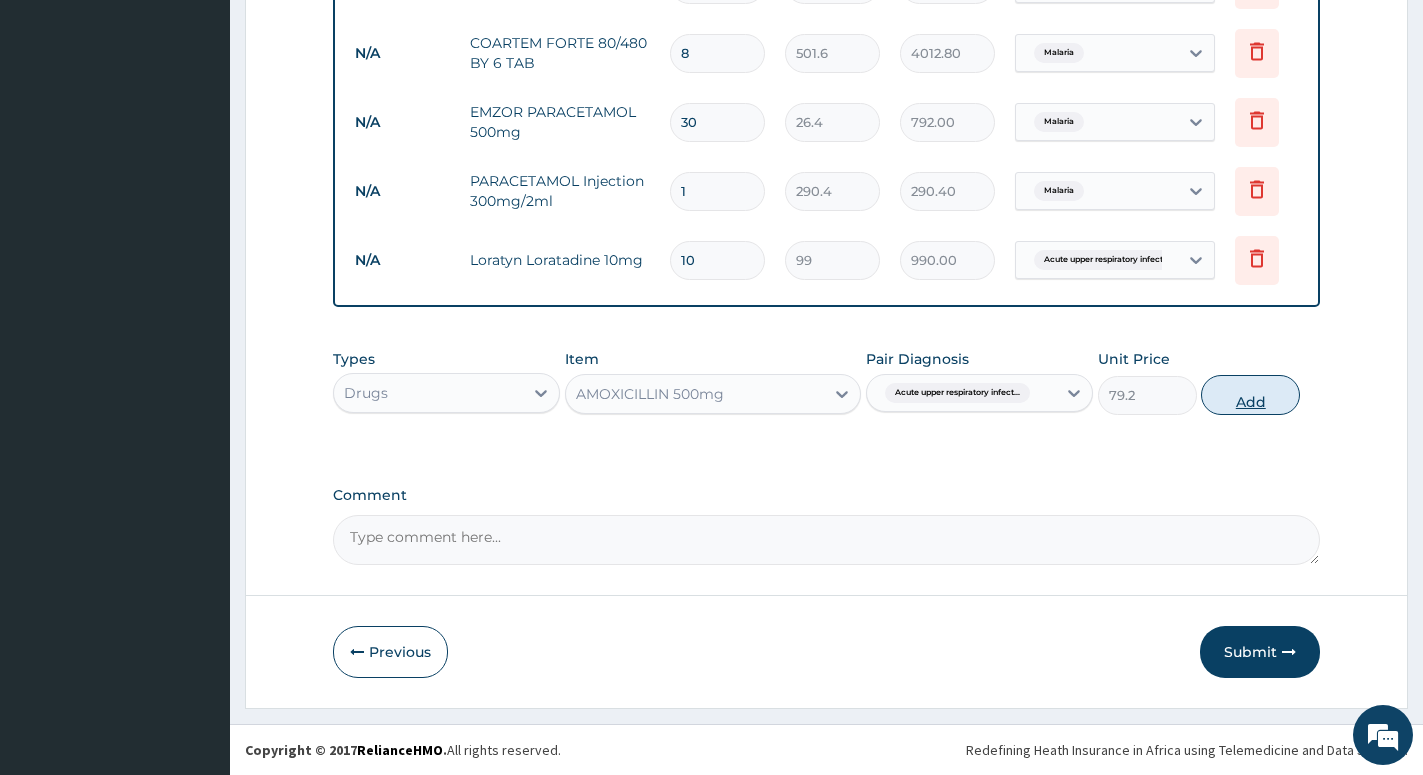 click on "Add" at bounding box center (1250, 395) 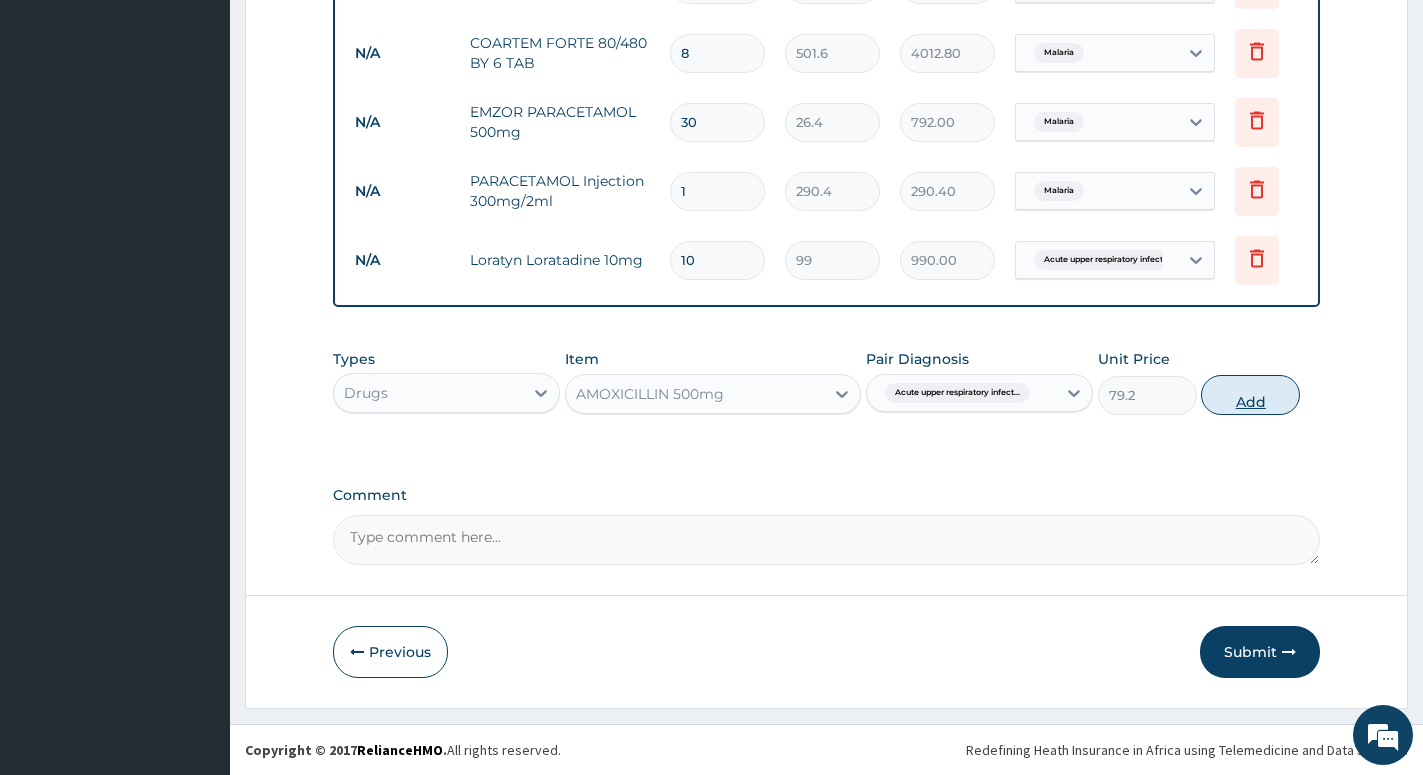 type on "0" 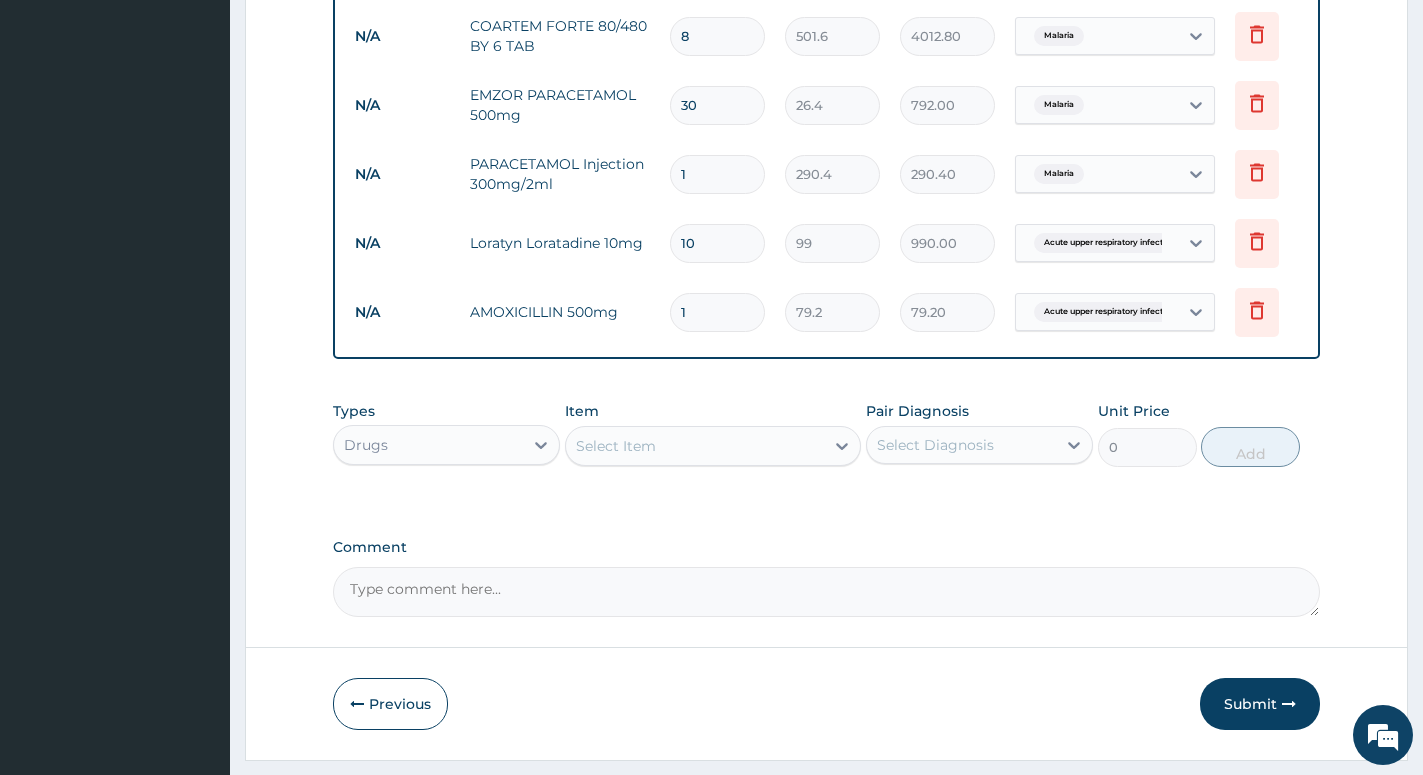 type on "15" 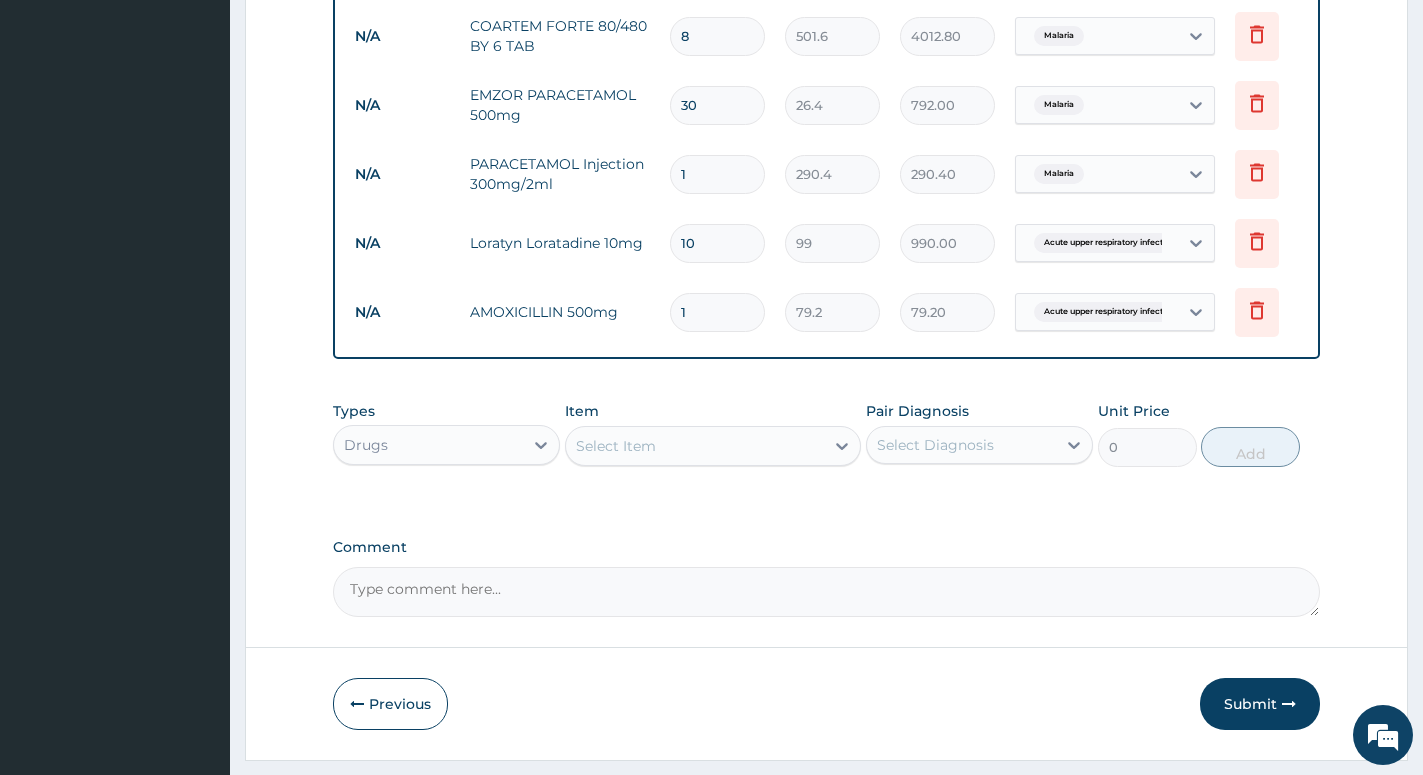 type on "1188.00" 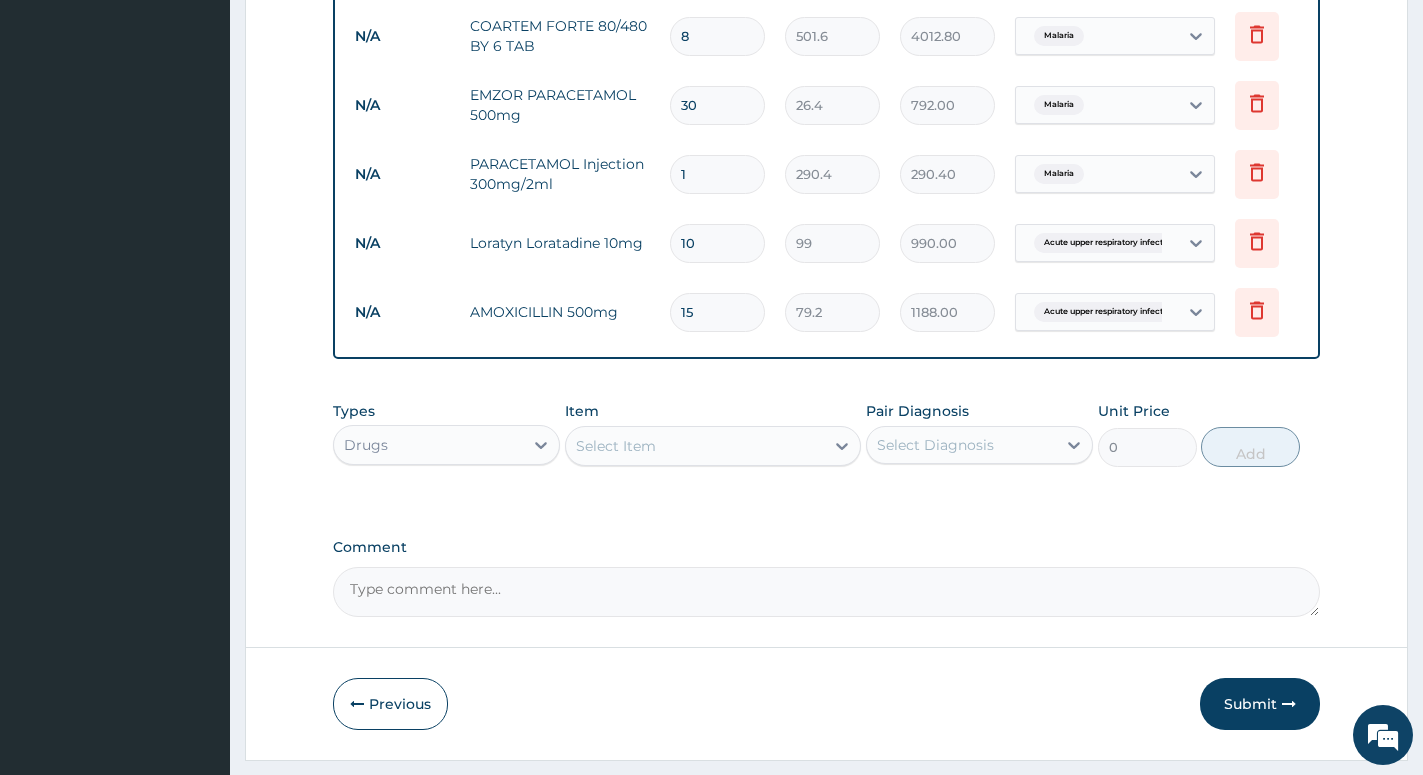 type on "15" 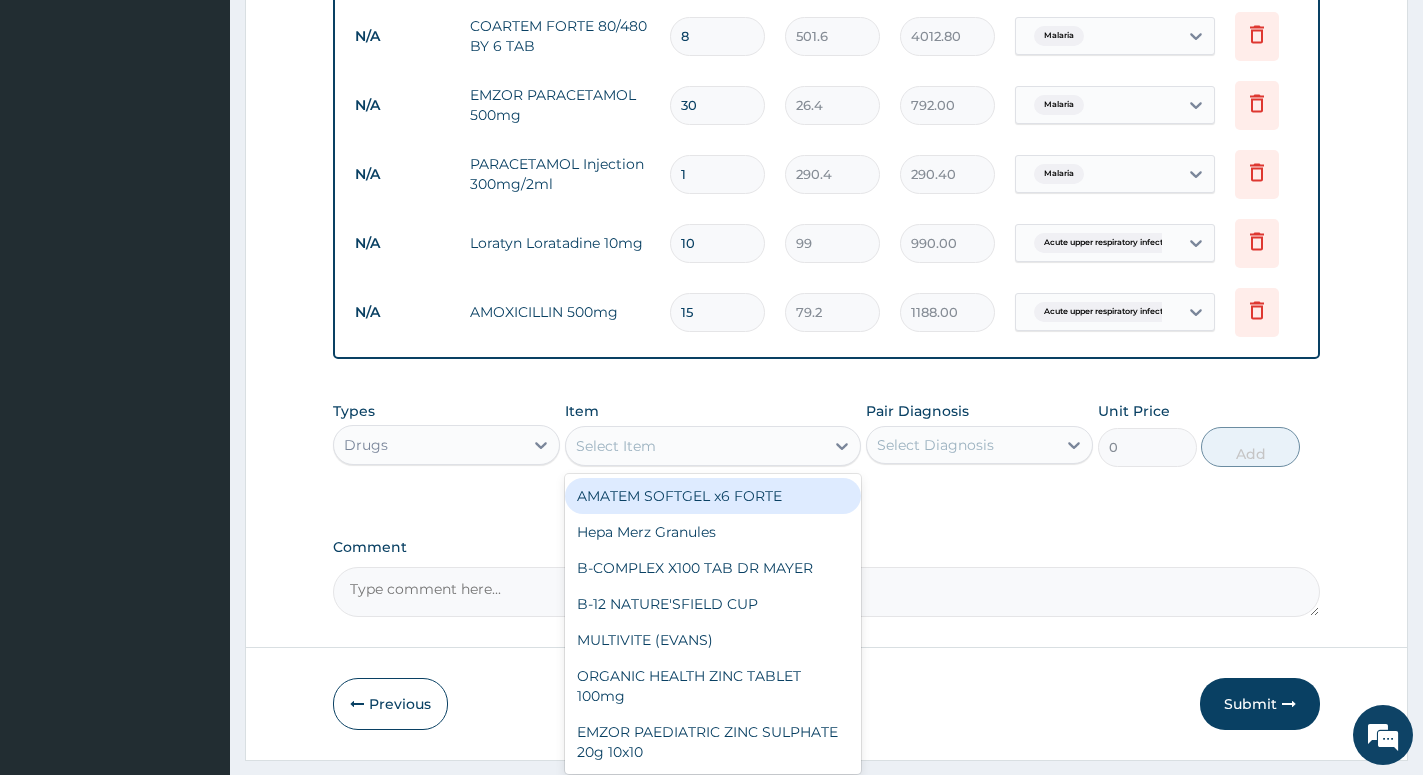 click on "Select Item" at bounding box center (695, 446) 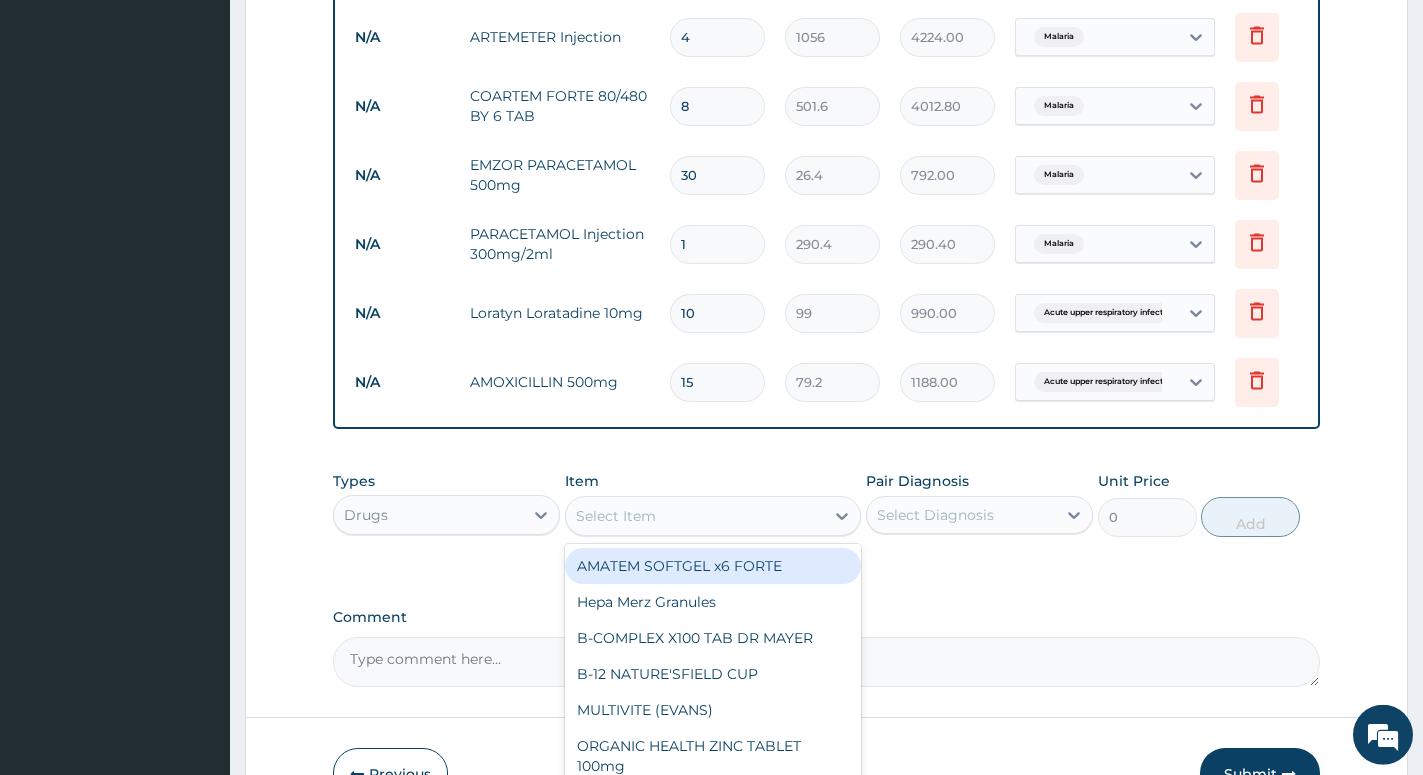 scroll, scrollTop: 1163, scrollLeft: 0, axis: vertical 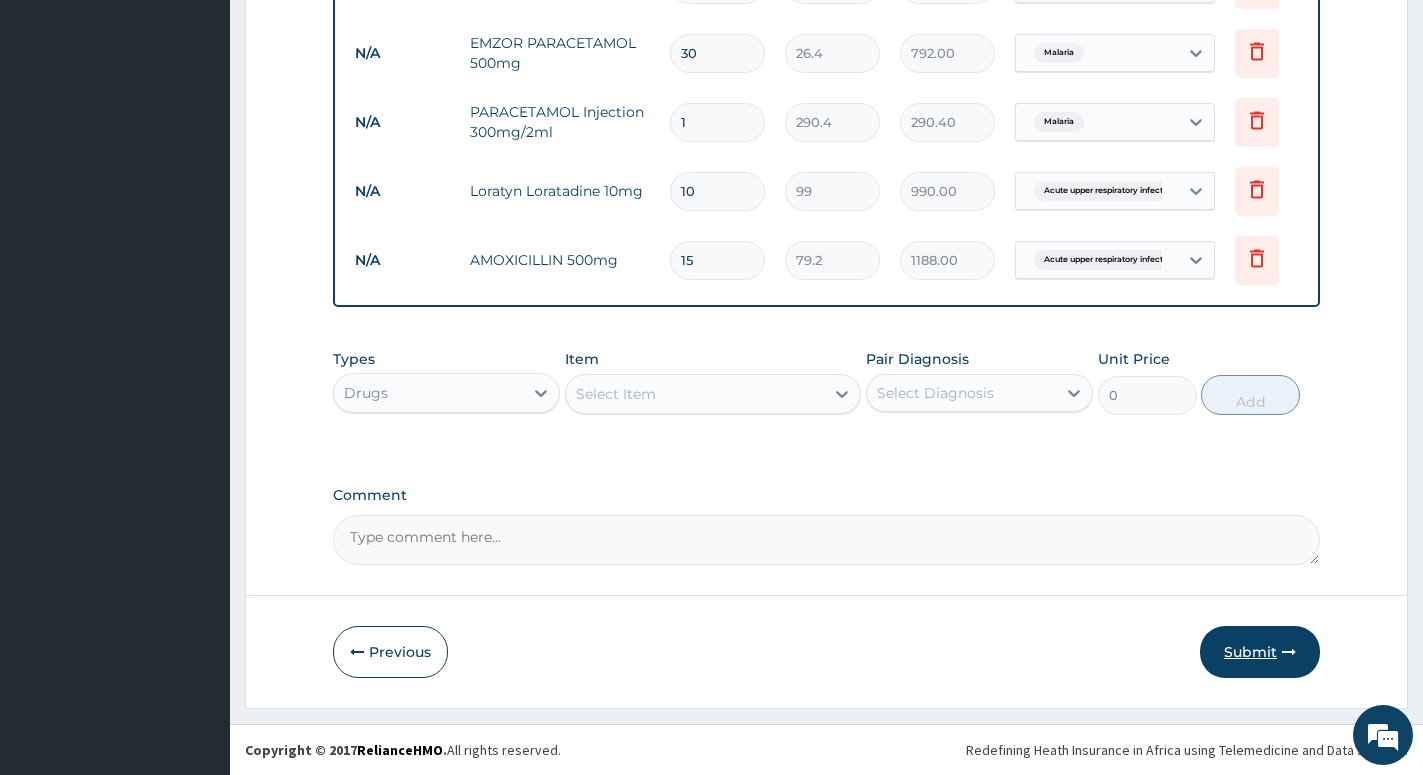 click on "Submit" at bounding box center (1260, 652) 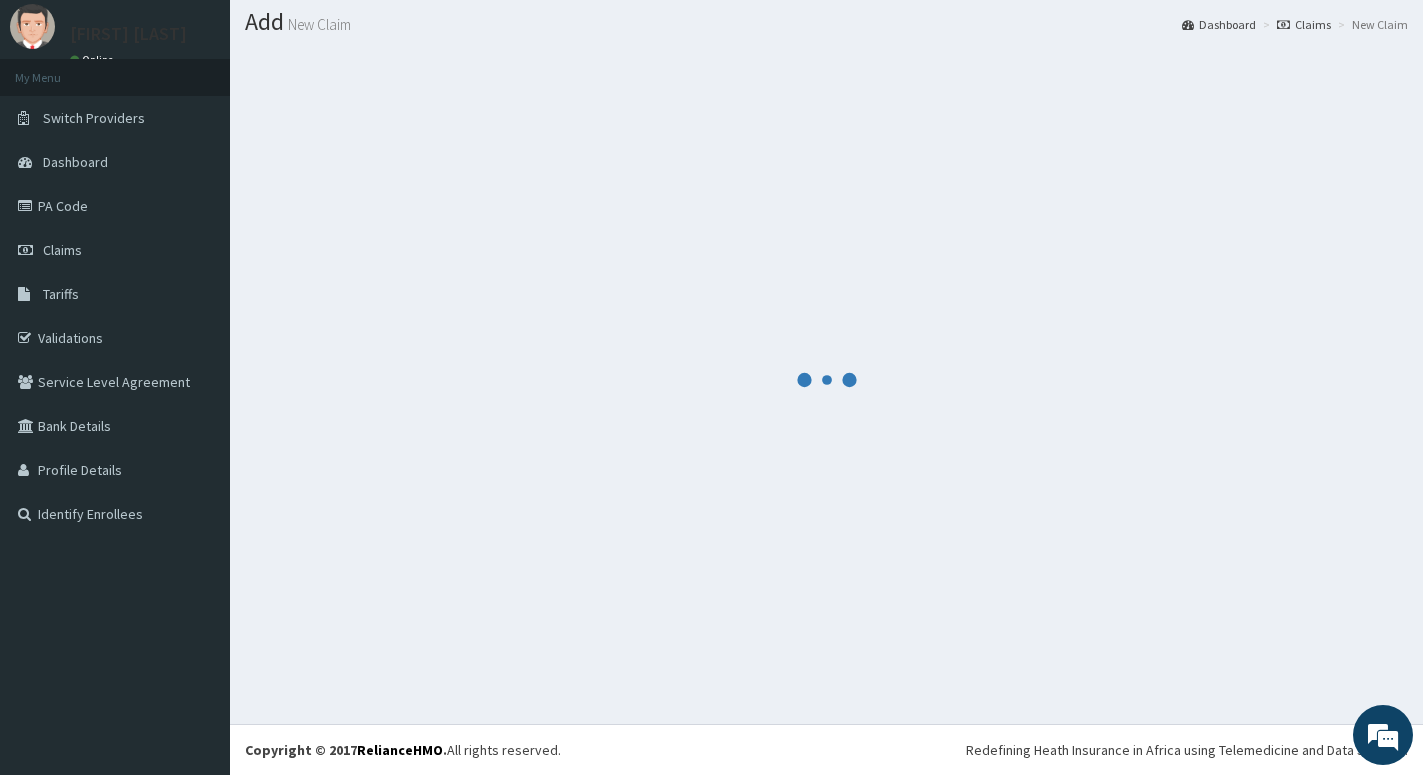 scroll, scrollTop: 56, scrollLeft: 0, axis: vertical 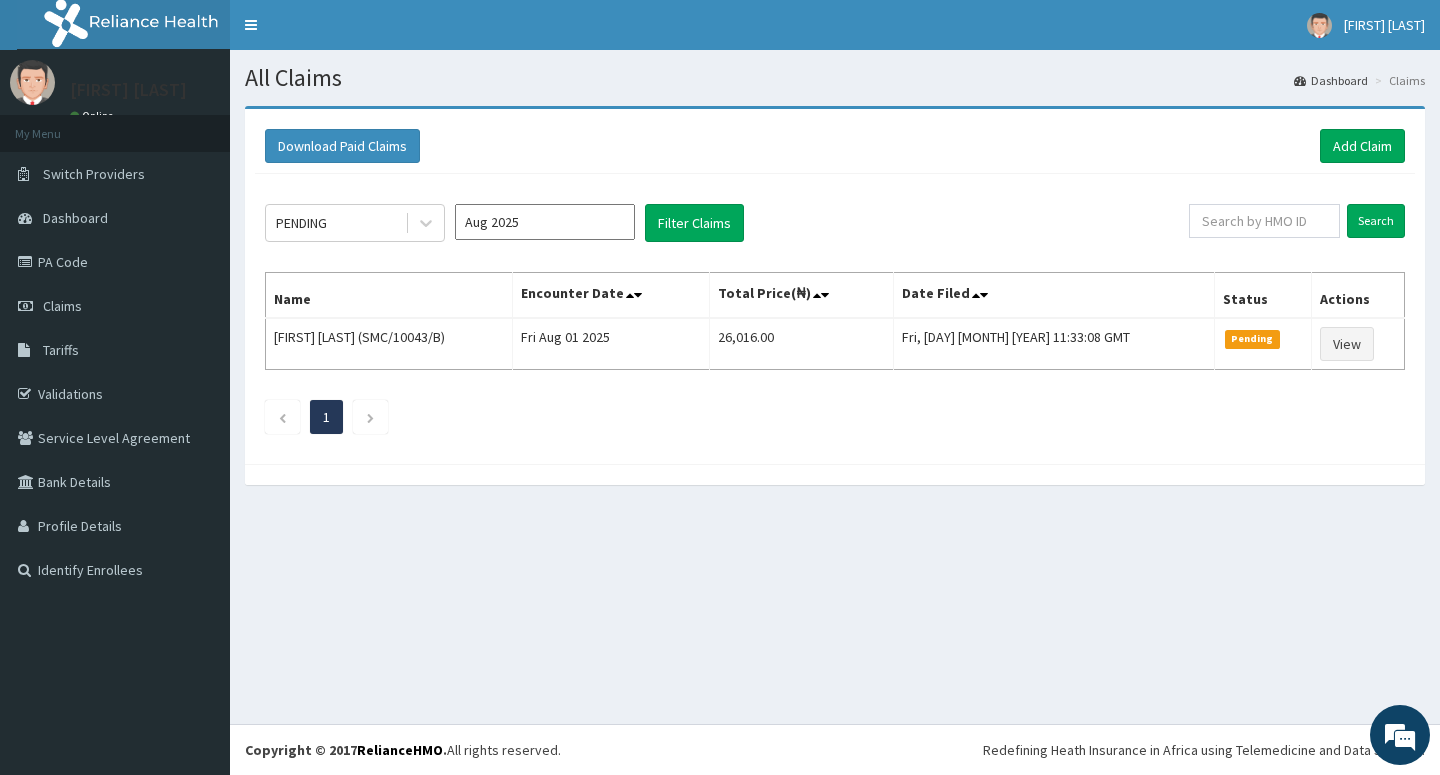 drag, startPoint x: 443, startPoint y: 276, endPoint x: 631, endPoint y: 552, distance: 333.9461 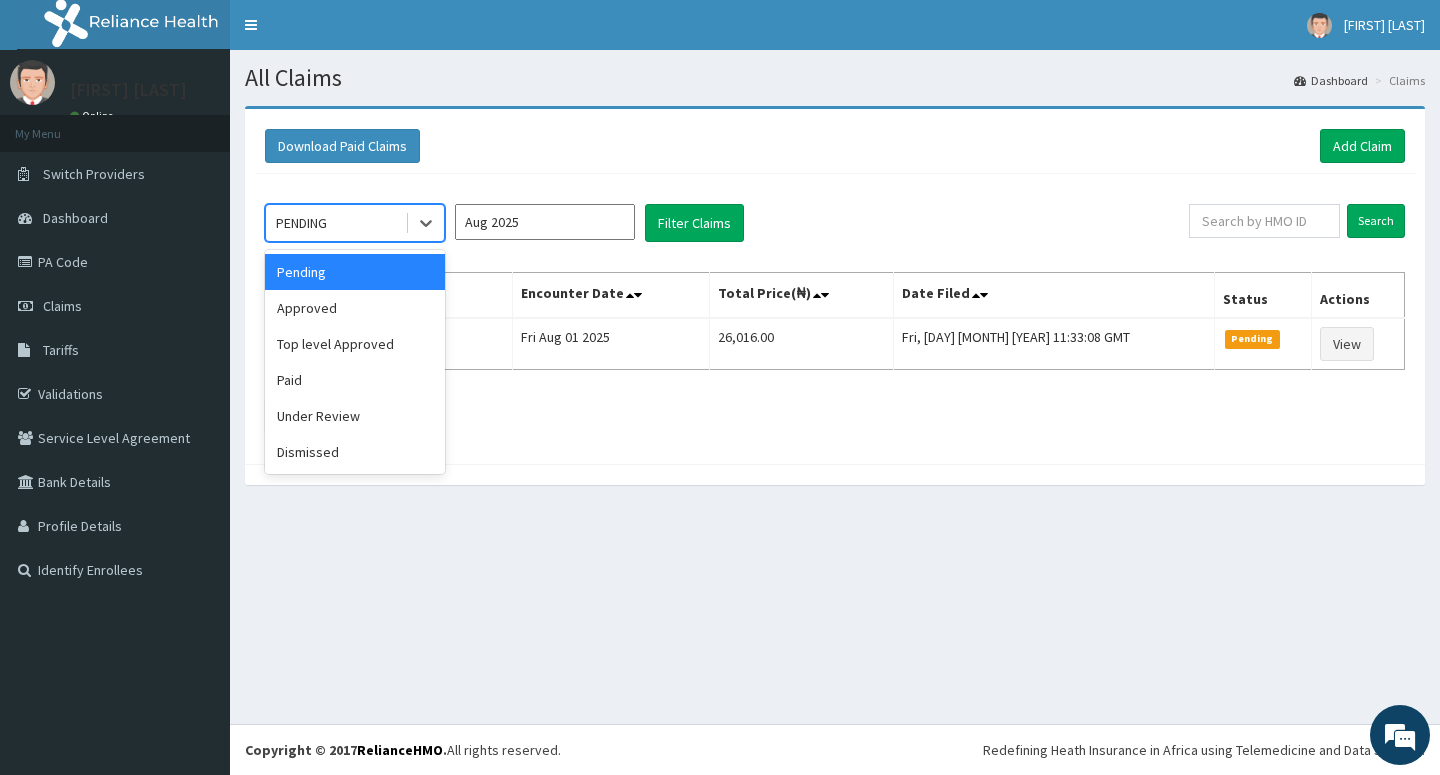 click on "PENDING" at bounding box center [335, 223] 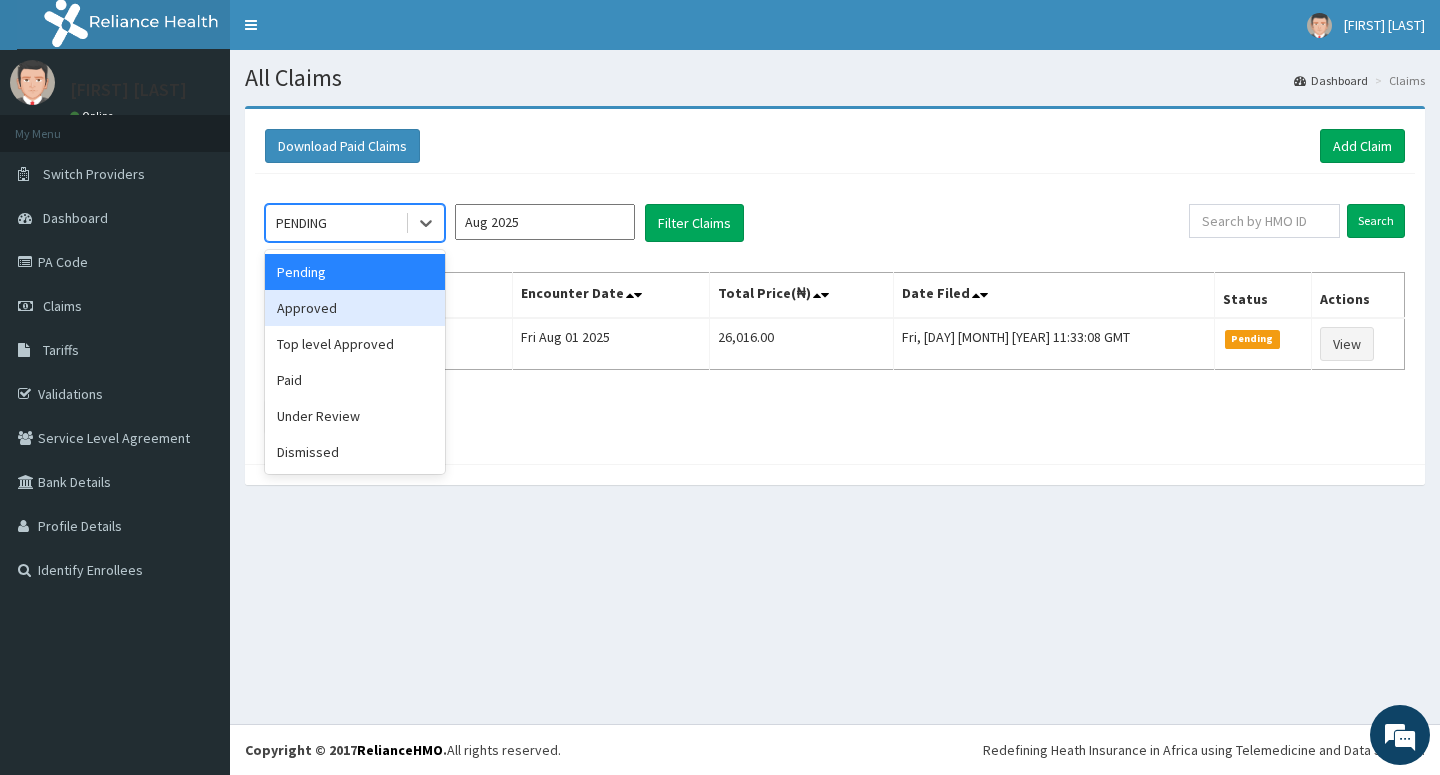 click on "Approved" at bounding box center [355, 308] 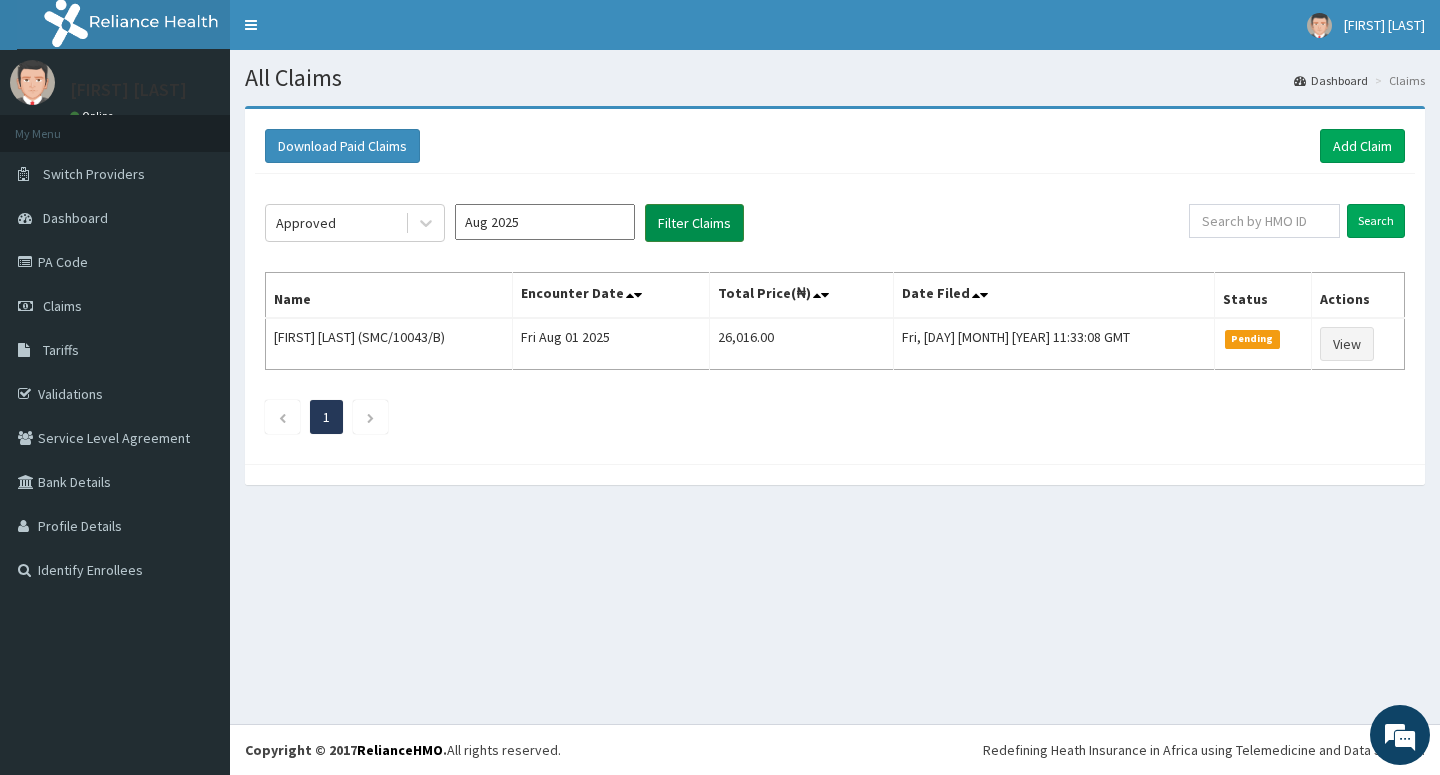 click on "Filter Claims" at bounding box center (694, 223) 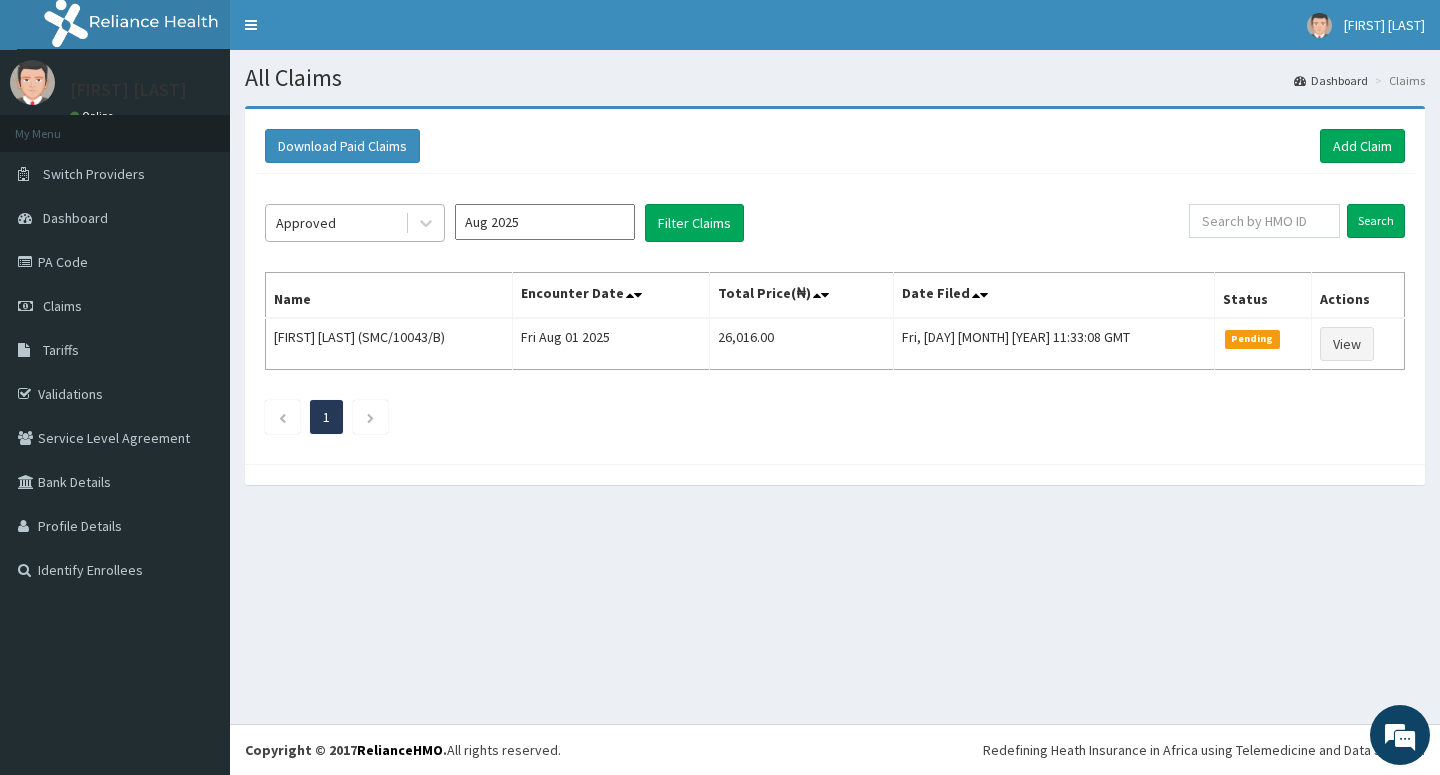 click on "Approved" at bounding box center [355, 223] 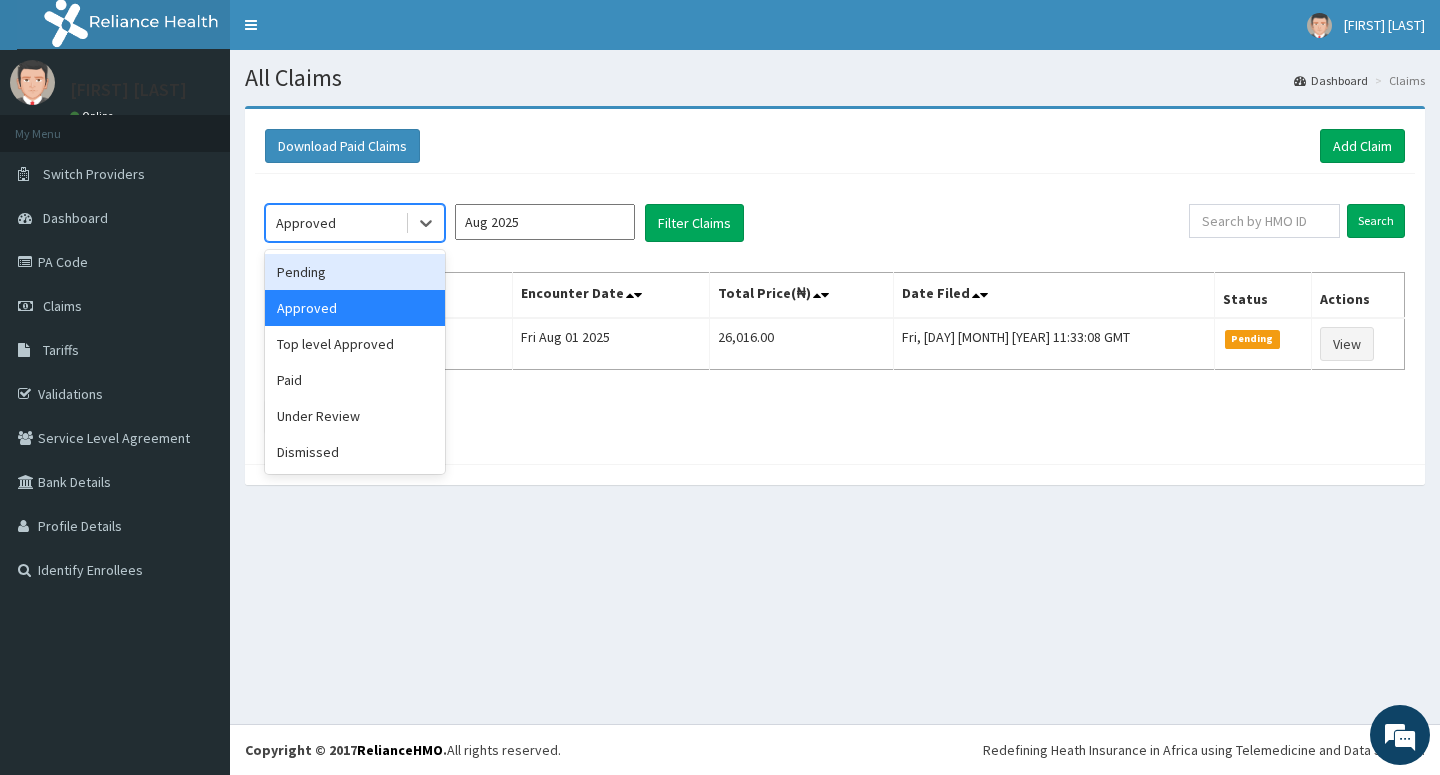 click on "Pending" at bounding box center [355, 272] 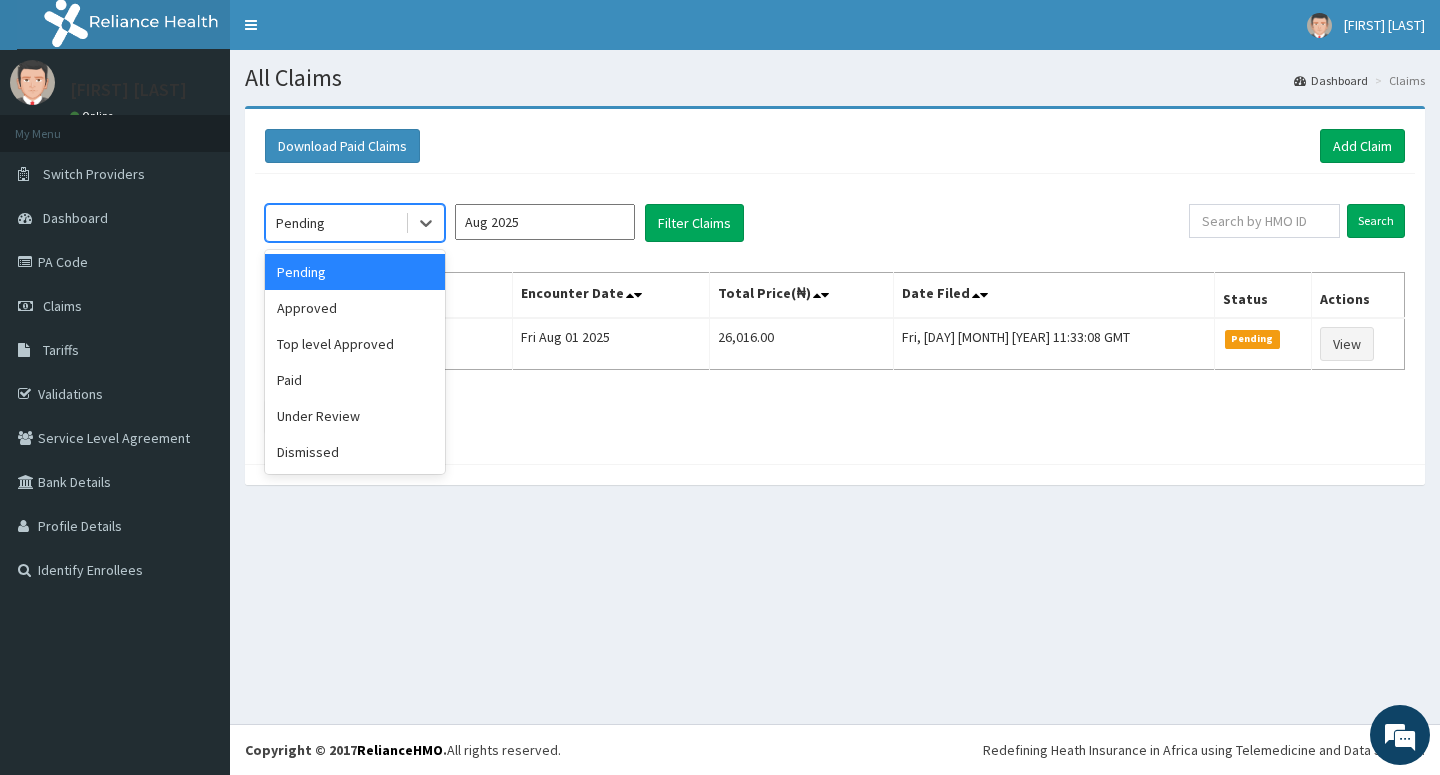 click on "Pending" at bounding box center [300, 223] 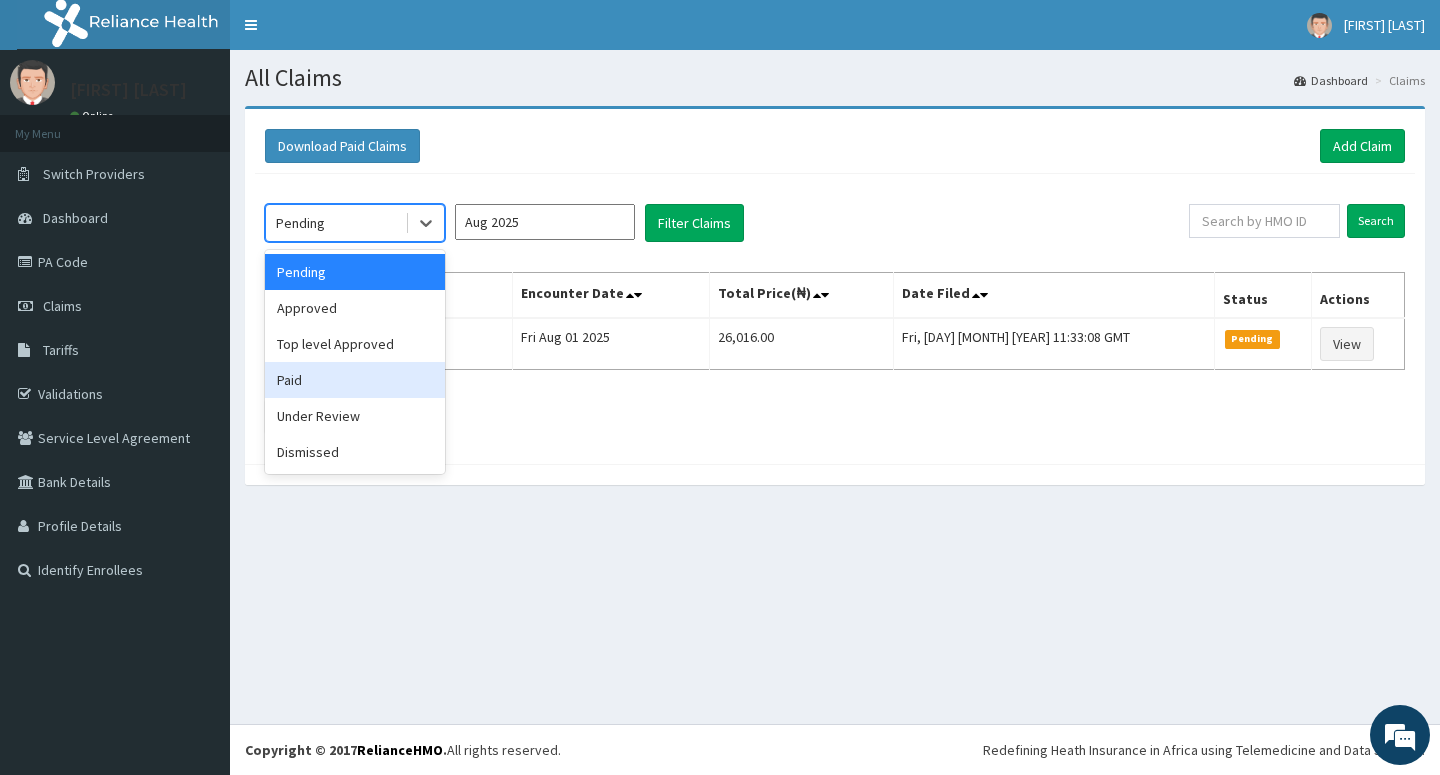 click on "Paid" at bounding box center (355, 380) 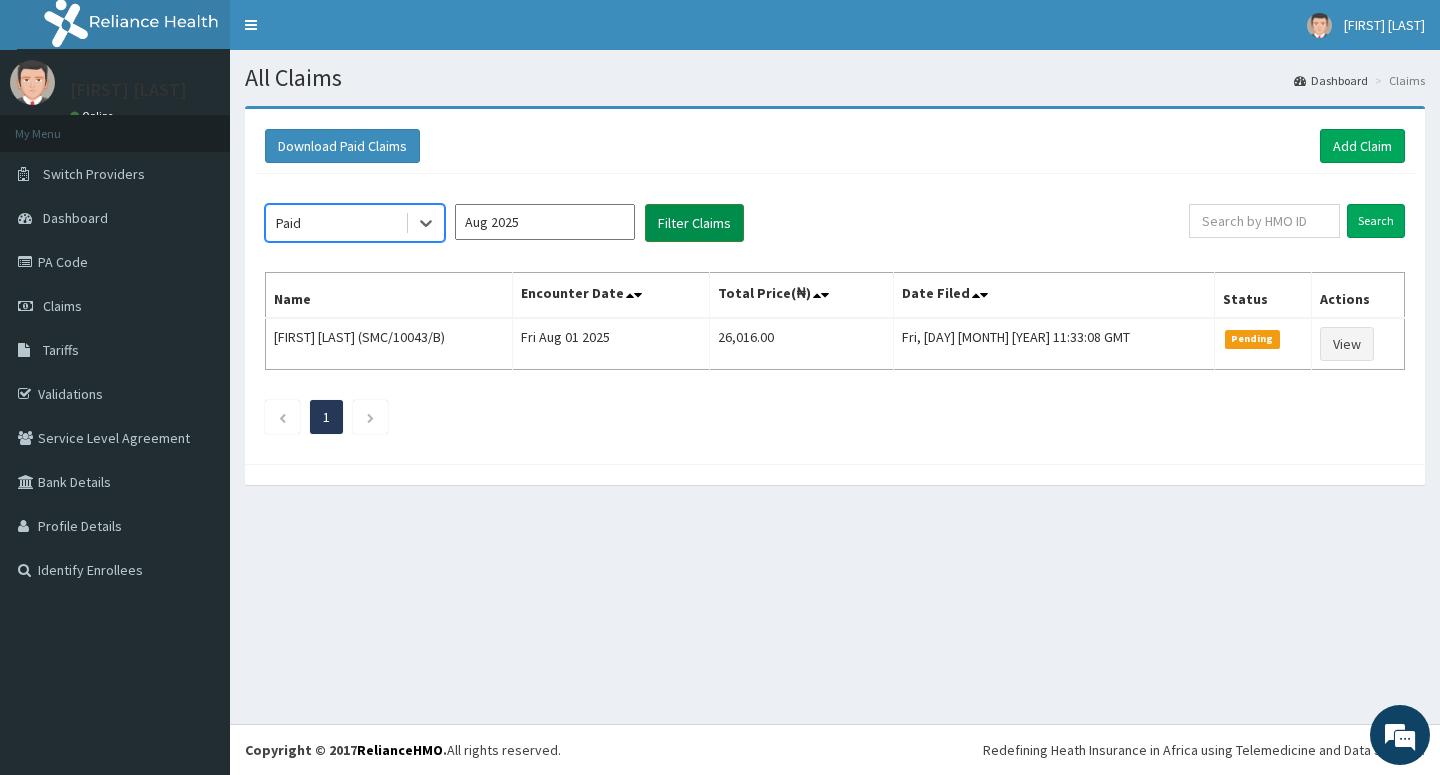 click on "Filter Claims" at bounding box center [694, 223] 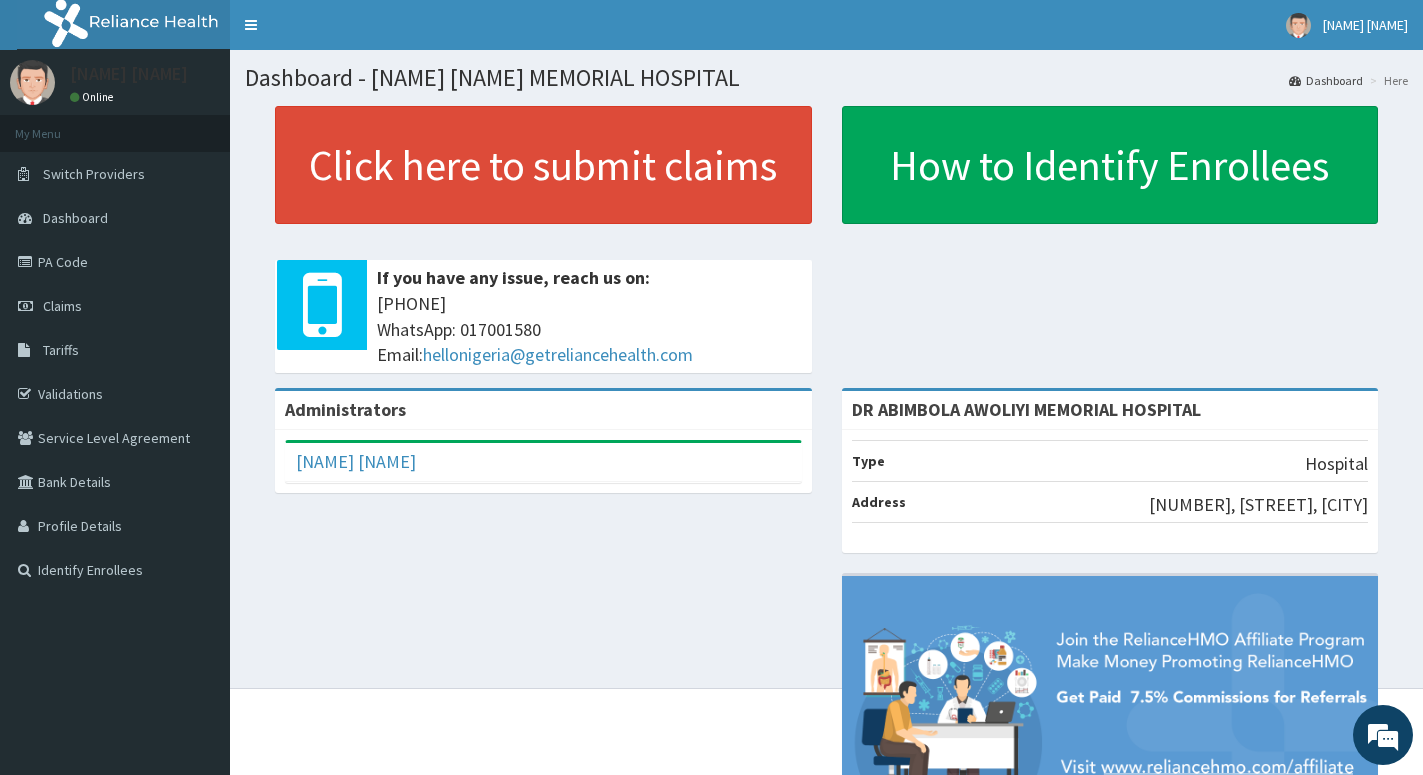 scroll, scrollTop: 0, scrollLeft: 0, axis: both 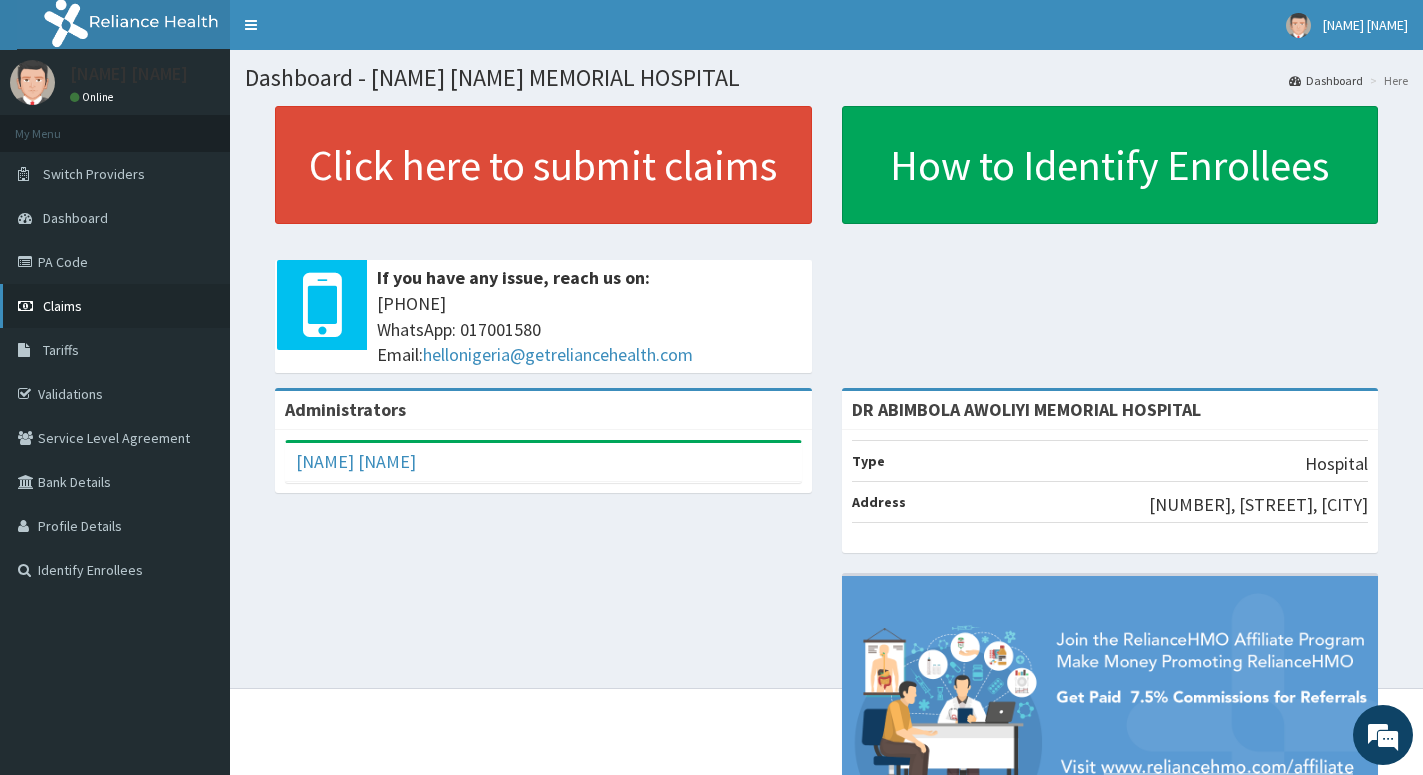 click on "Claims" at bounding box center (115, 306) 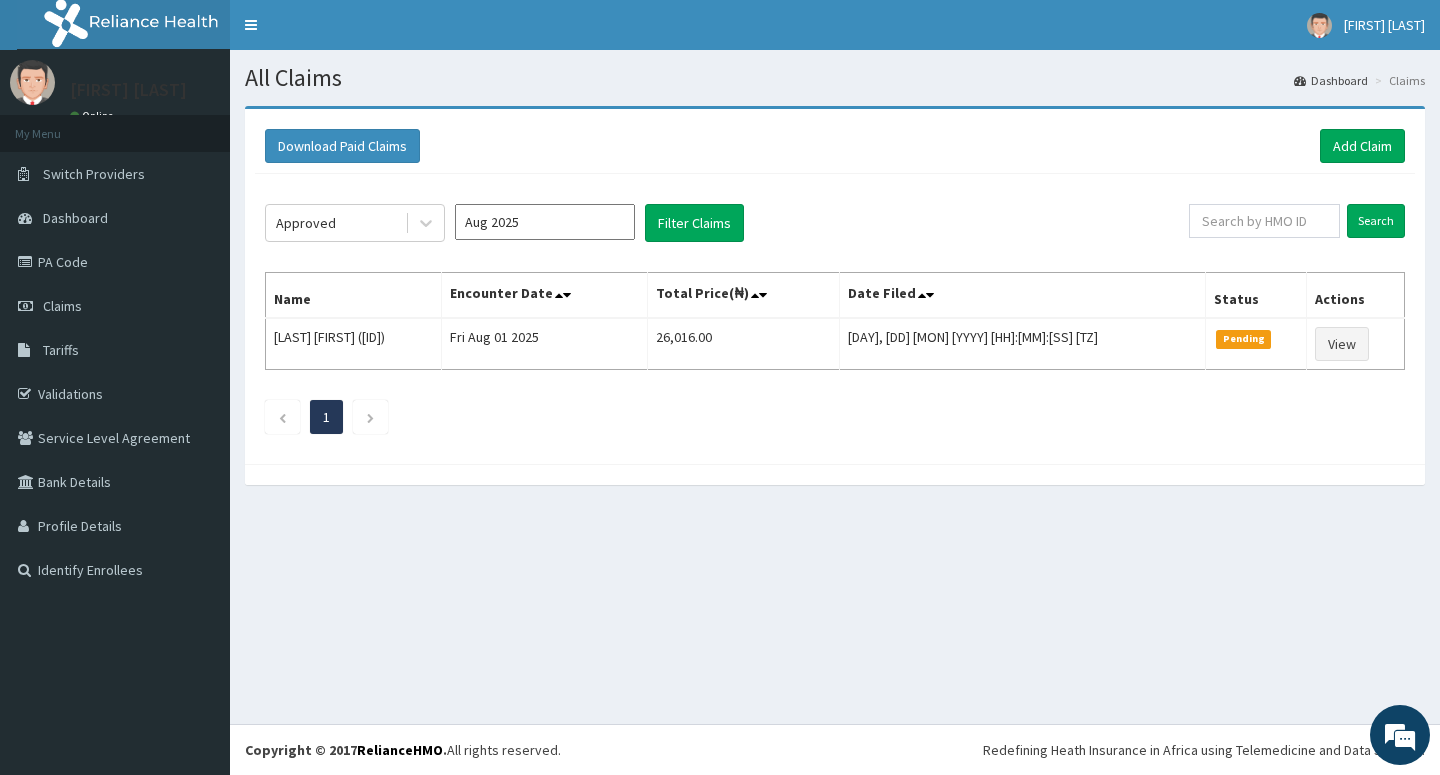 scroll, scrollTop: 0, scrollLeft: 0, axis: both 